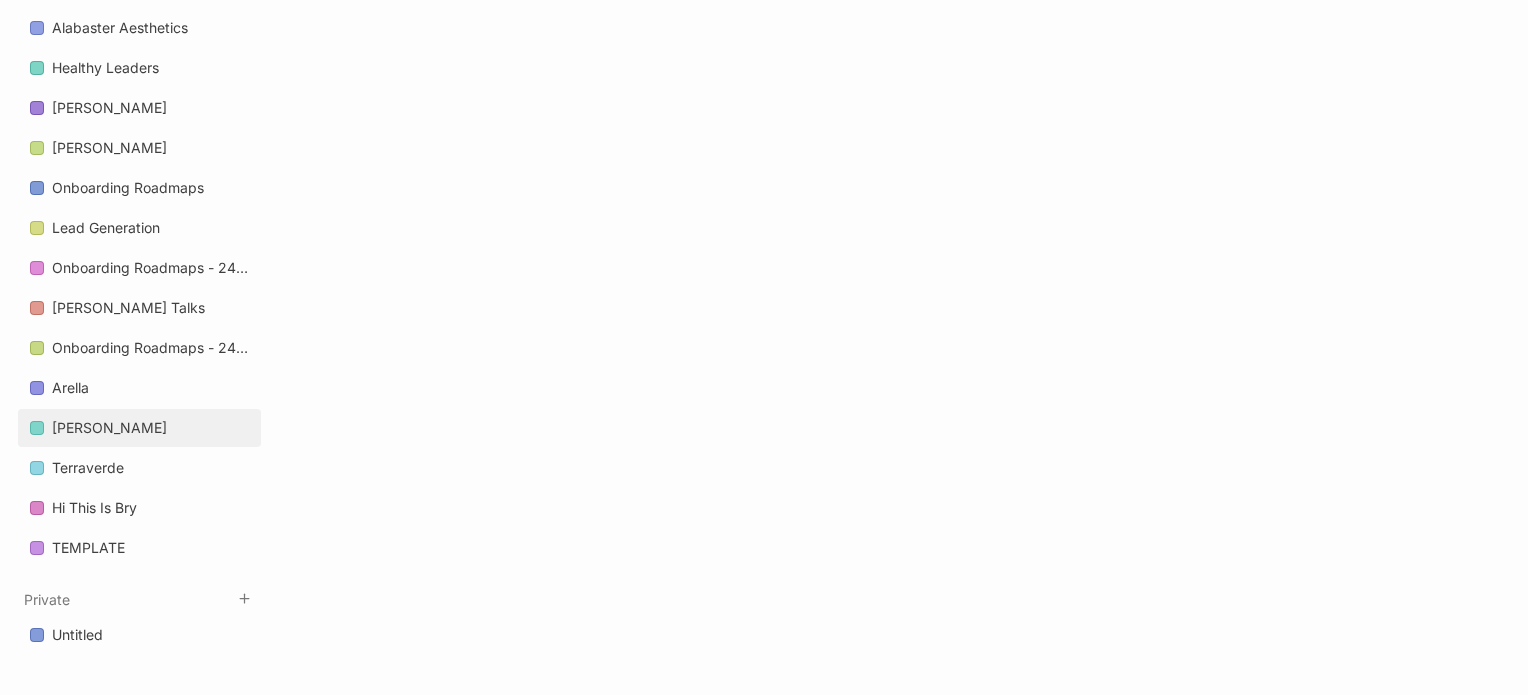 scroll, scrollTop: 1480, scrollLeft: 0, axis: vertical 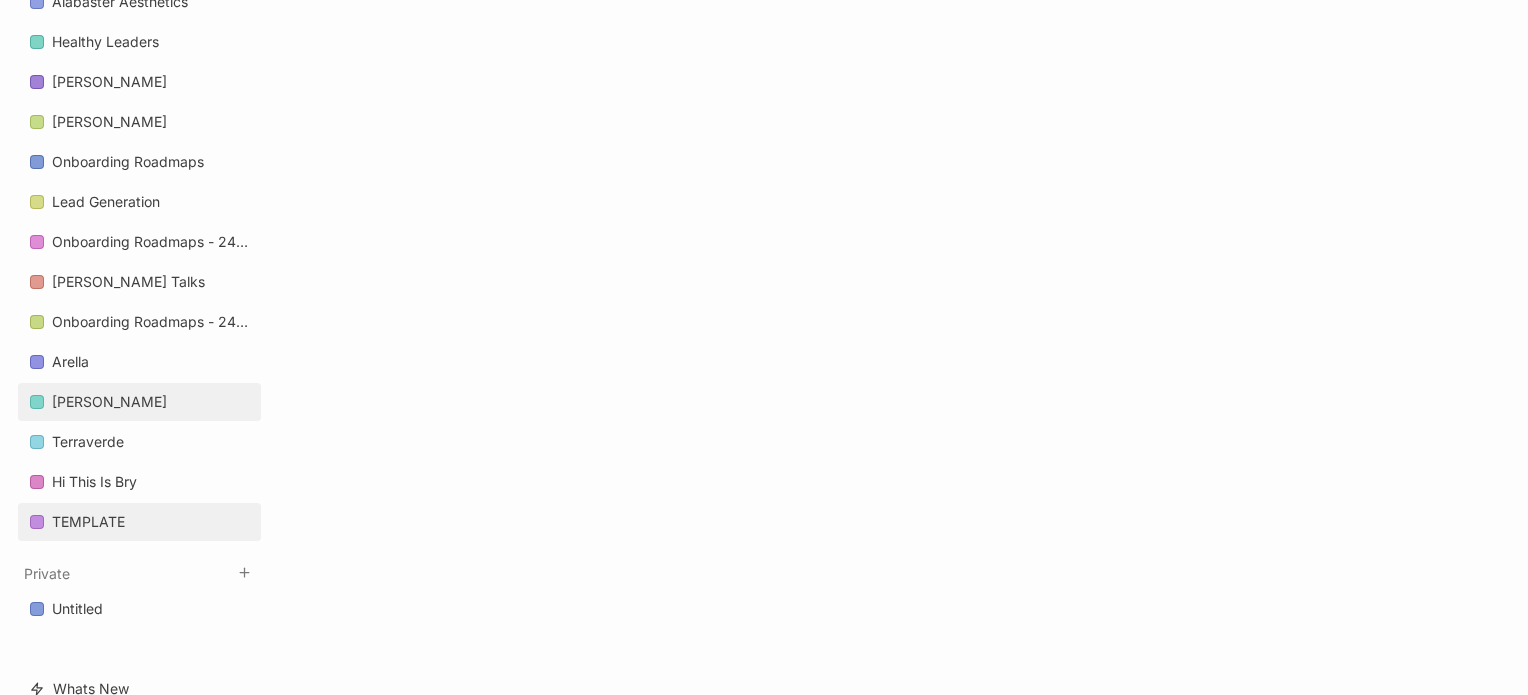 click on "TEMPLATE" at bounding box center (139, 522) 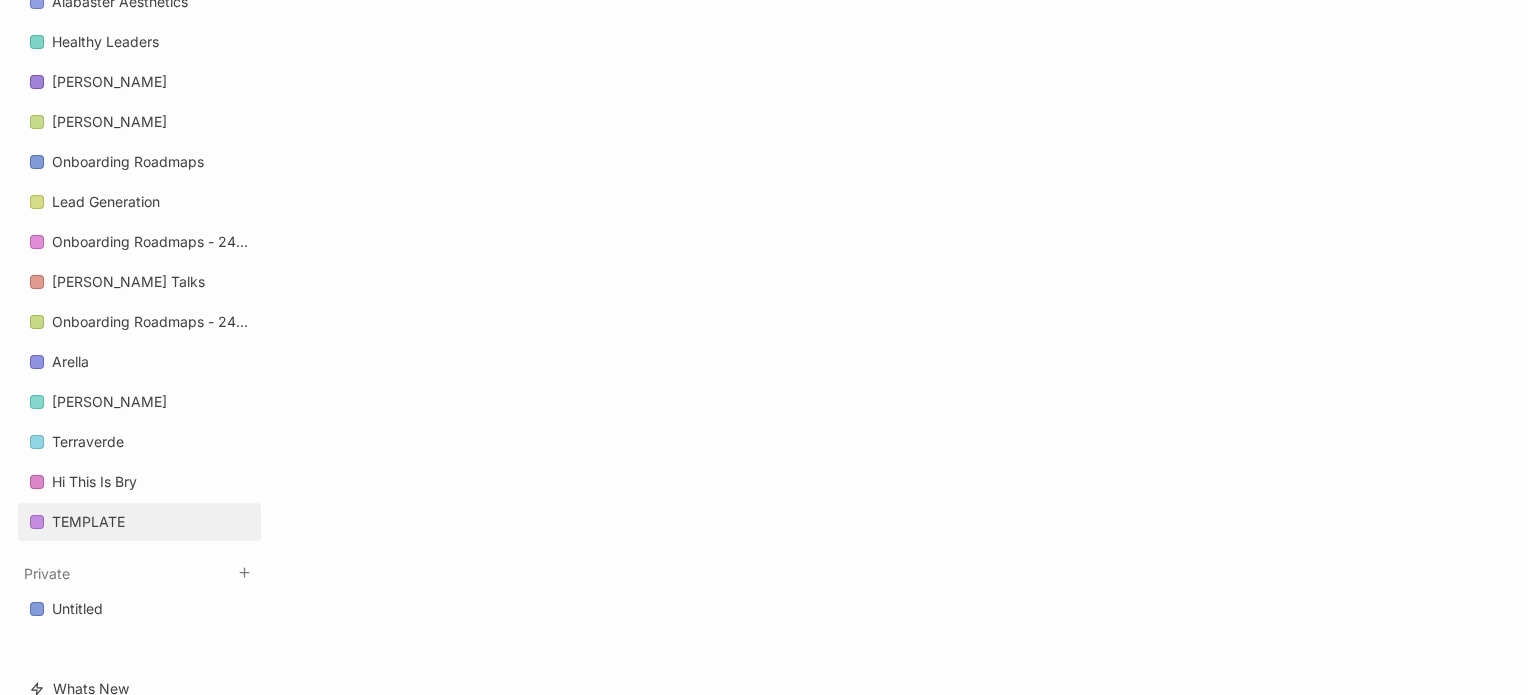 scroll, scrollTop: 0, scrollLeft: 0, axis: both 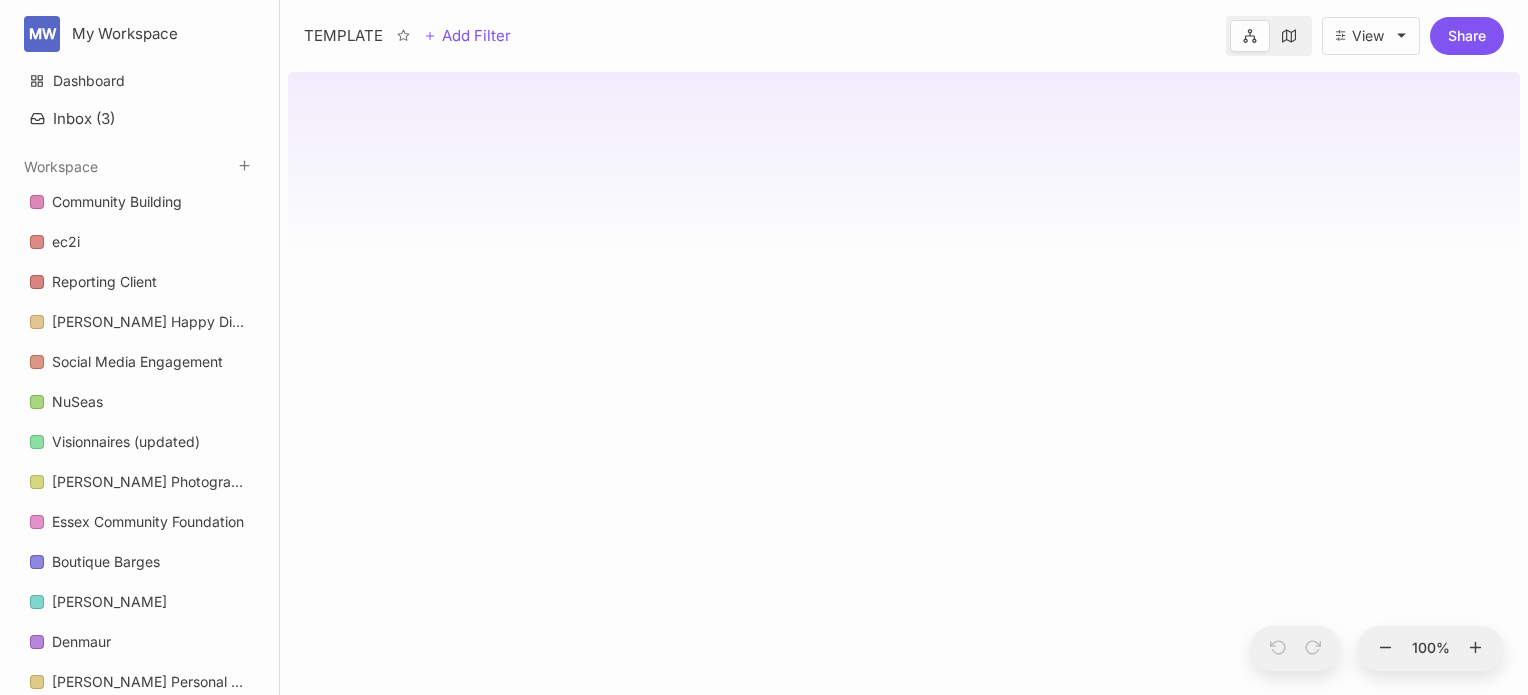 click on "View" at bounding box center (1371, 36) 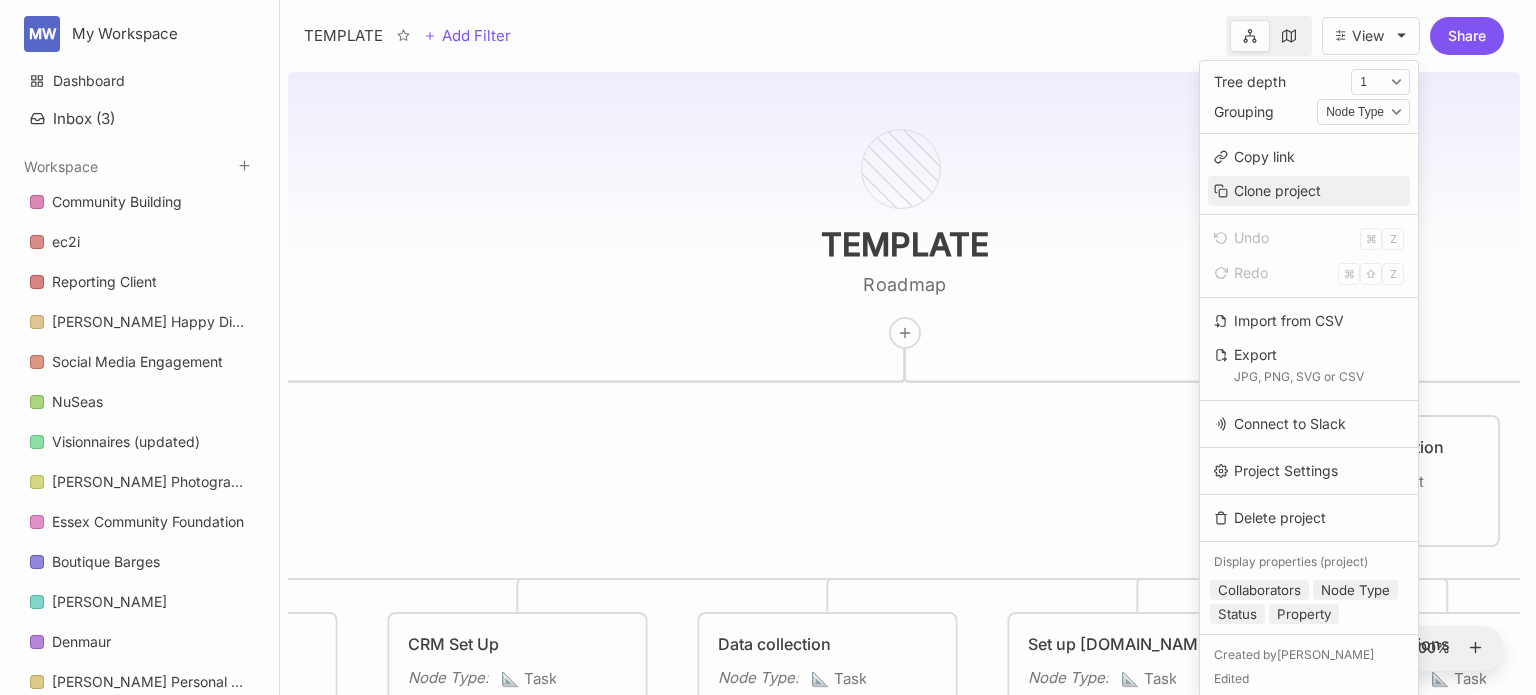 click on "Clone project" at bounding box center (1309, 191) 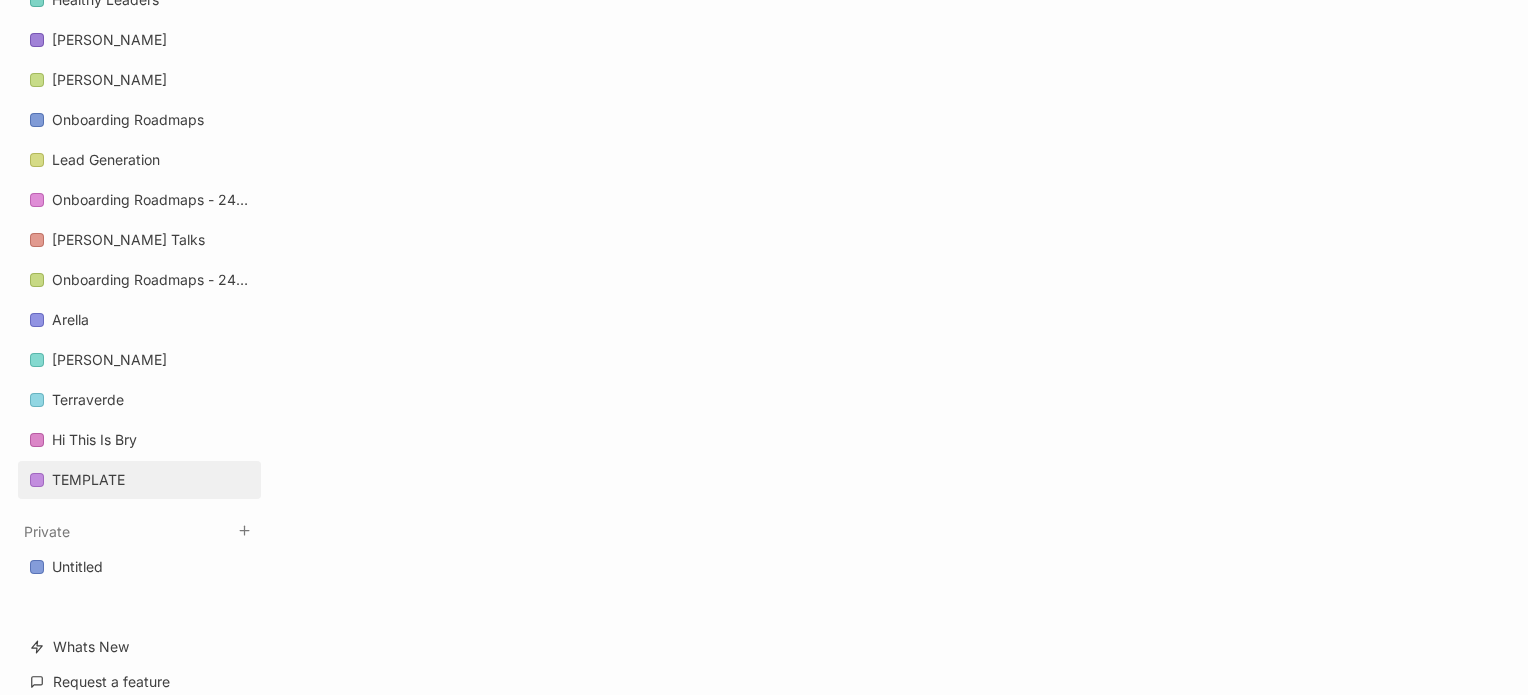 scroll, scrollTop: 1560, scrollLeft: 0, axis: vertical 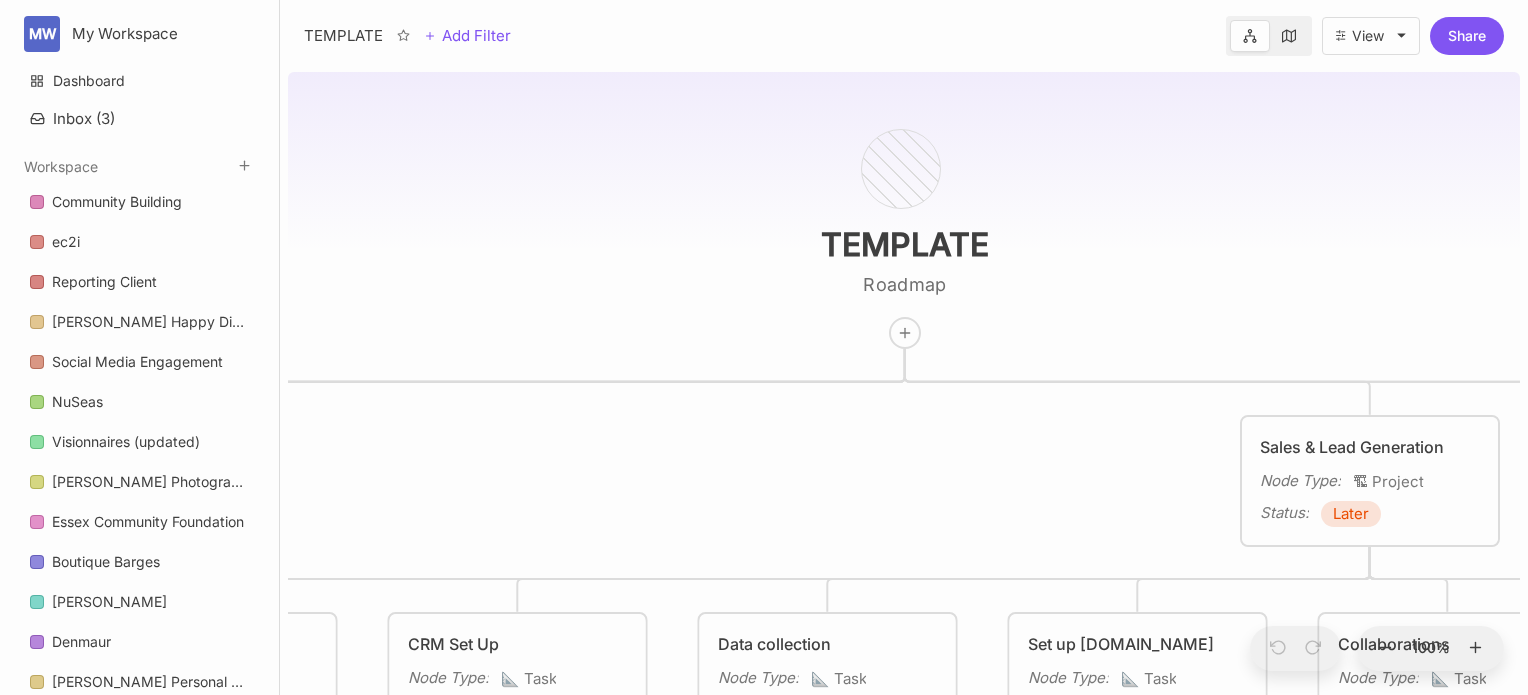 click on "View" at bounding box center [1371, 36] 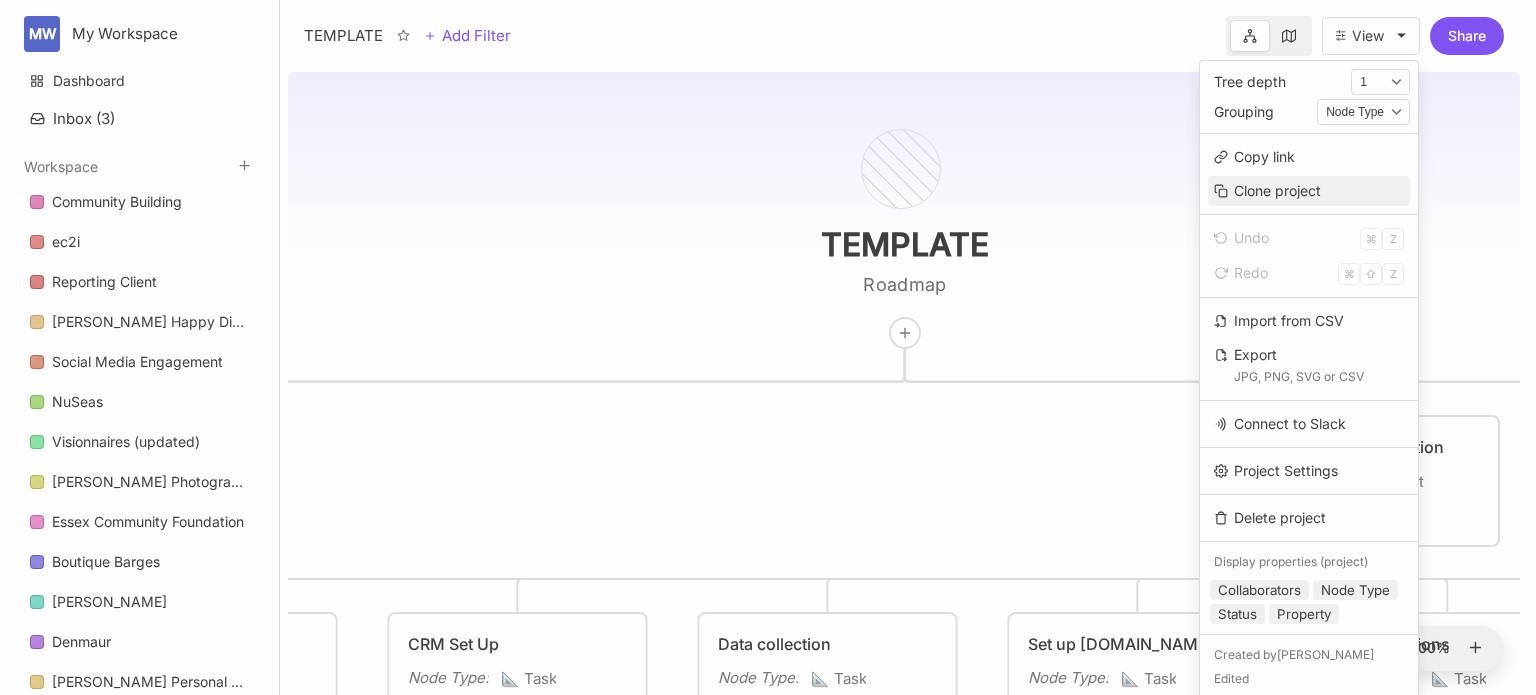 click on "Clone project" at bounding box center (1309, 191) 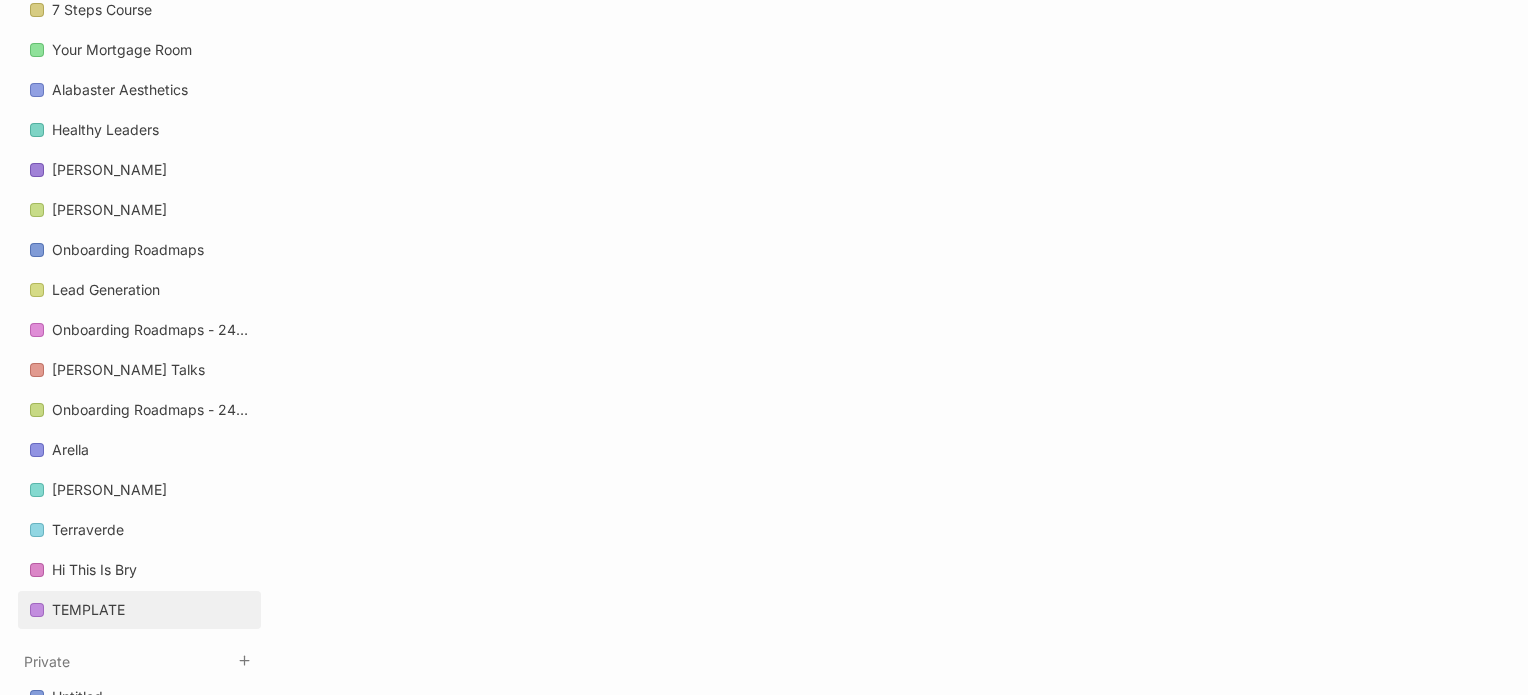 scroll, scrollTop: 1632, scrollLeft: 0, axis: vertical 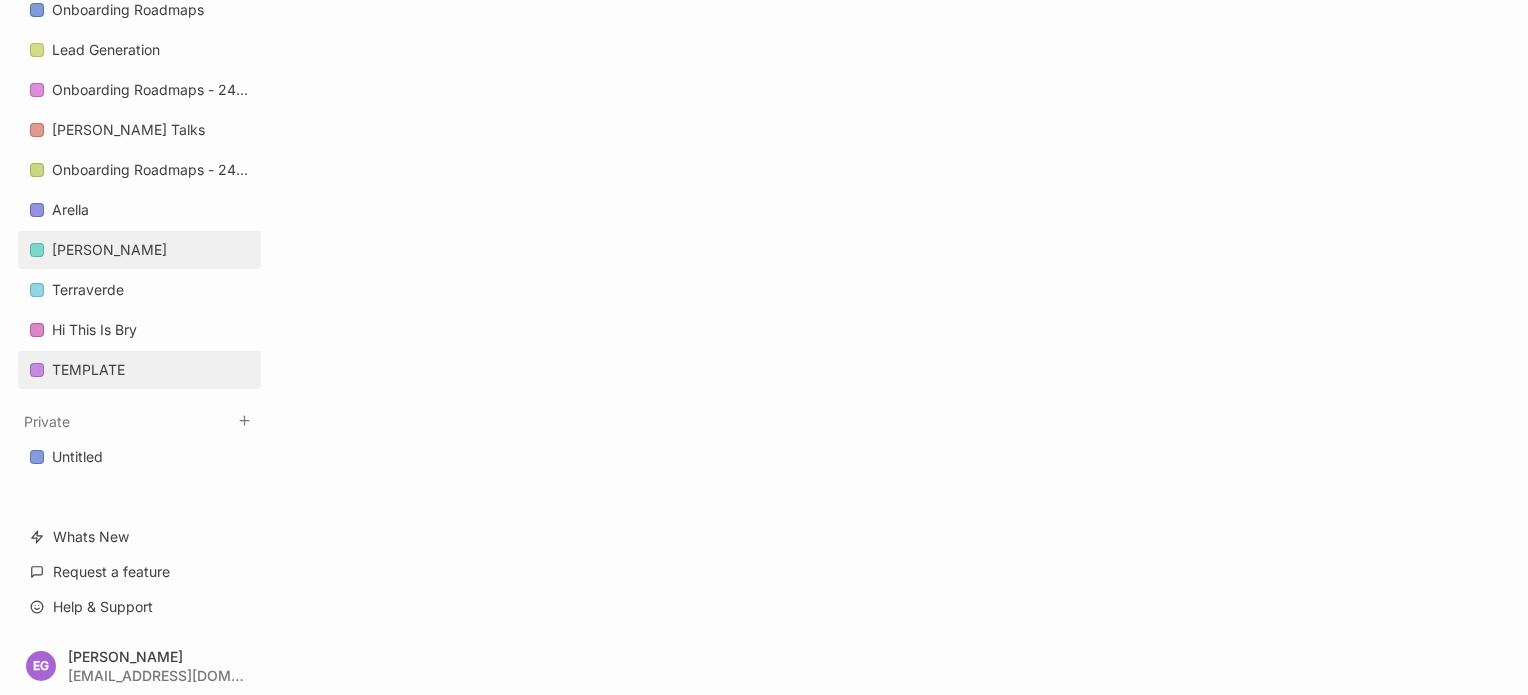 click on "TEMPLATE" at bounding box center (88, 370) 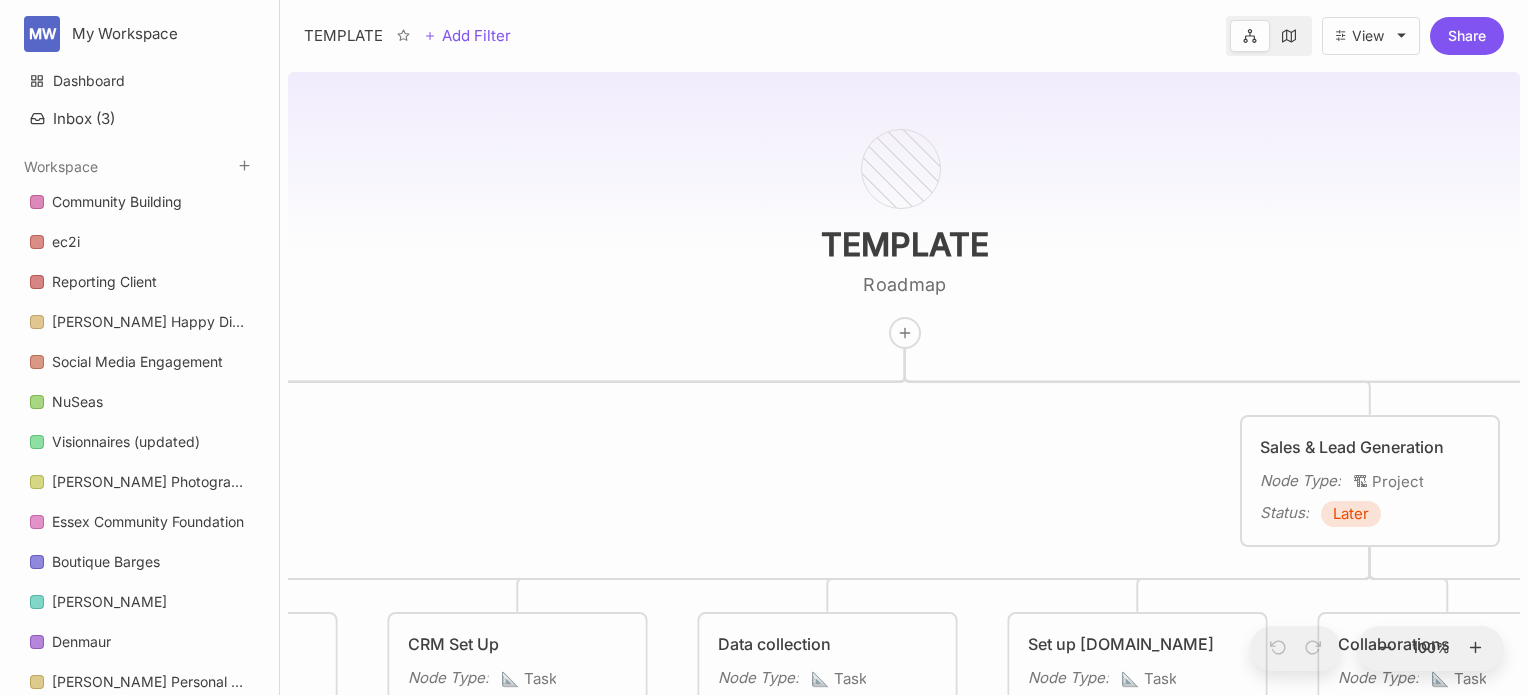 click on "View" at bounding box center [1371, 36] 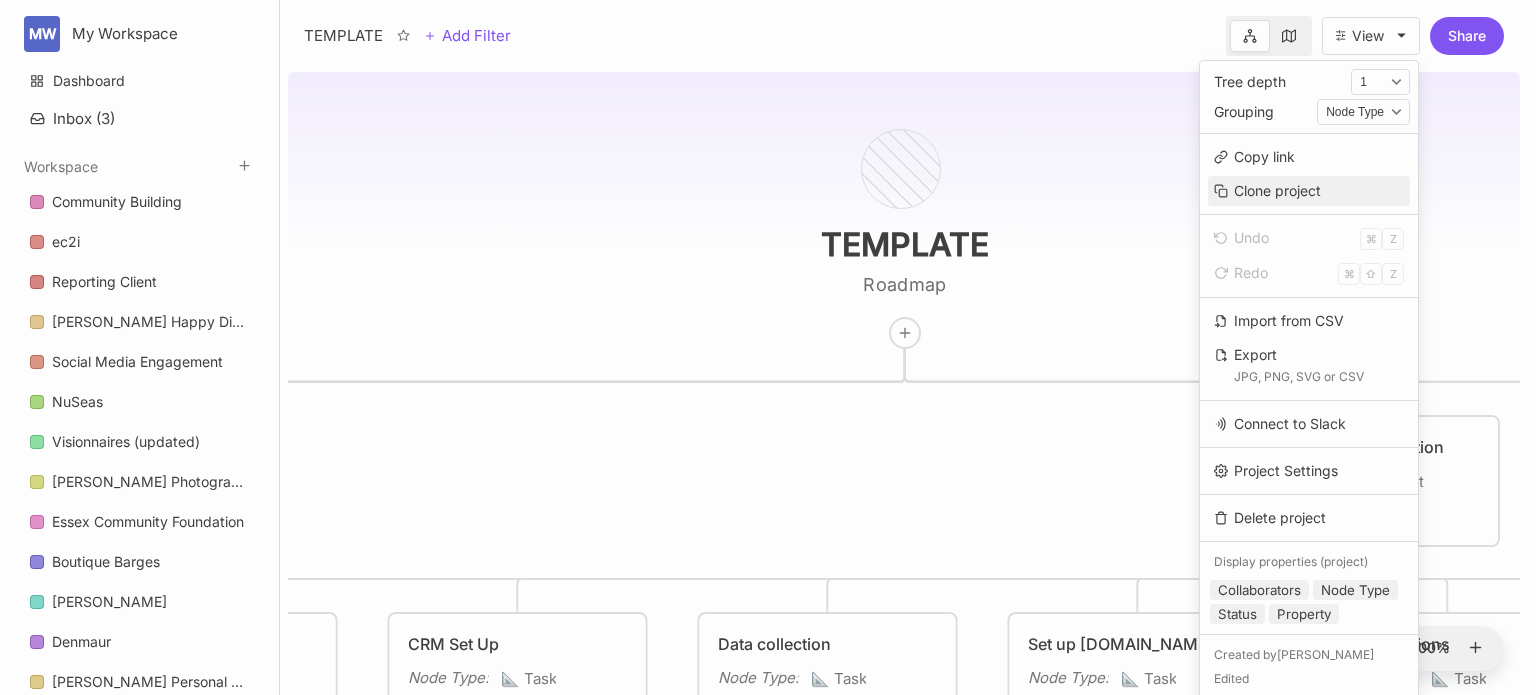 click on "Clone project" at bounding box center [1309, 191] 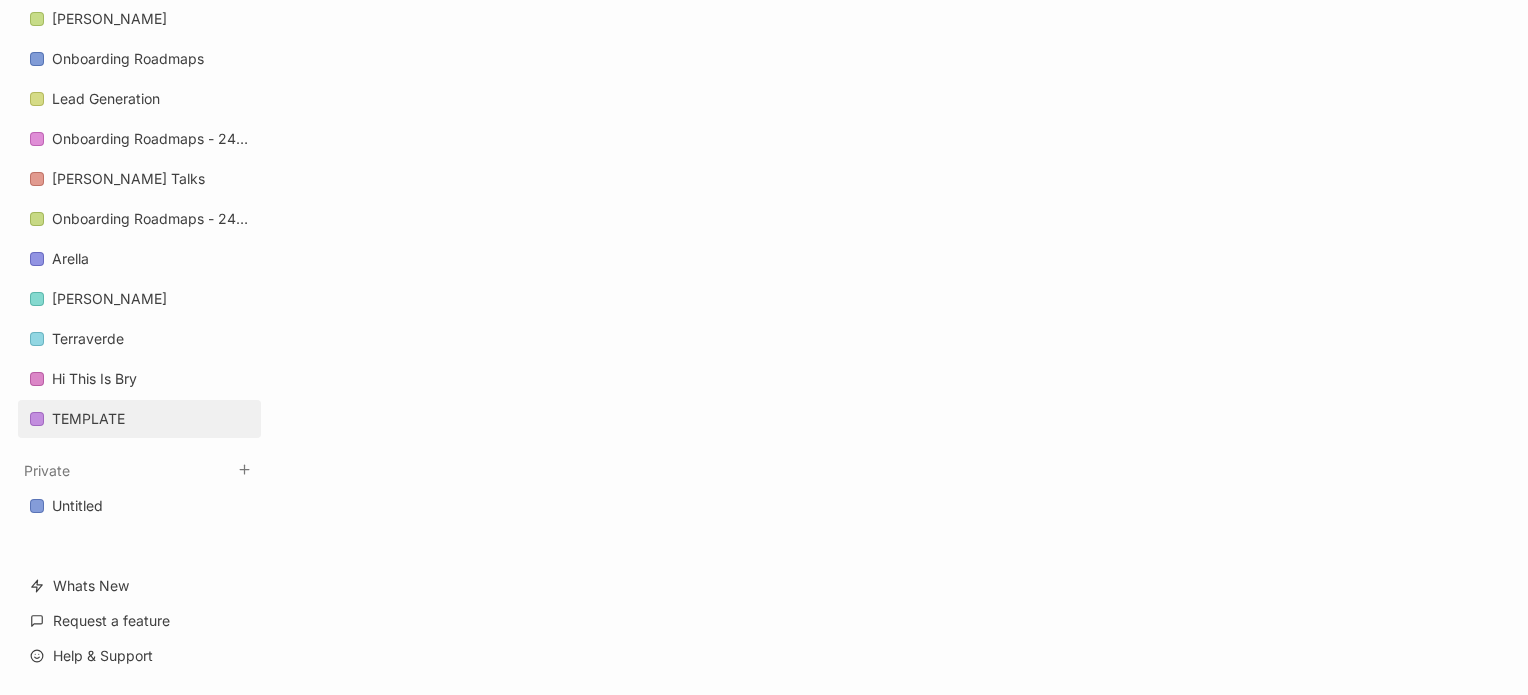 scroll, scrollTop: 1632, scrollLeft: 0, axis: vertical 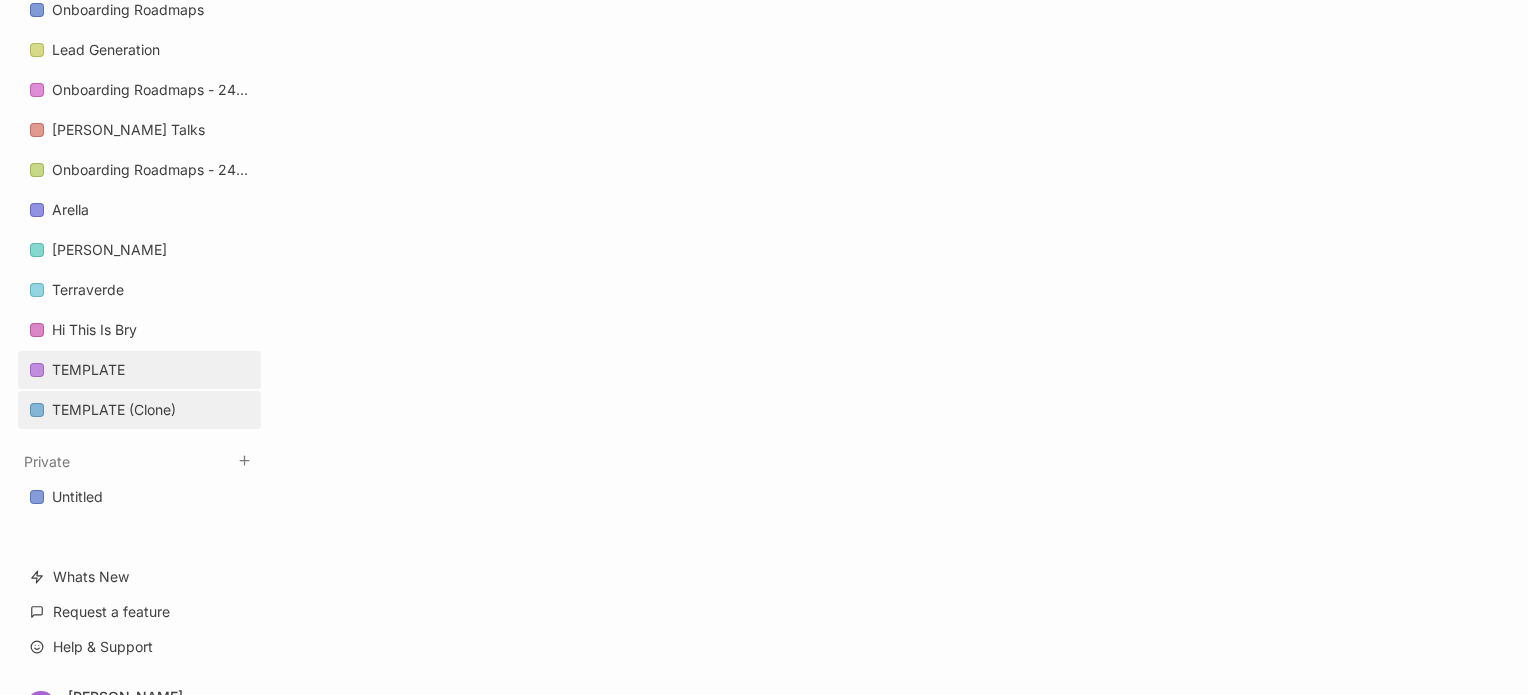 click on "TEMPLATE (Clone)" at bounding box center [114, 410] 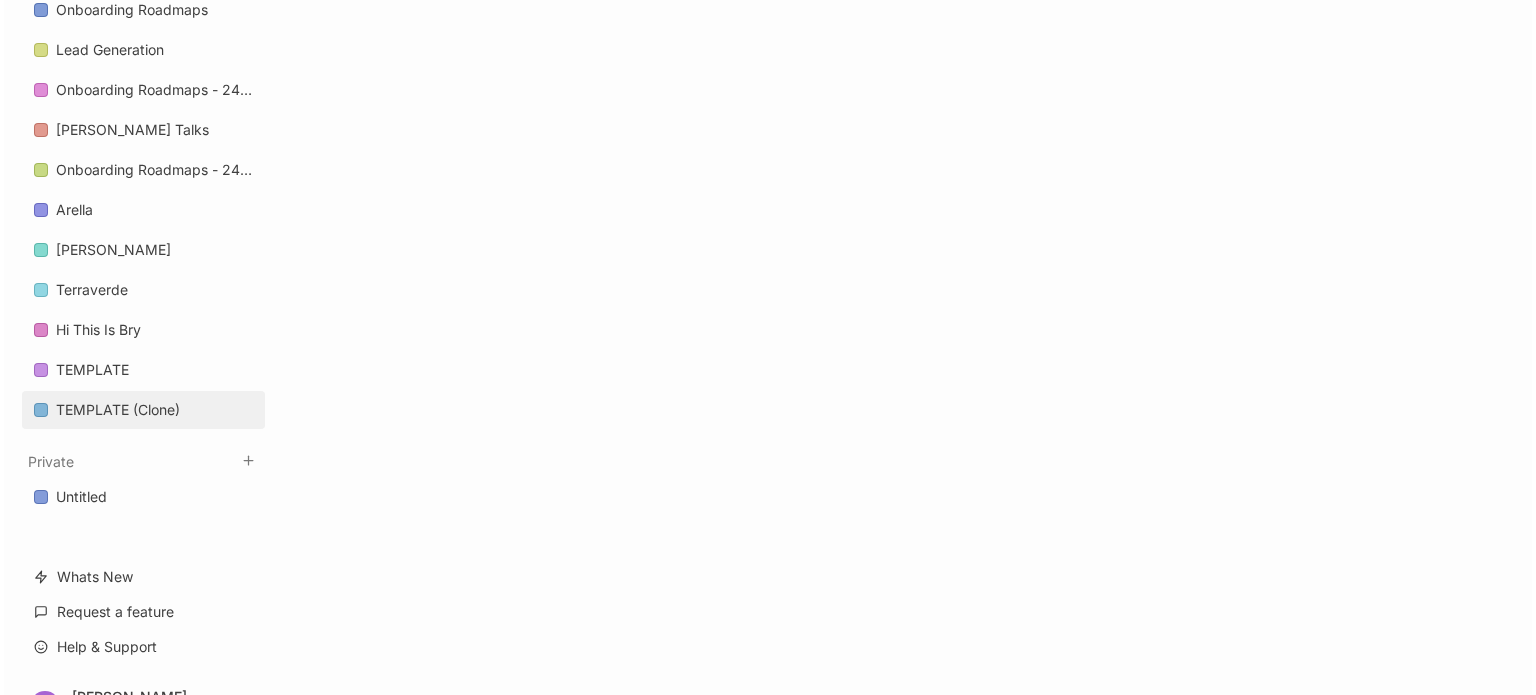 scroll, scrollTop: 0, scrollLeft: 0, axis: both 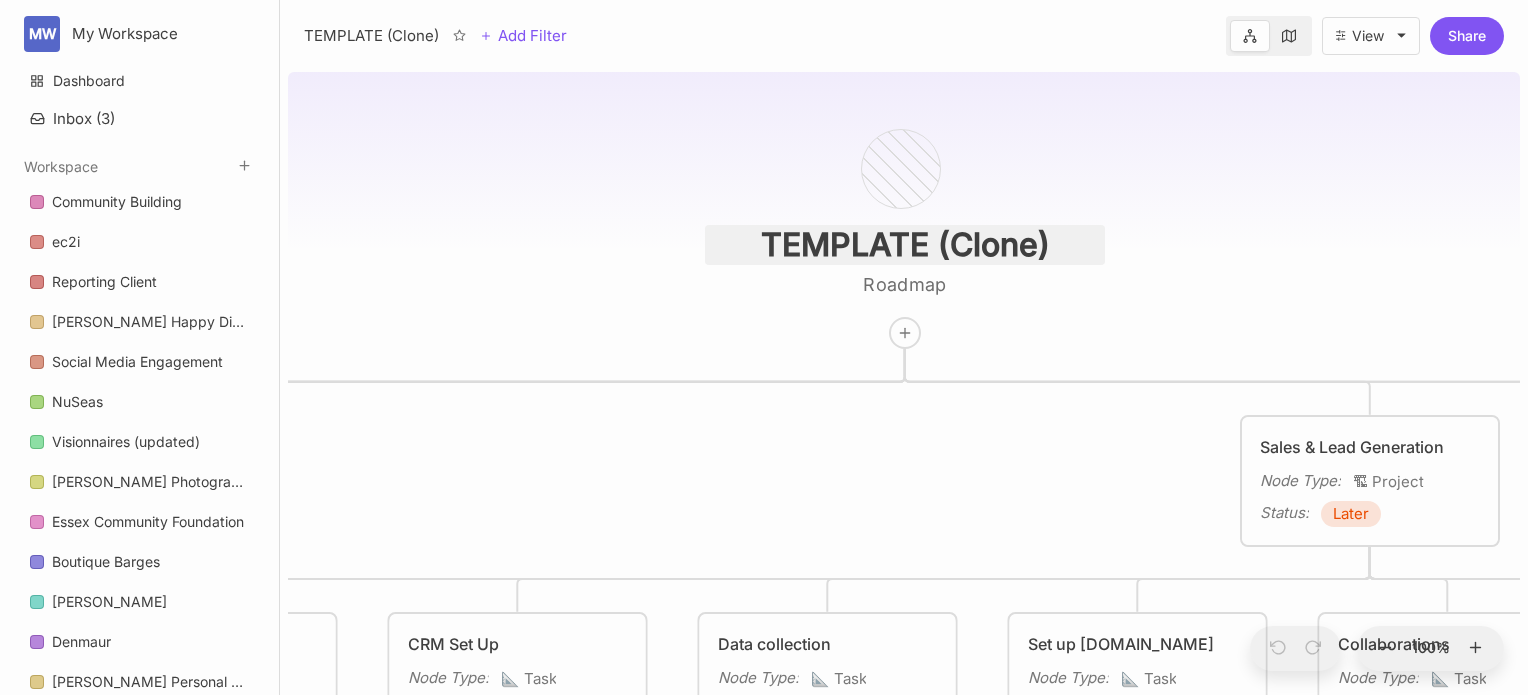 click on "TEMPLATE (Clone)" at bounding box center (905, 245) 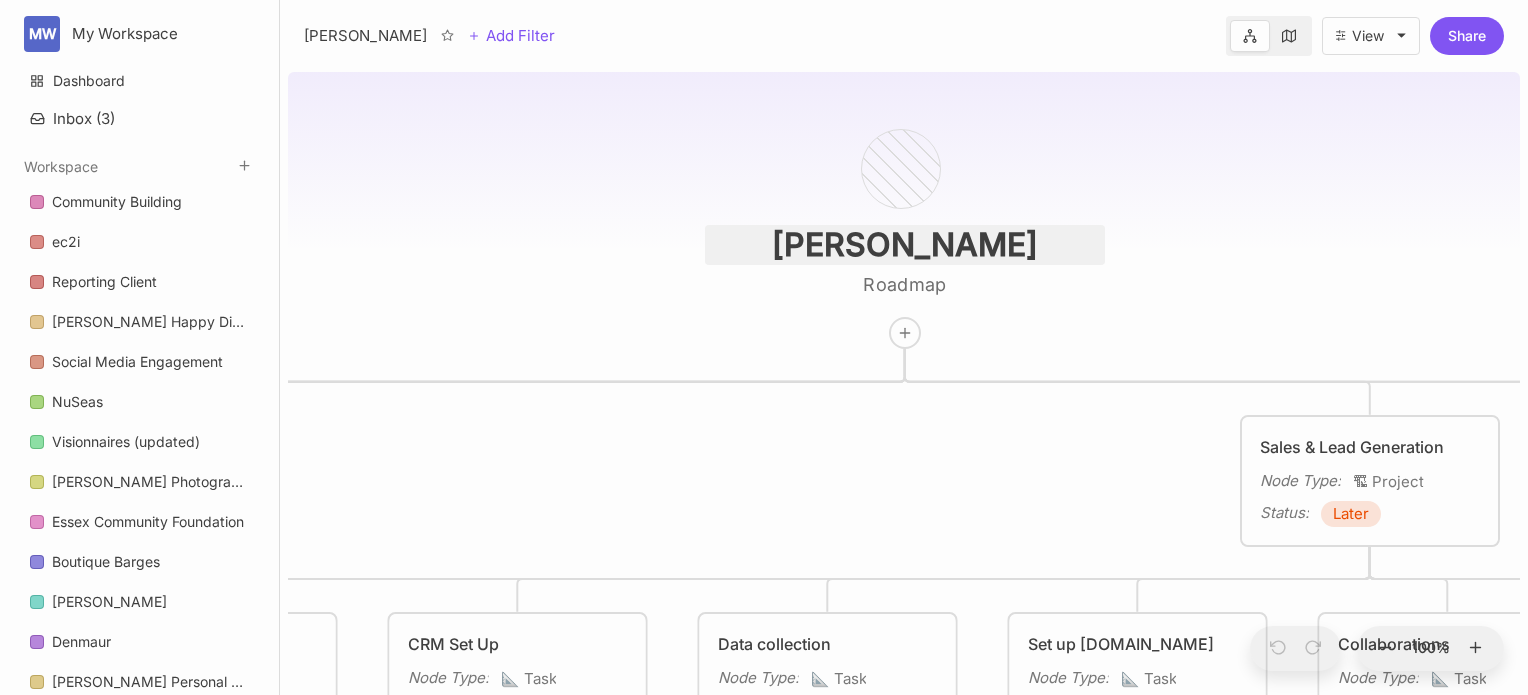 type on "[PERSON_NAME]" 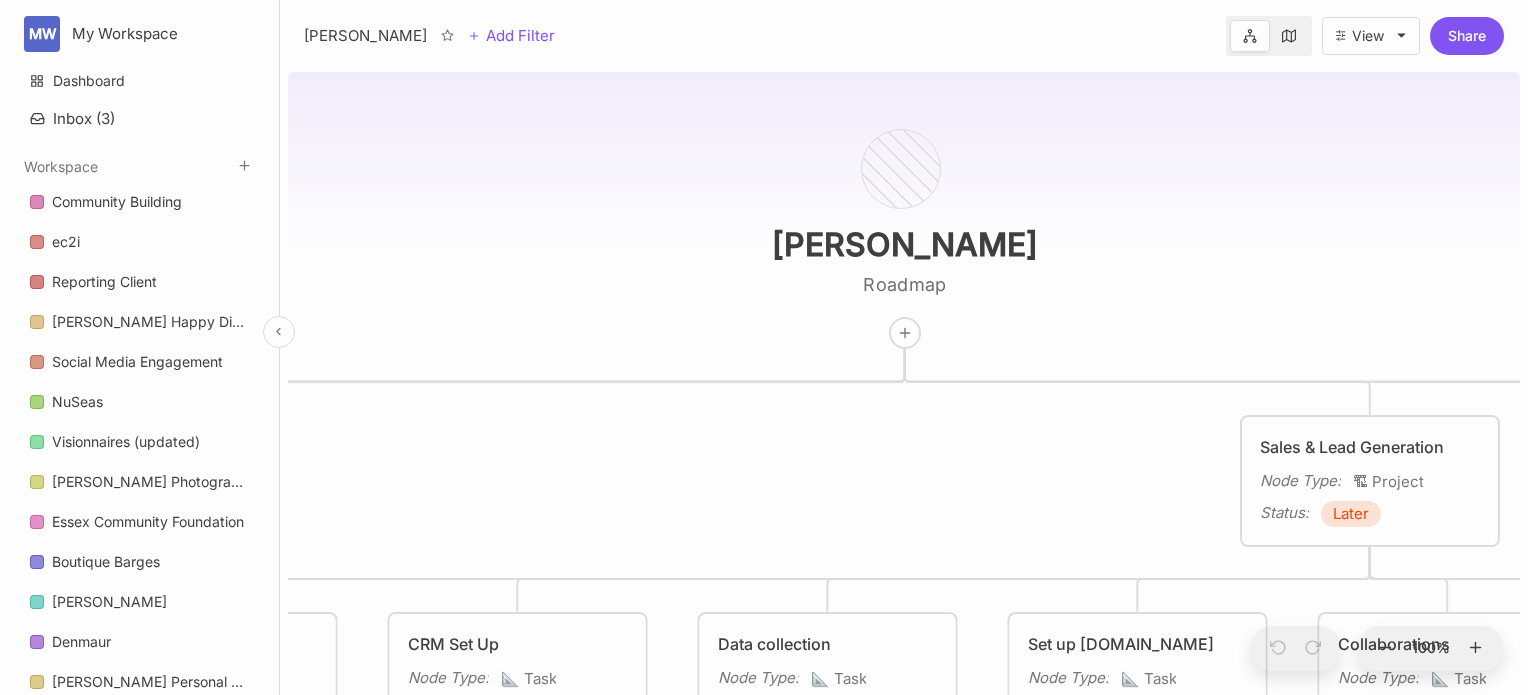 click 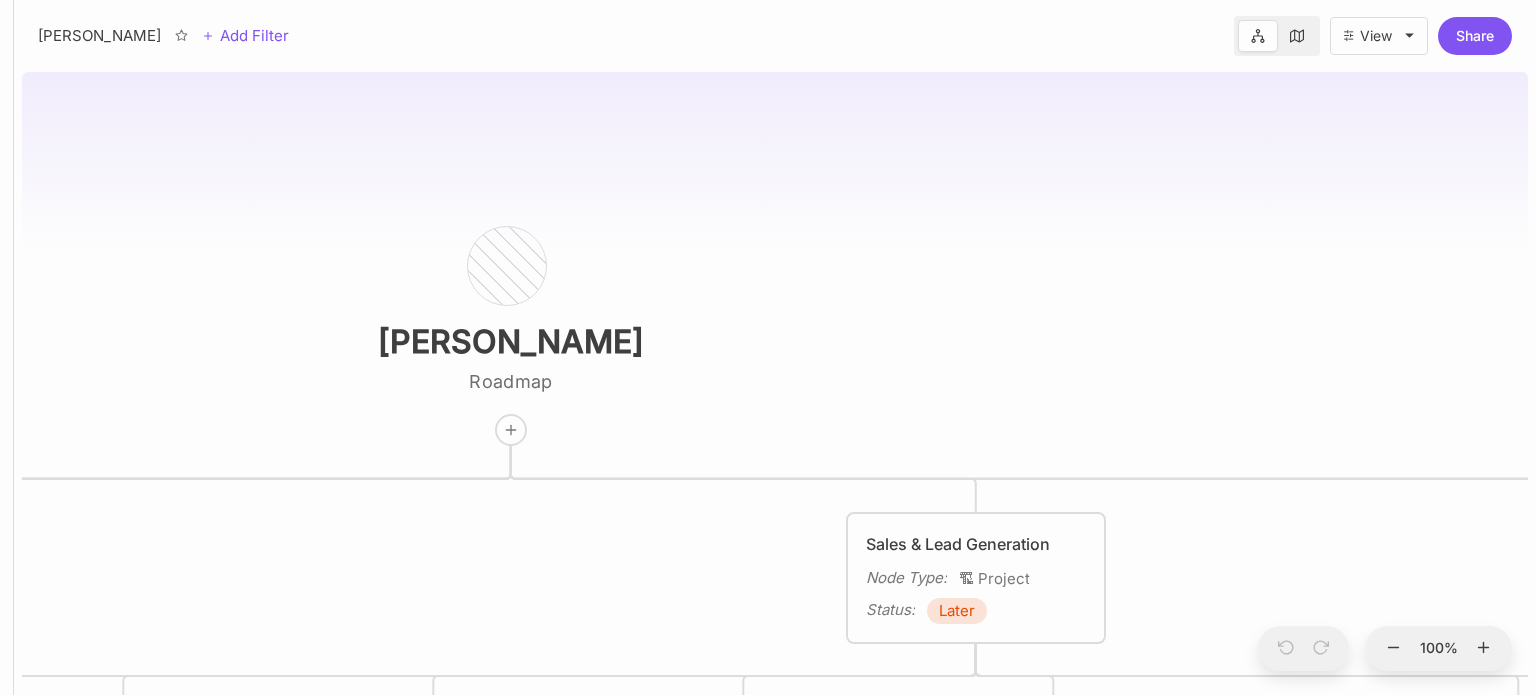 drag, startPoint x: 1094, startPoint y: 248, endPoint x: 962, endPoint y: 347, distance: 165 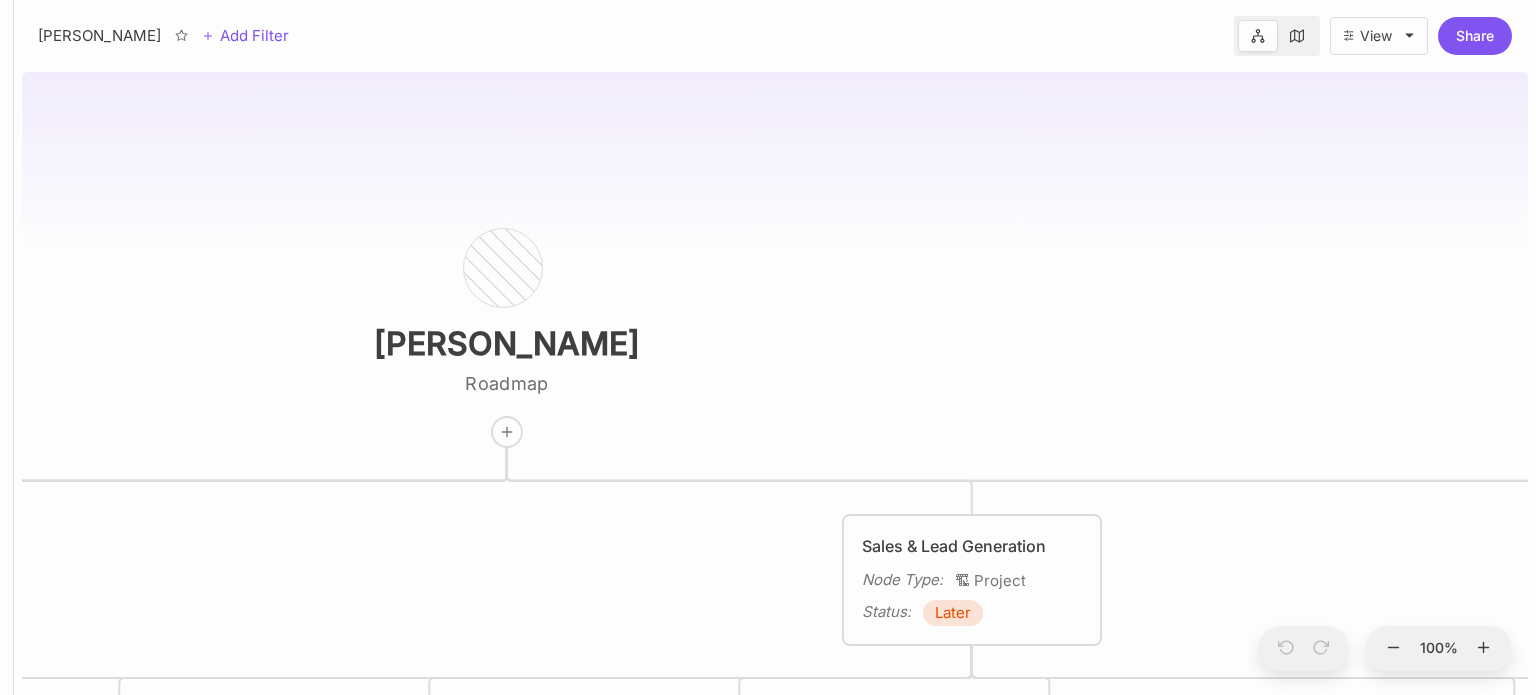 click 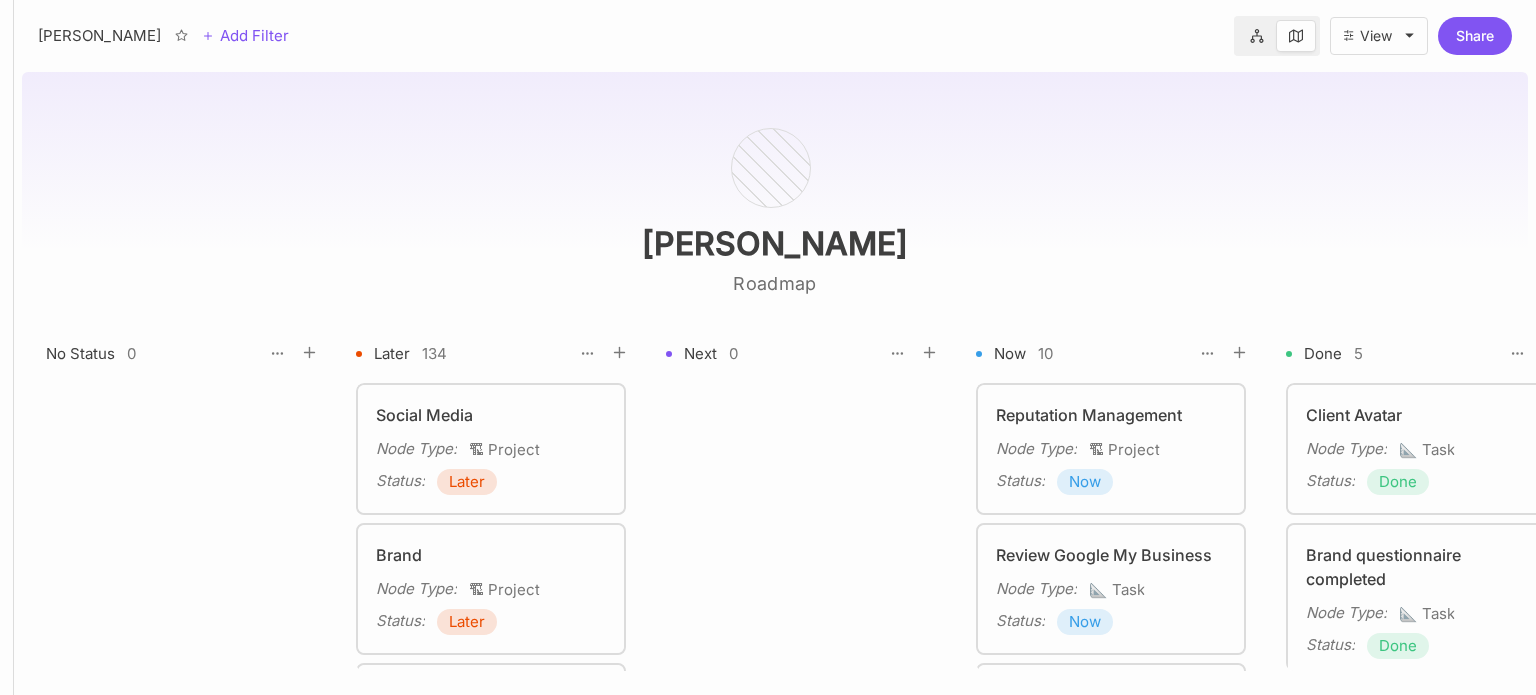 click on "Reputation Management Node Type : 🏗   Project Status : Now" at bounding box center [1111, 449] 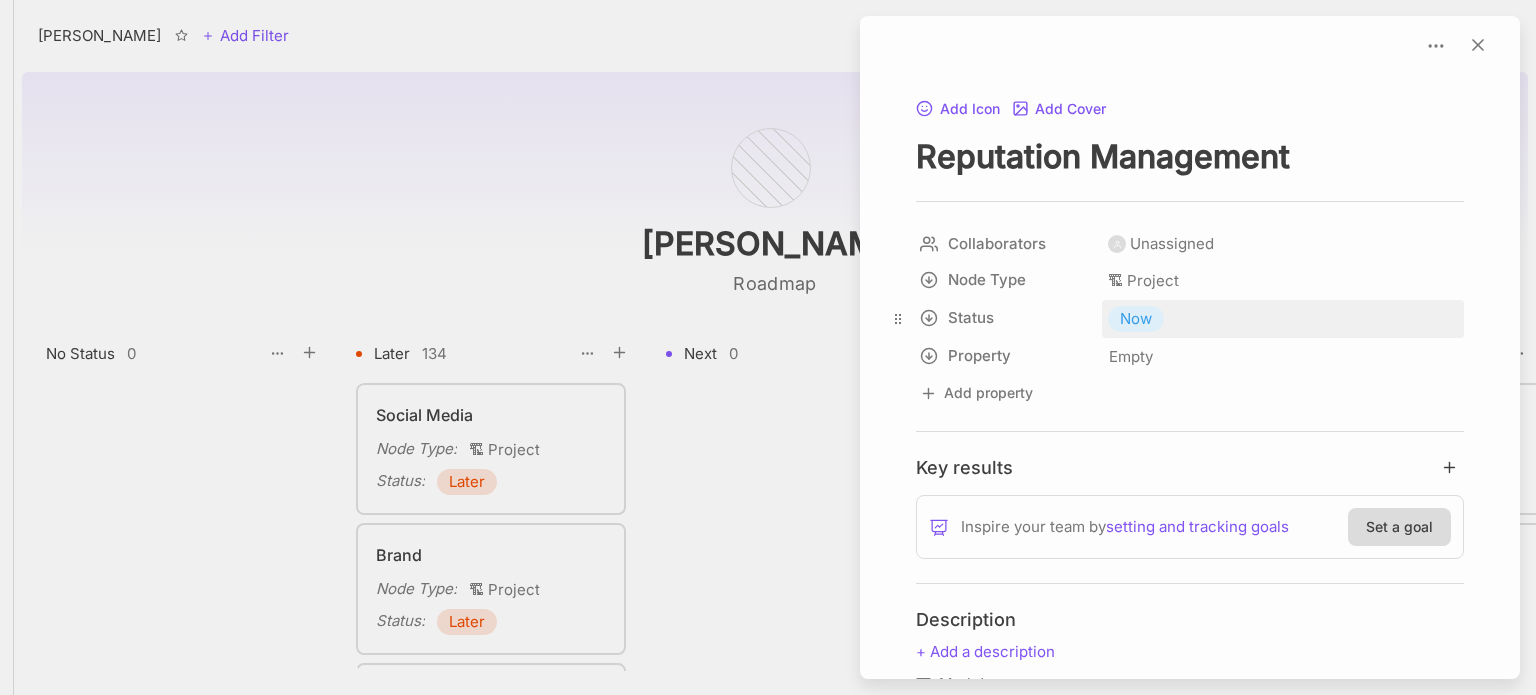 click on "Now" at bounding box center [1136, 319] 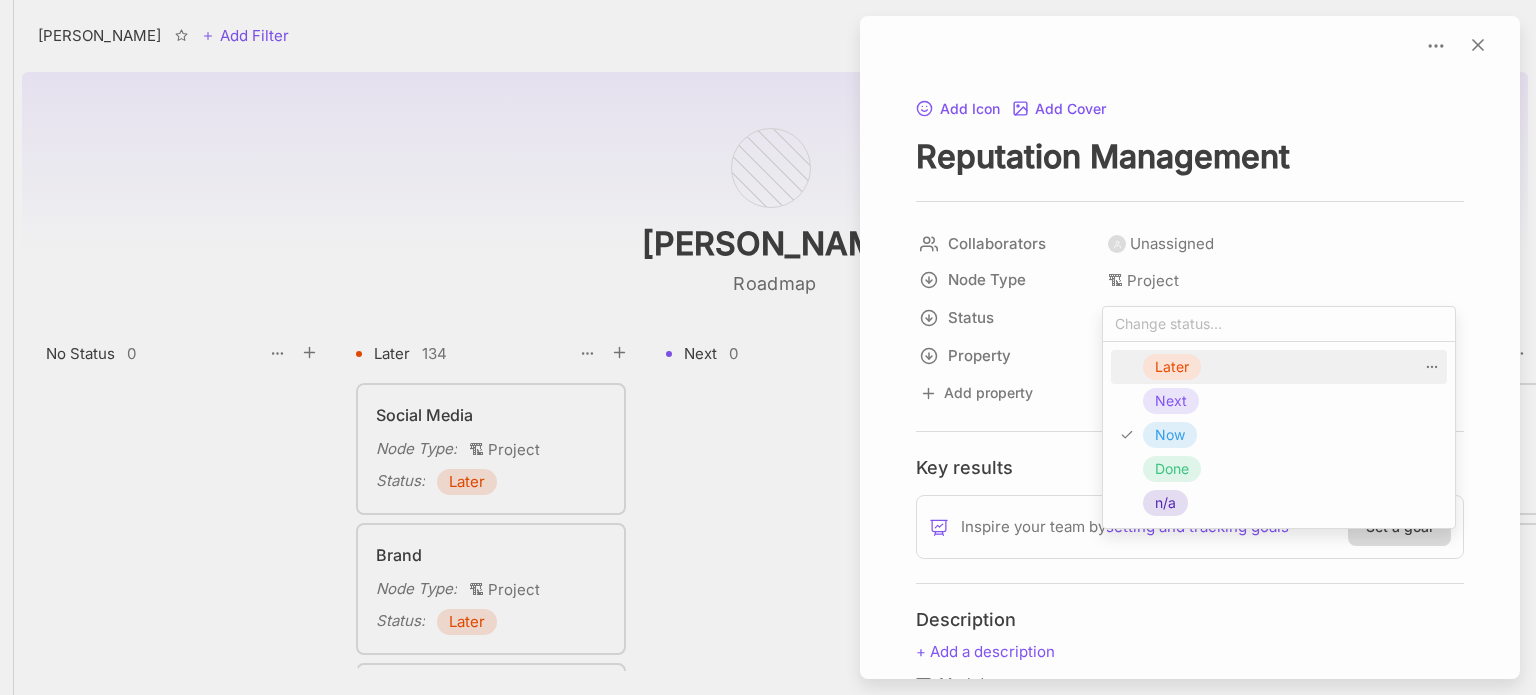click on "Later" at bounding box center [1172, 367] 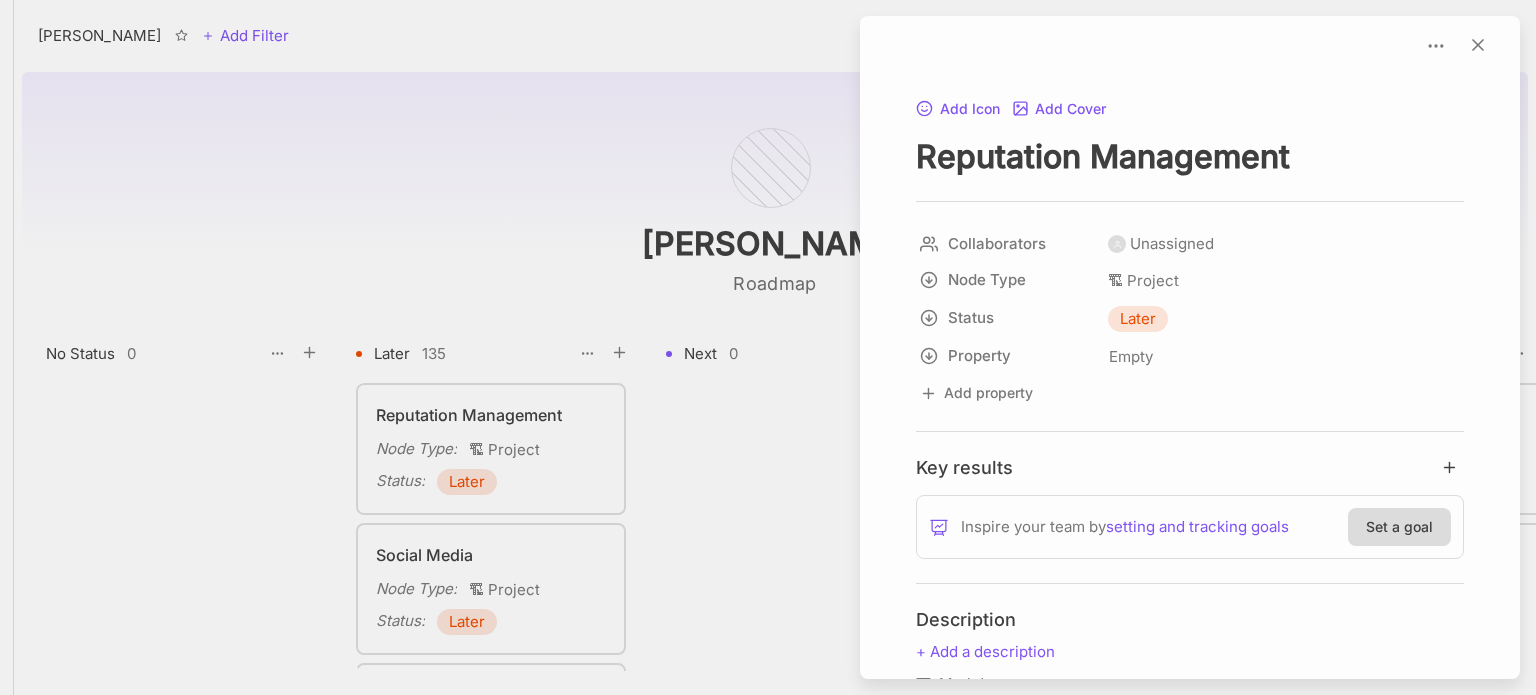 click at bounding box center [768, 347] 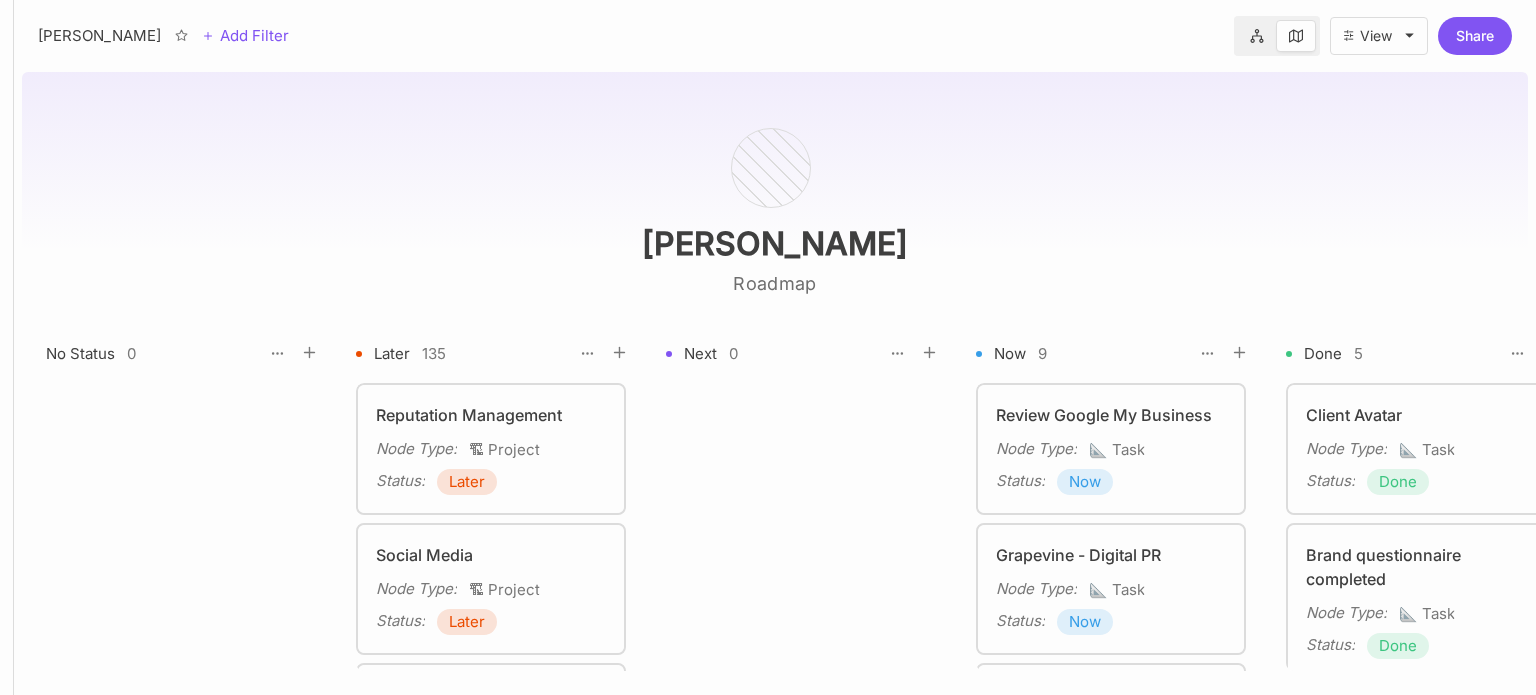 click on "Review Google My Business" at bounding box center [1111, 415] 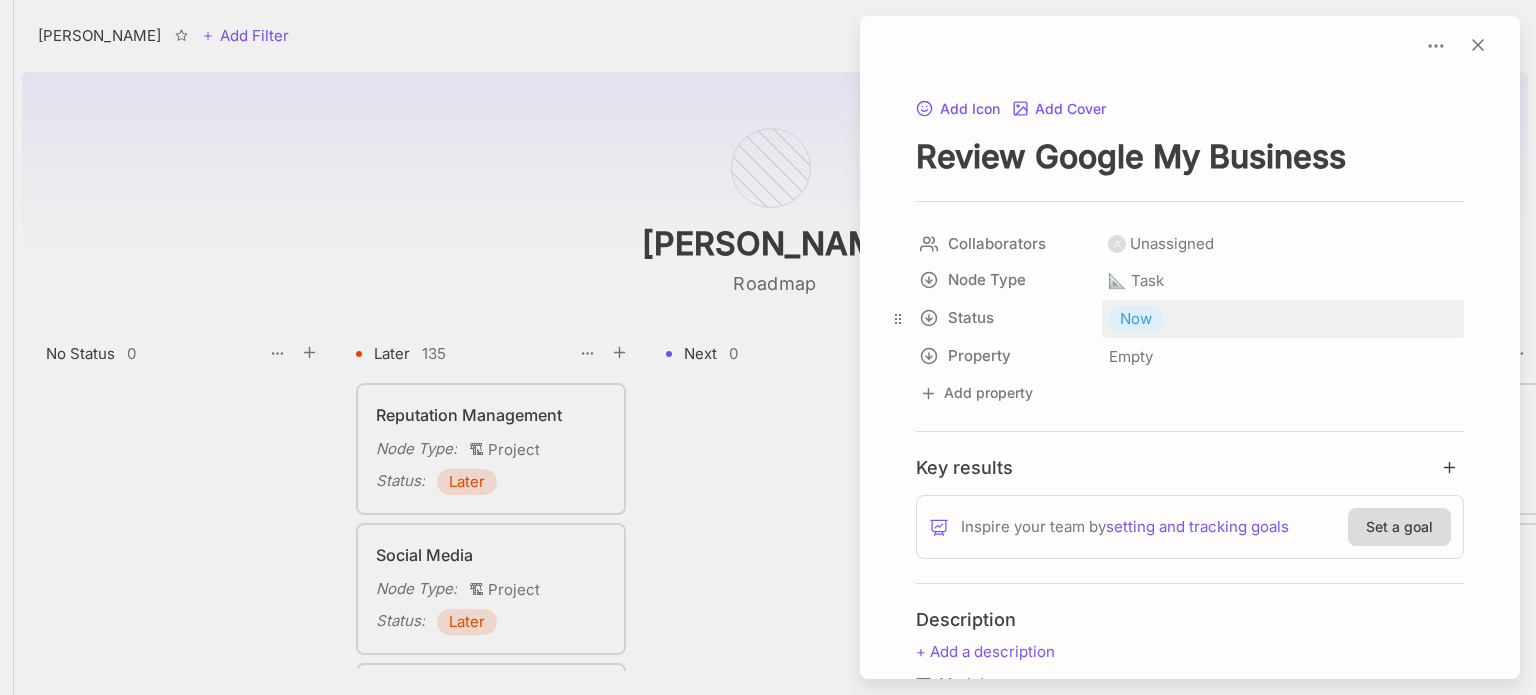 click on "Now" at bounding box center [1136, 319] 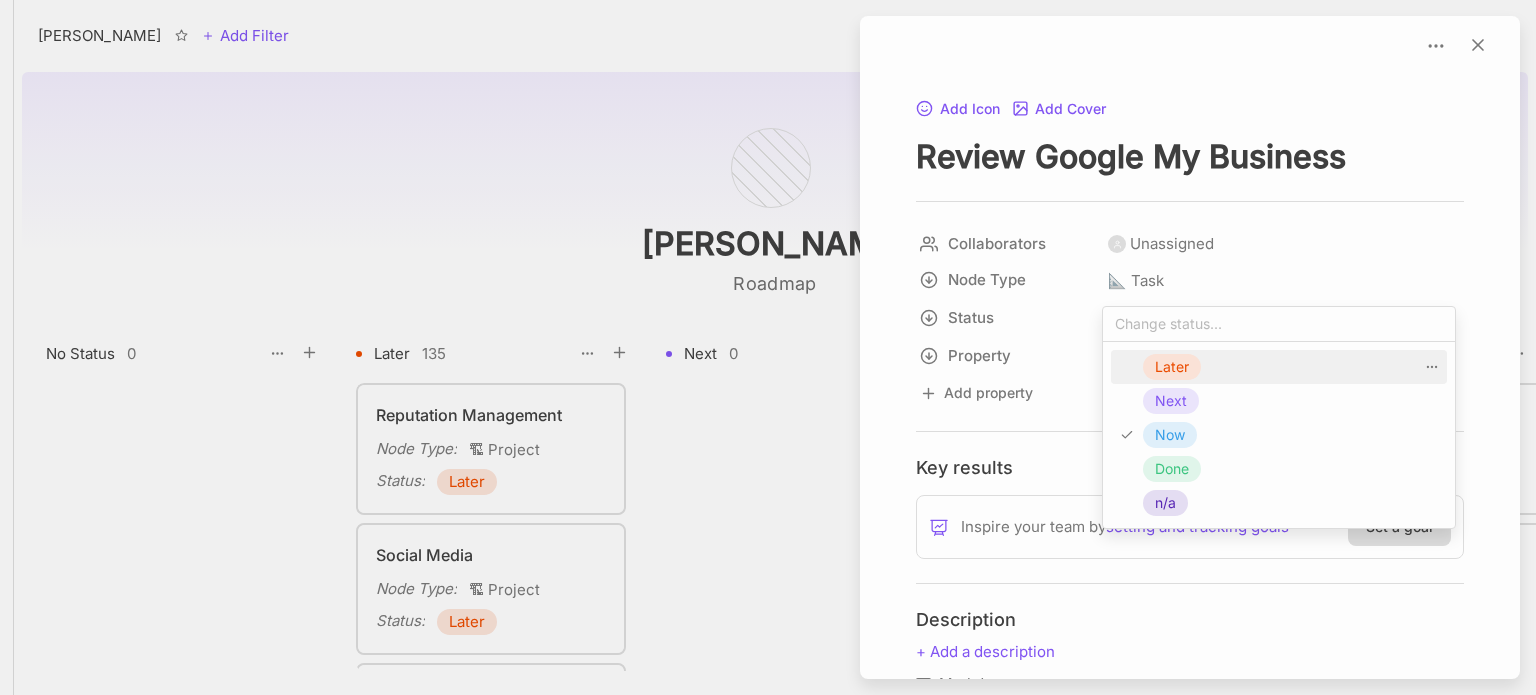 click on "Later" at bounding box center (1172, 367) 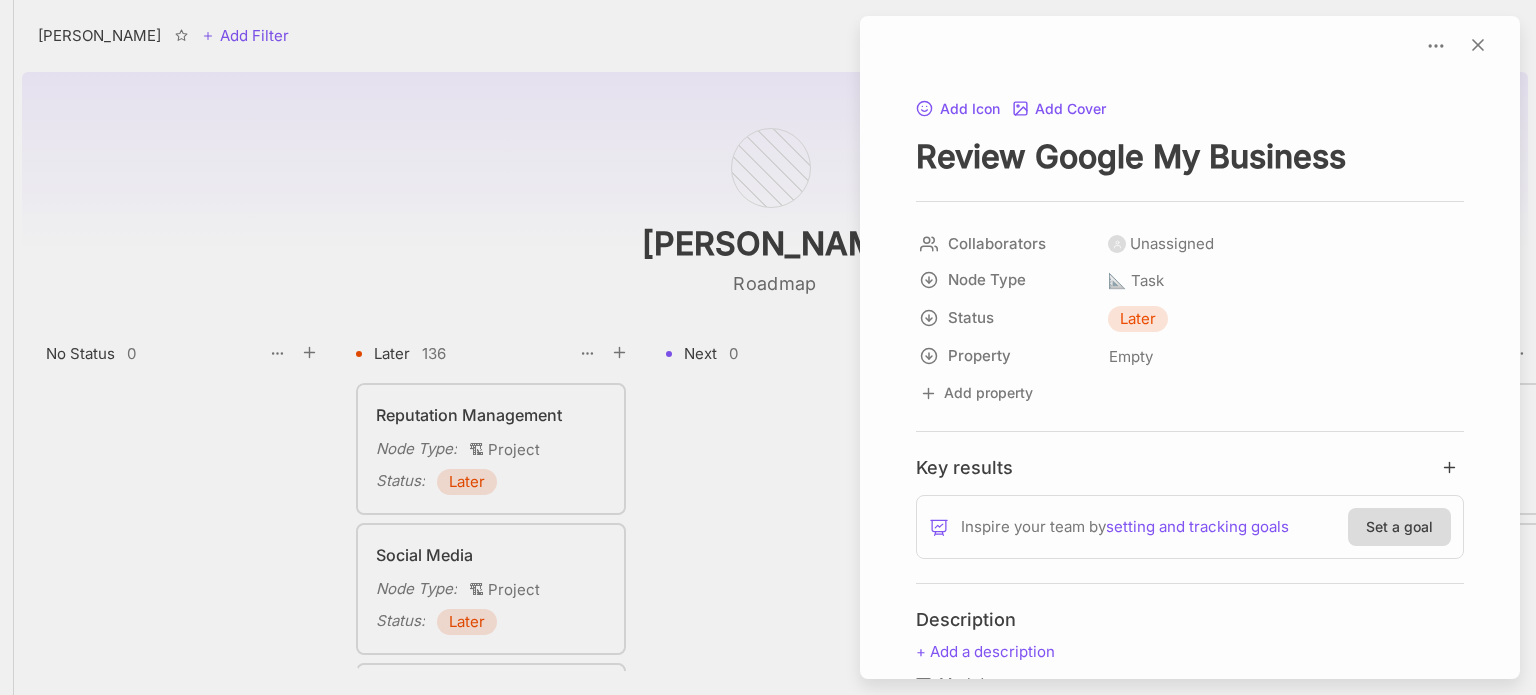 click at bounding box center [768, 347] 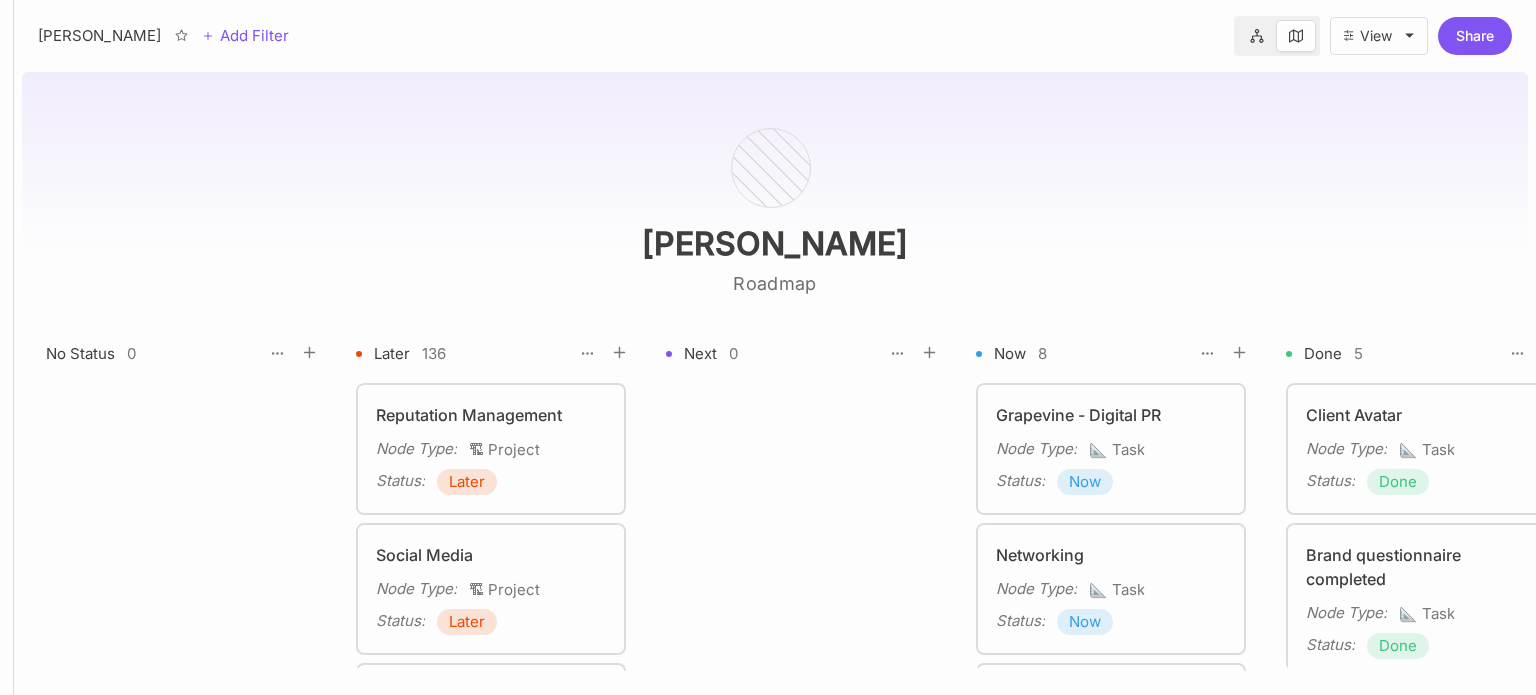 click on "Grapevine - Digital PR" at bounding box center (1111, 415) 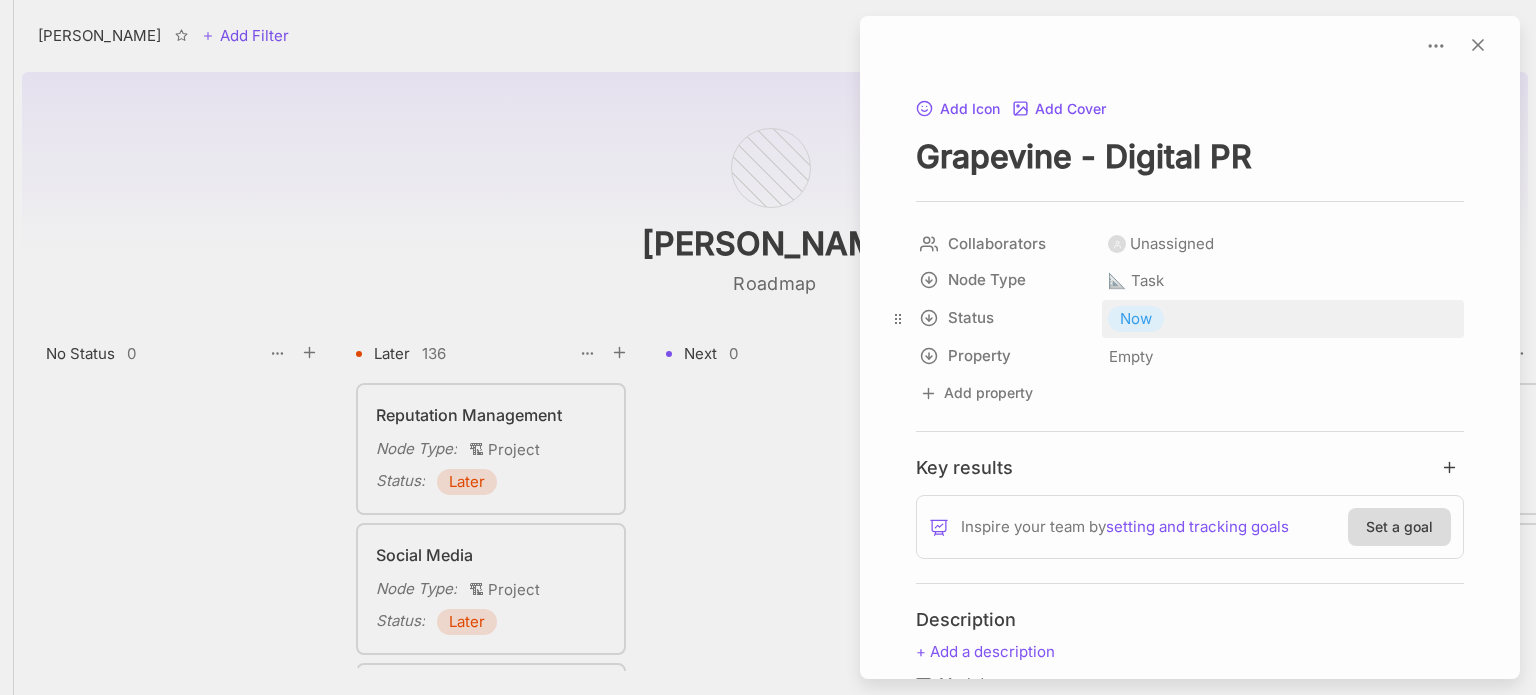 click on "Now" at bounding box center [1136, 319] 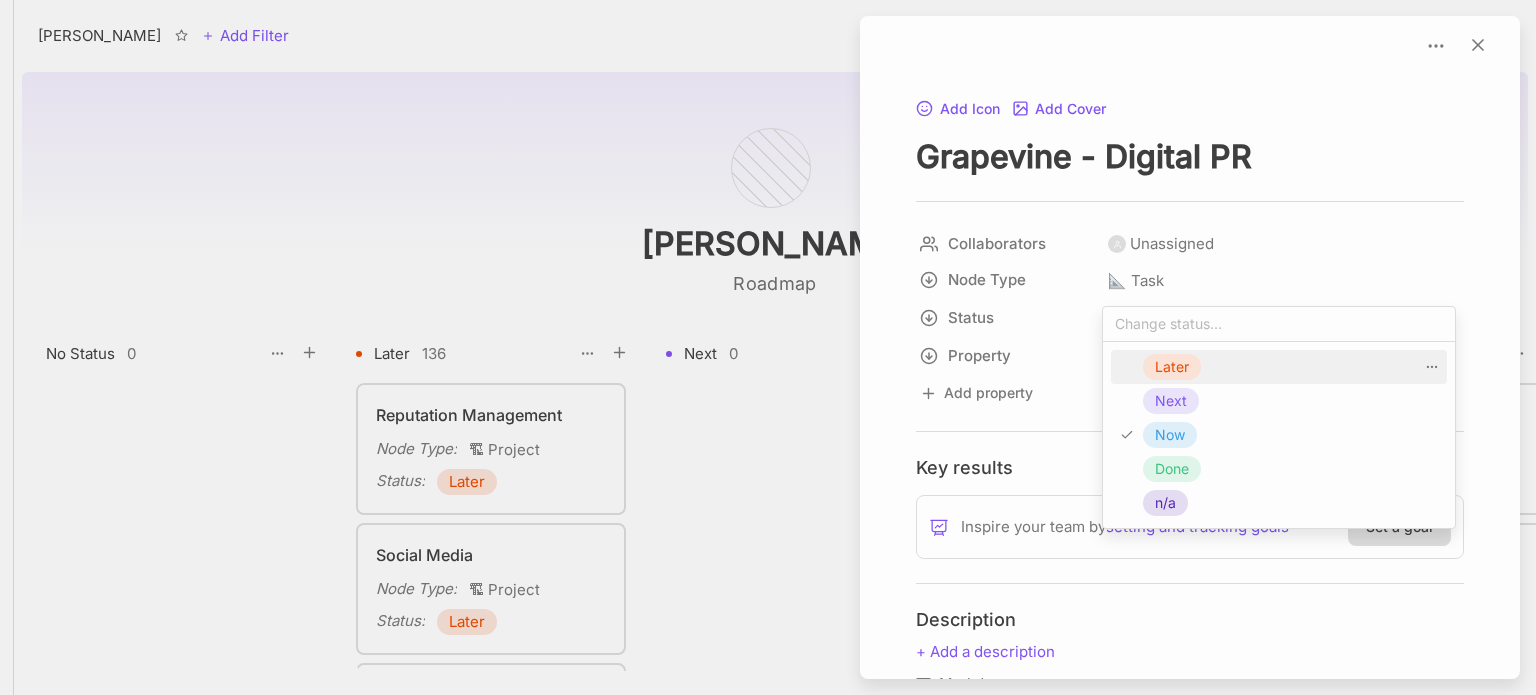 click on "Later" at bounding box center [1172, 367] 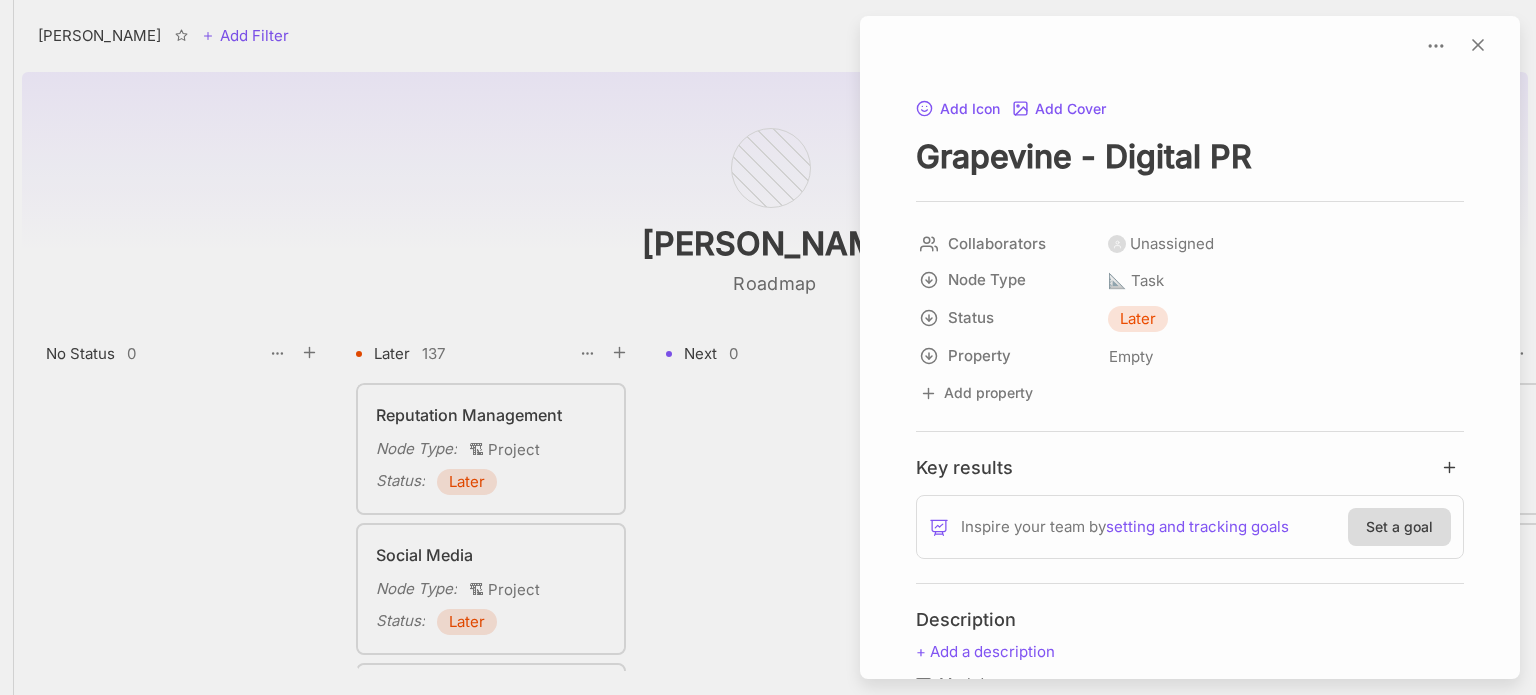 click at bounding box center (768, 347) 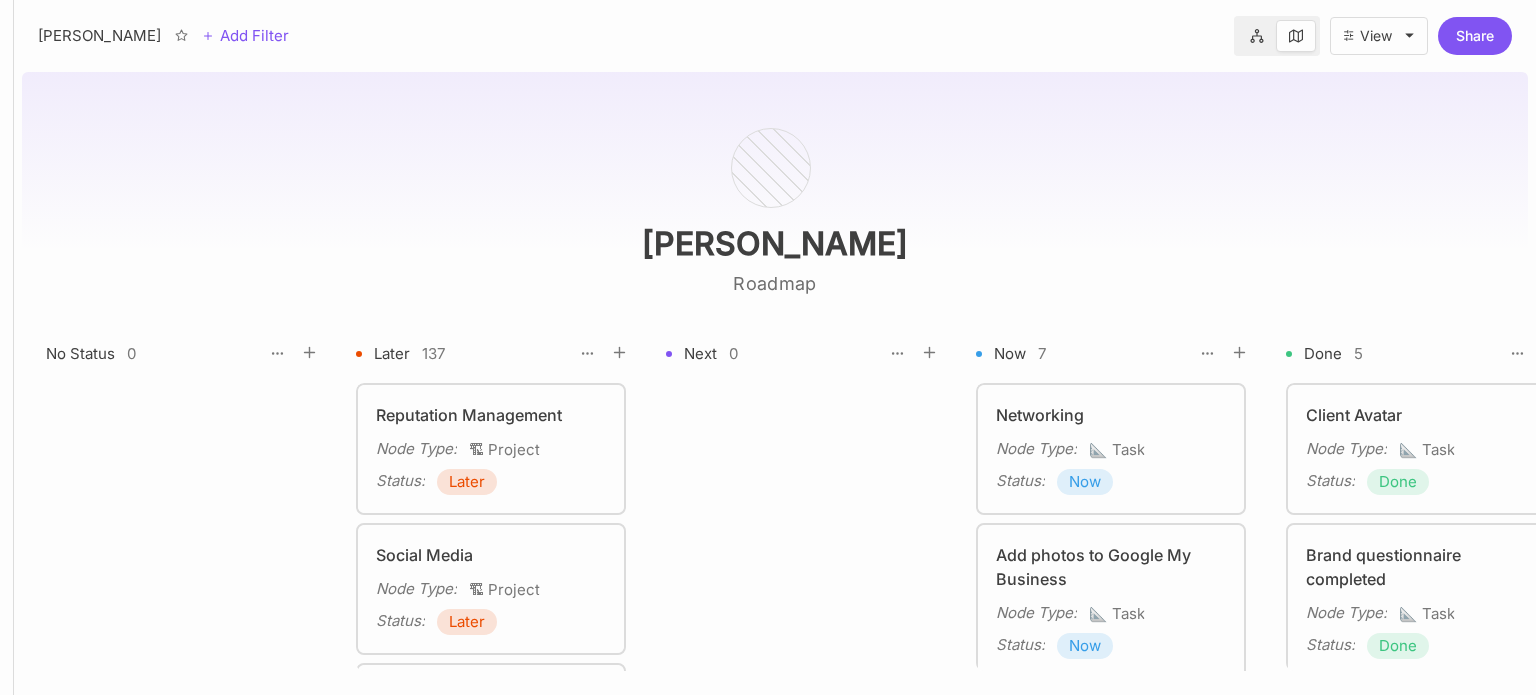 click on "Now" at bounding box center [1085, 482] 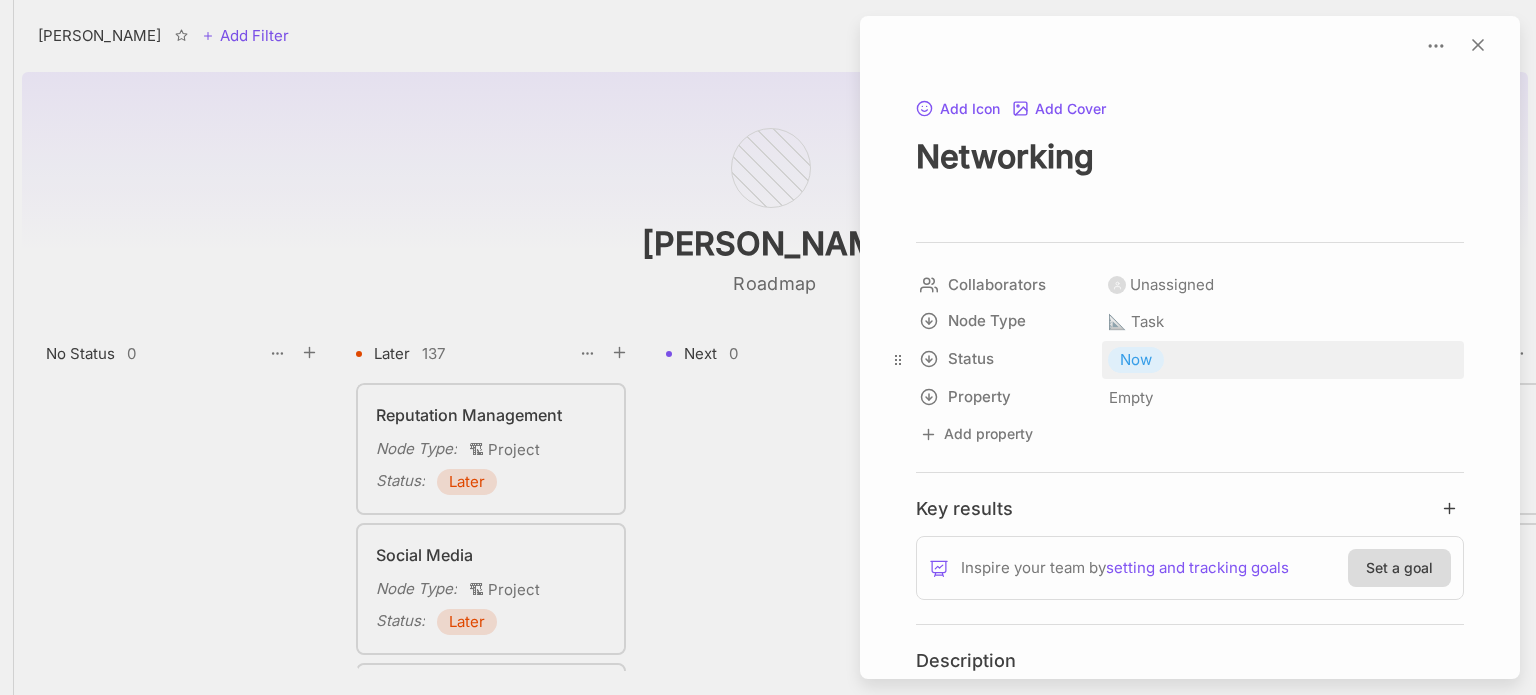 click on "Now" at bounding box center [1136, 360] 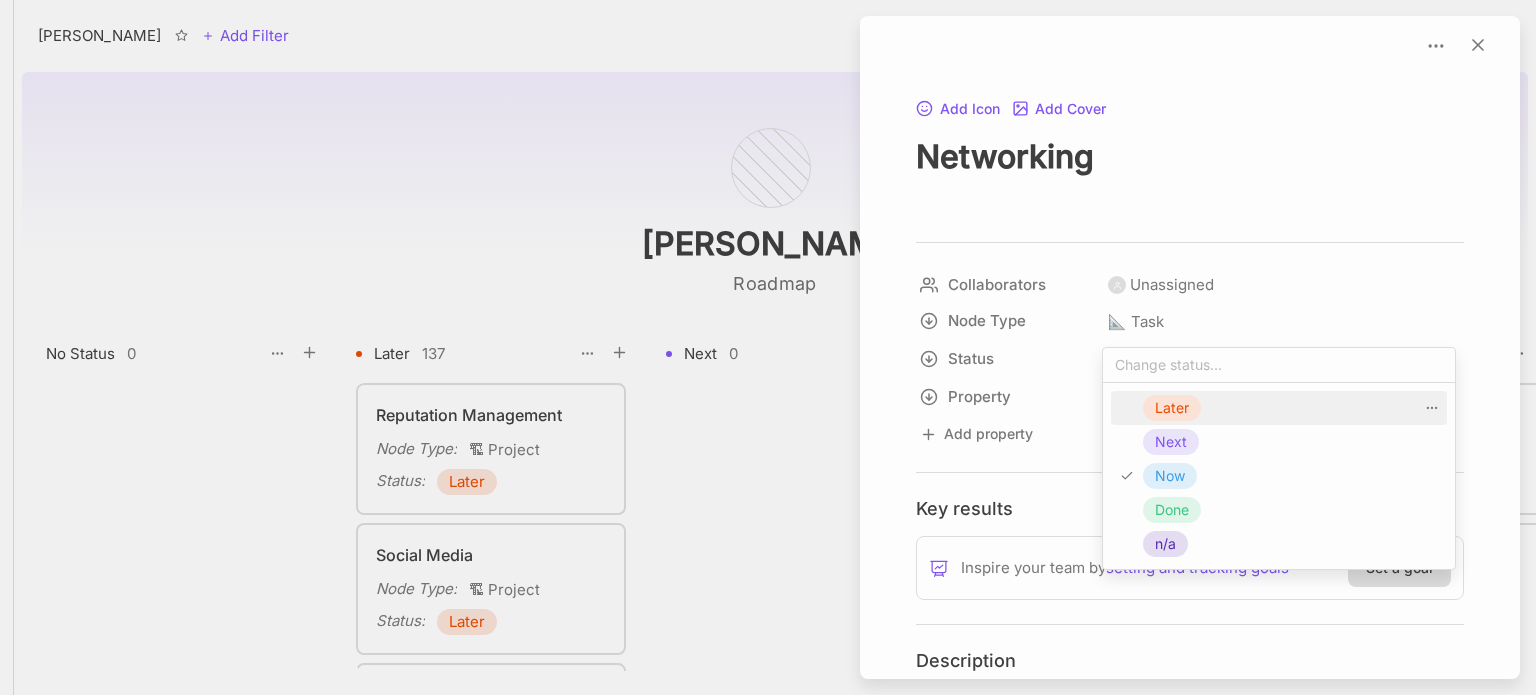 click on "Later" at bounding box center (1172, 408) 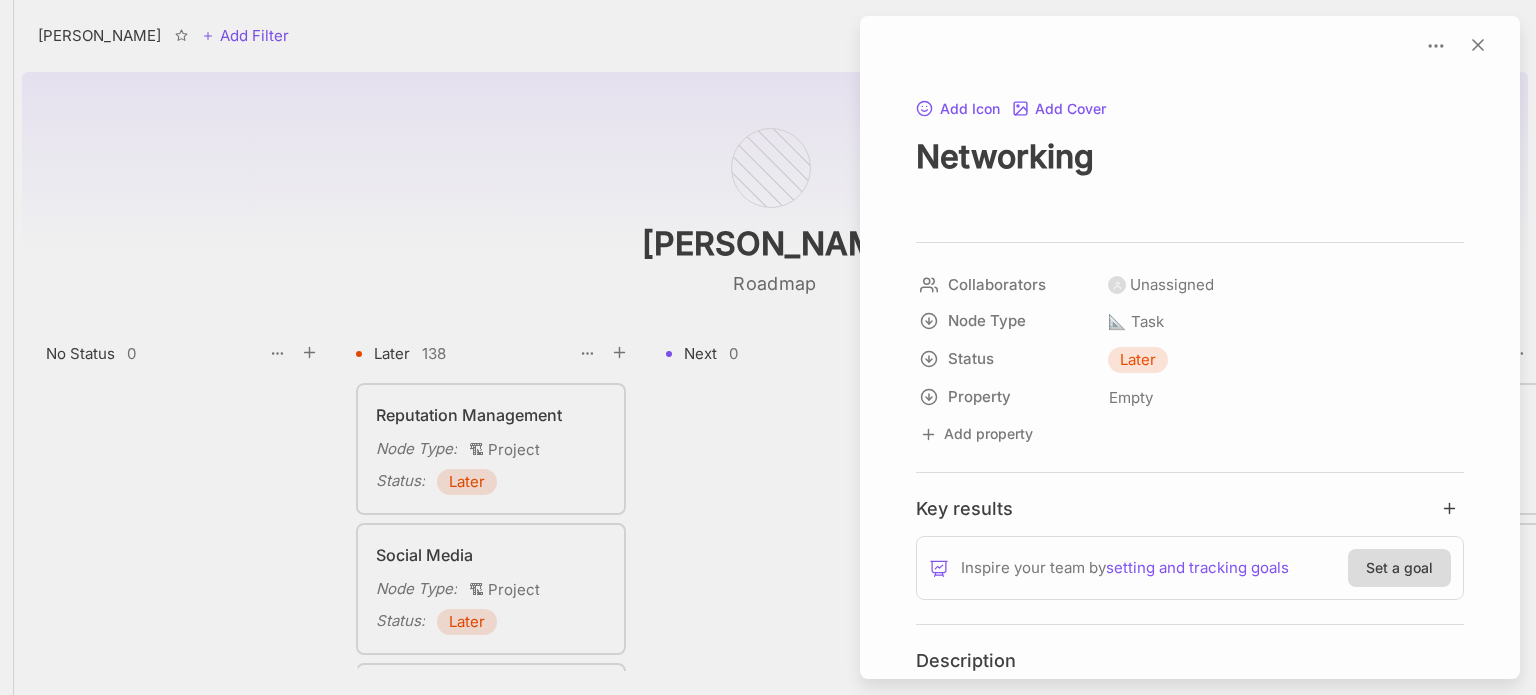 click at bounding box center [768, 347] 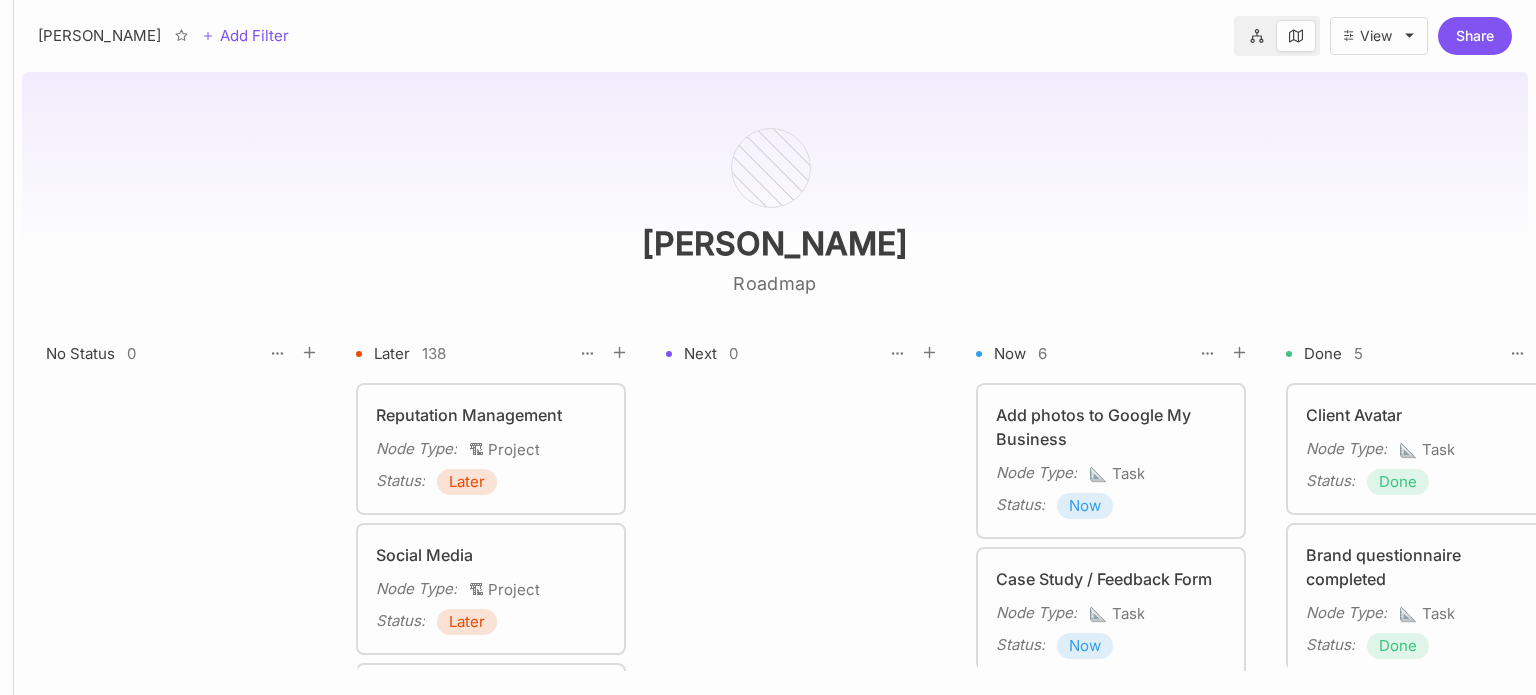 click on "Node Type : 📐   Task" at bounding box center (1111, 474) 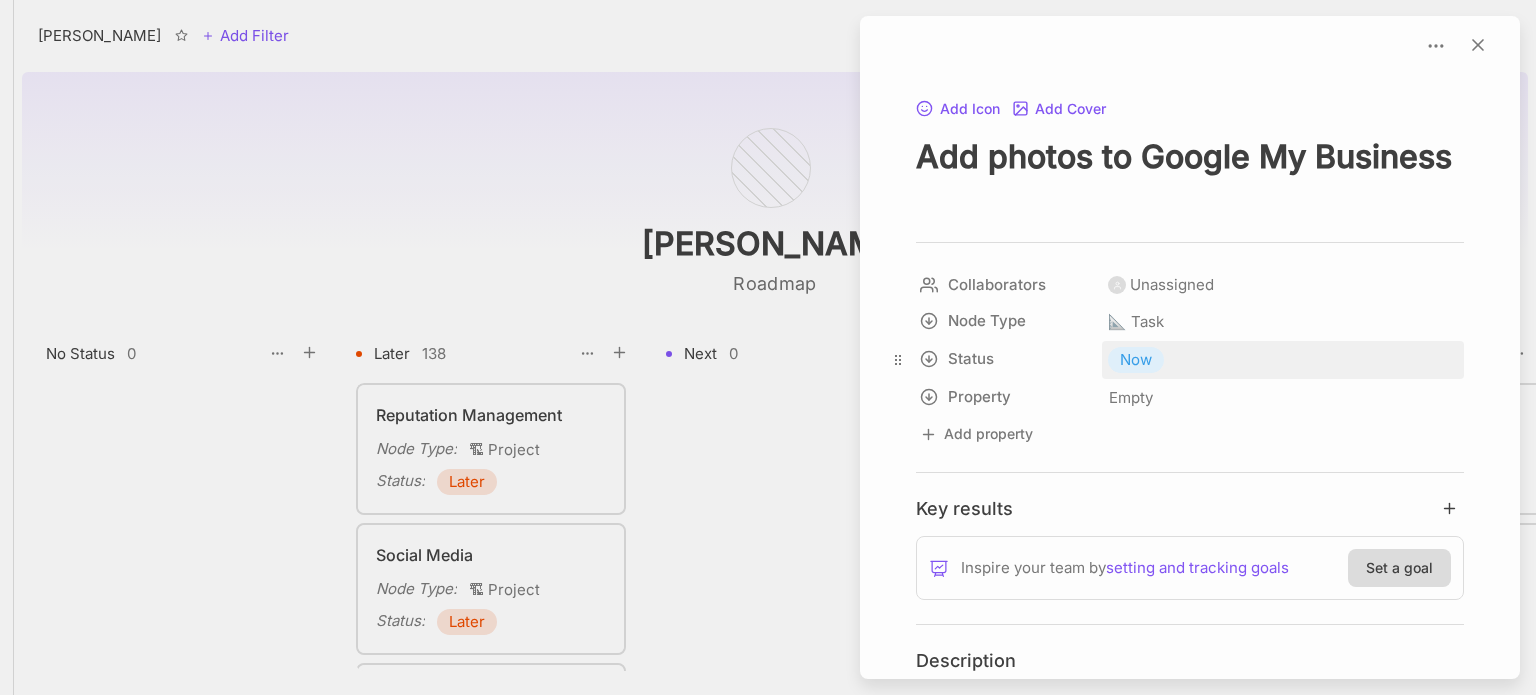 click on "Now" at bounding box center [1136, 360] 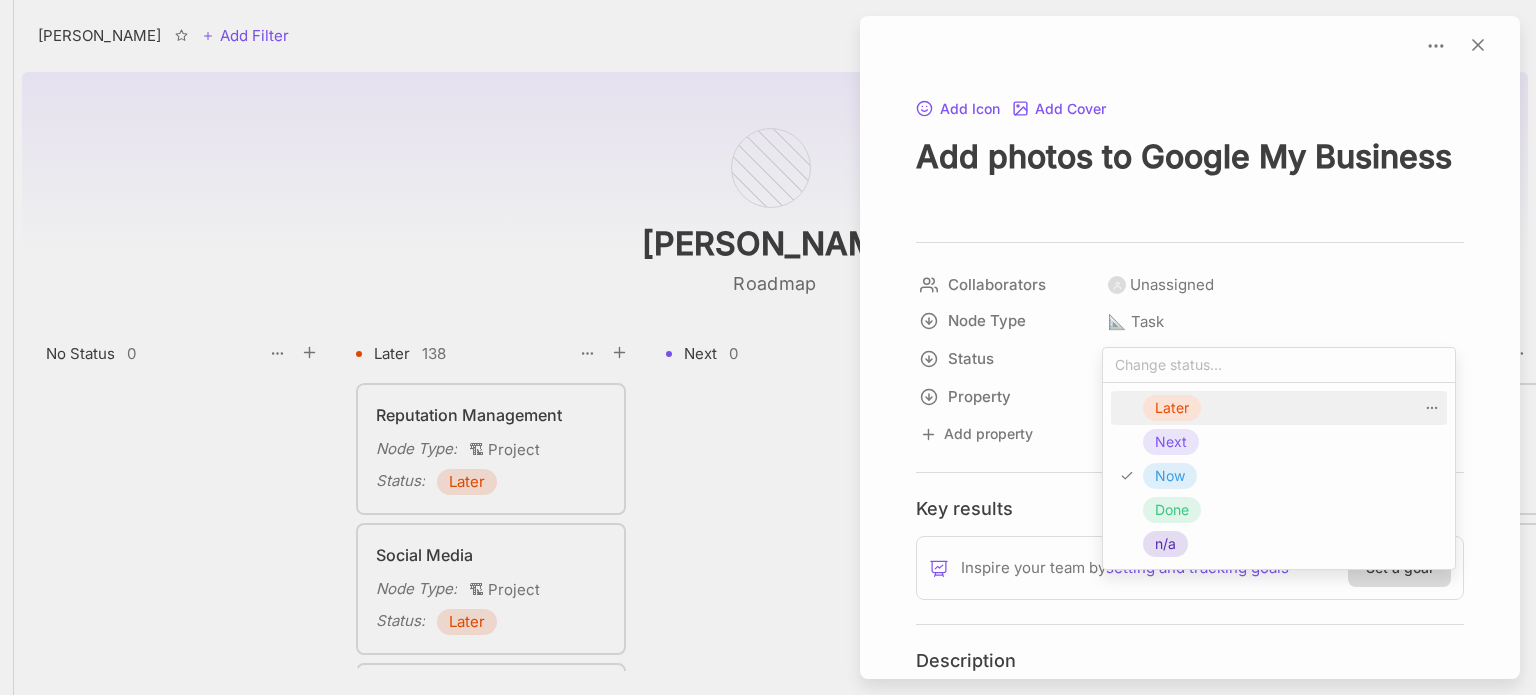 click on "Later" at bounding box center (1172, 408) 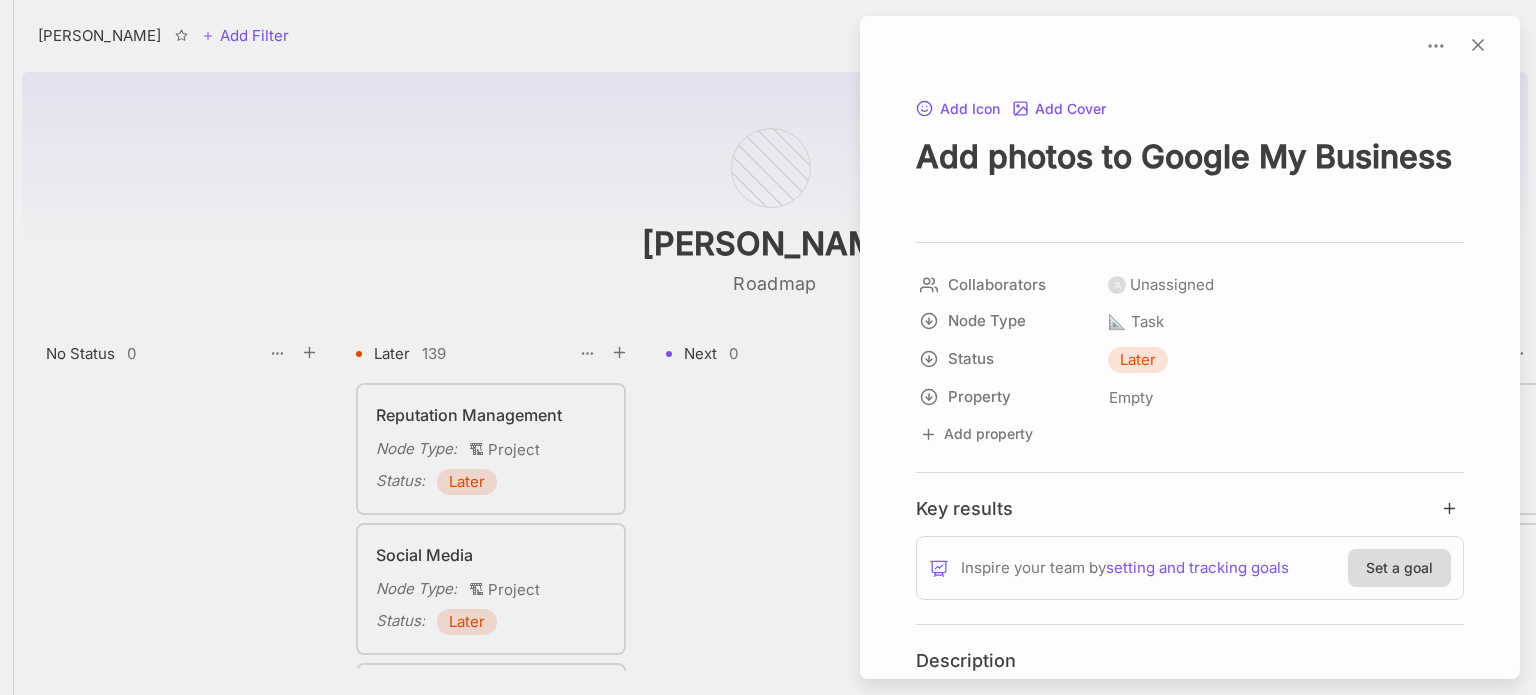 click at bounding box center (768, 347) 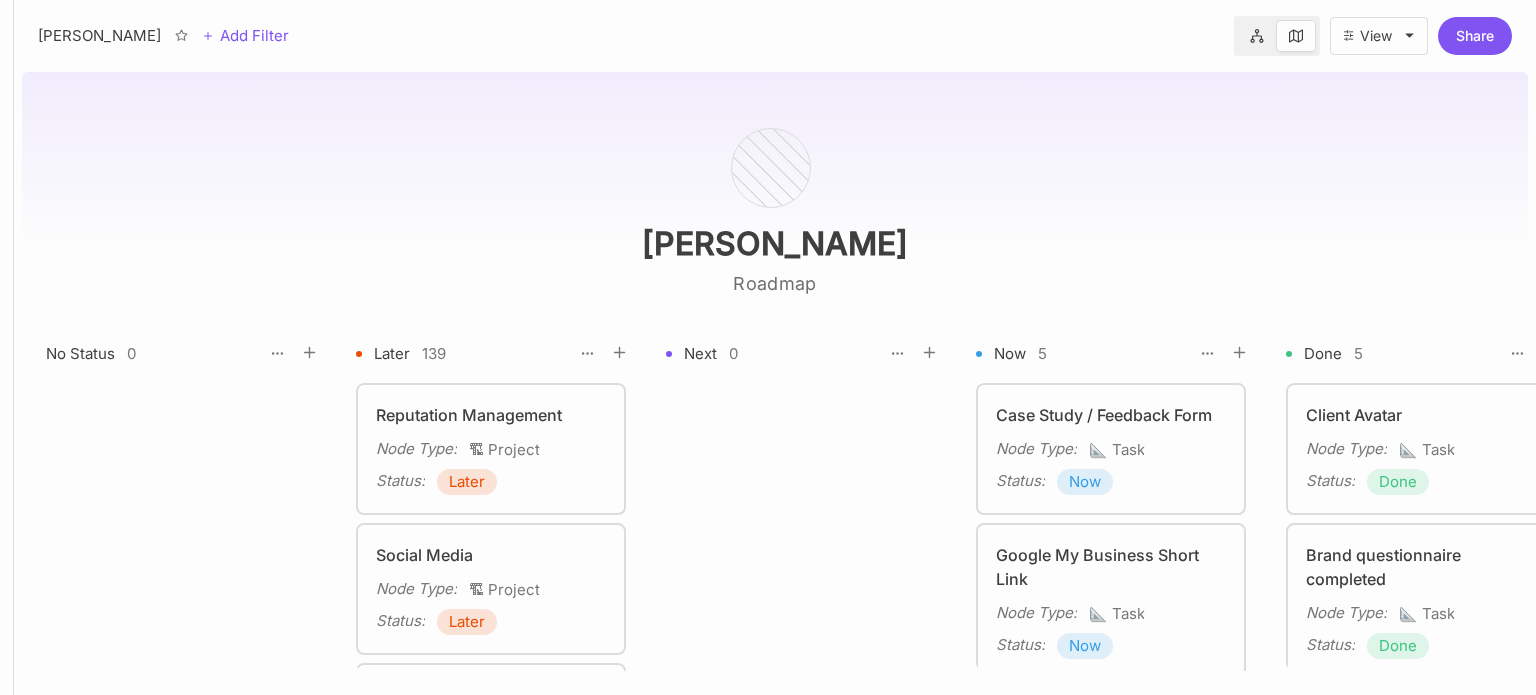 click on "Now" at bounding box center [1085, 482] 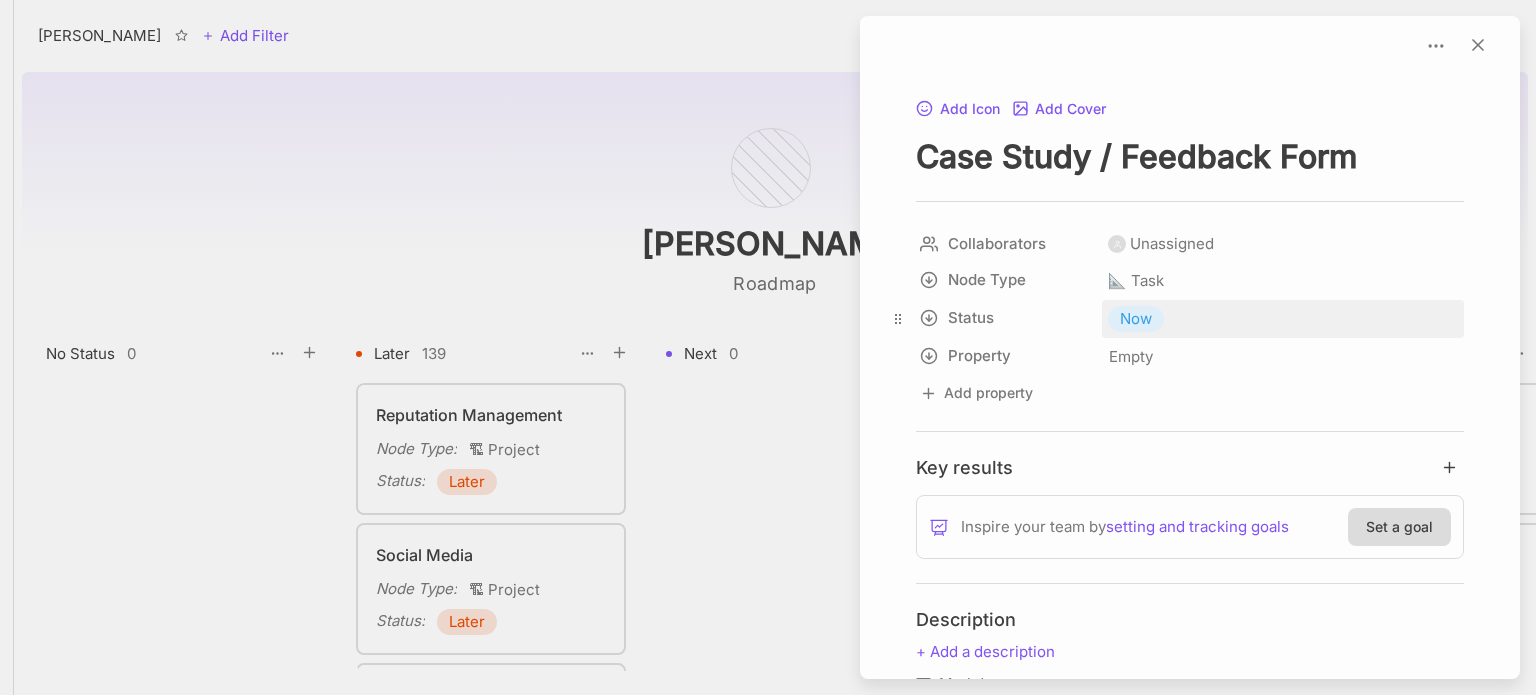click on "Now" at bounding box center [1136, 319] 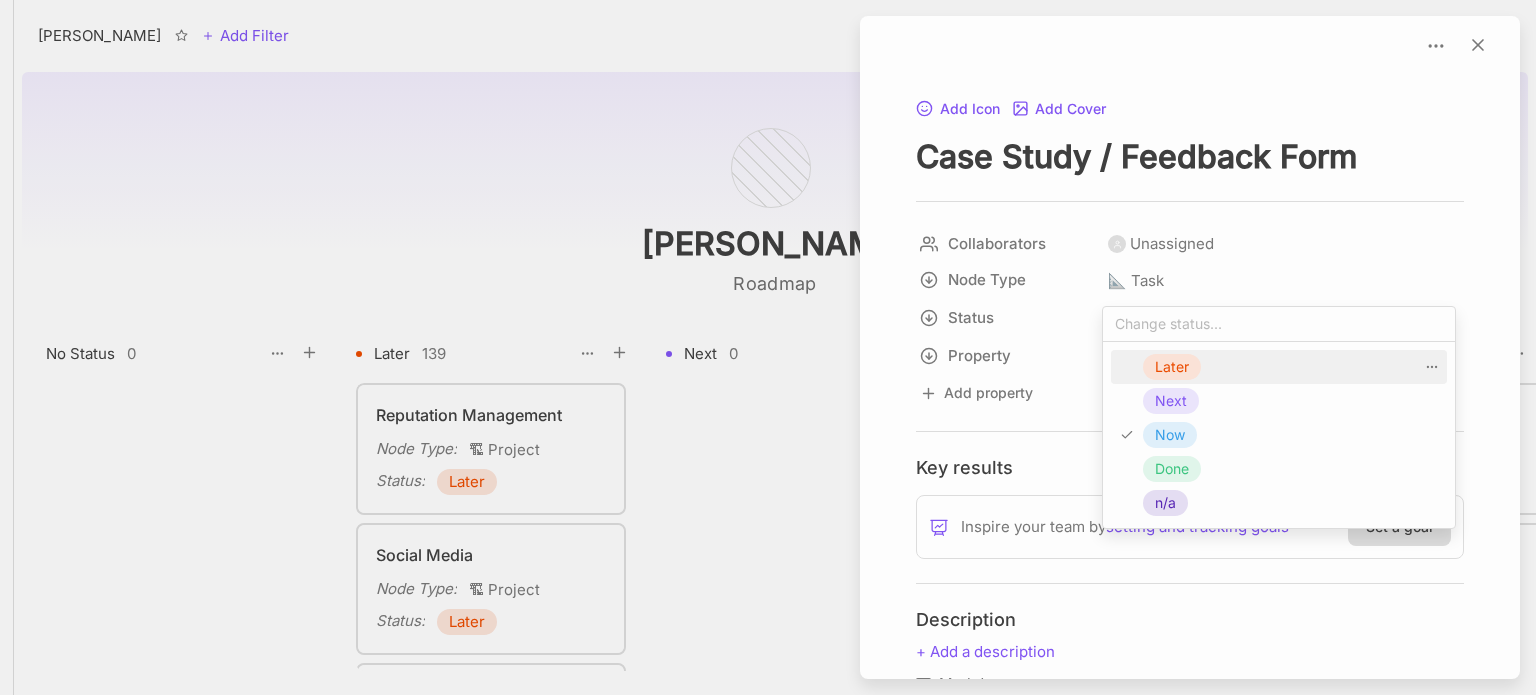 click on "Later" at bounding box center [1172, 367] 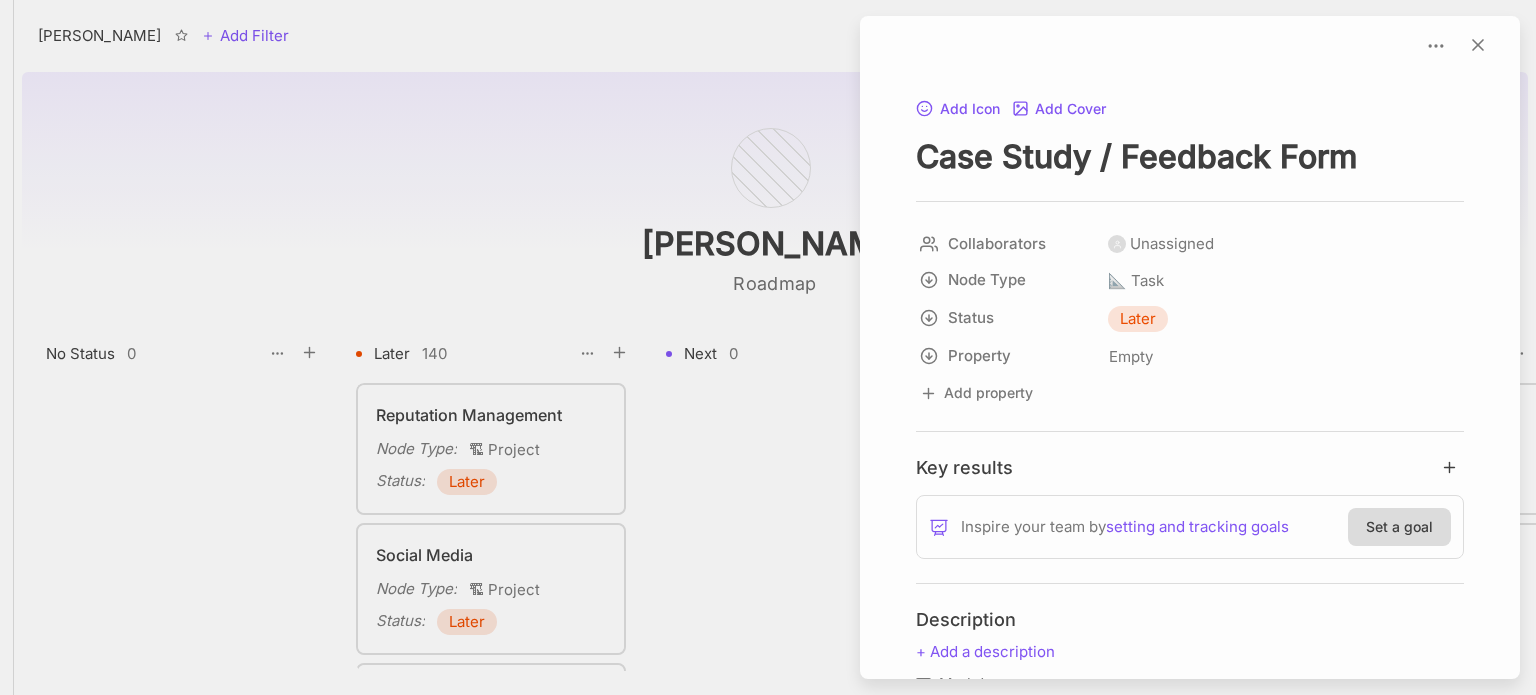 click at bounding box center [768, 347] 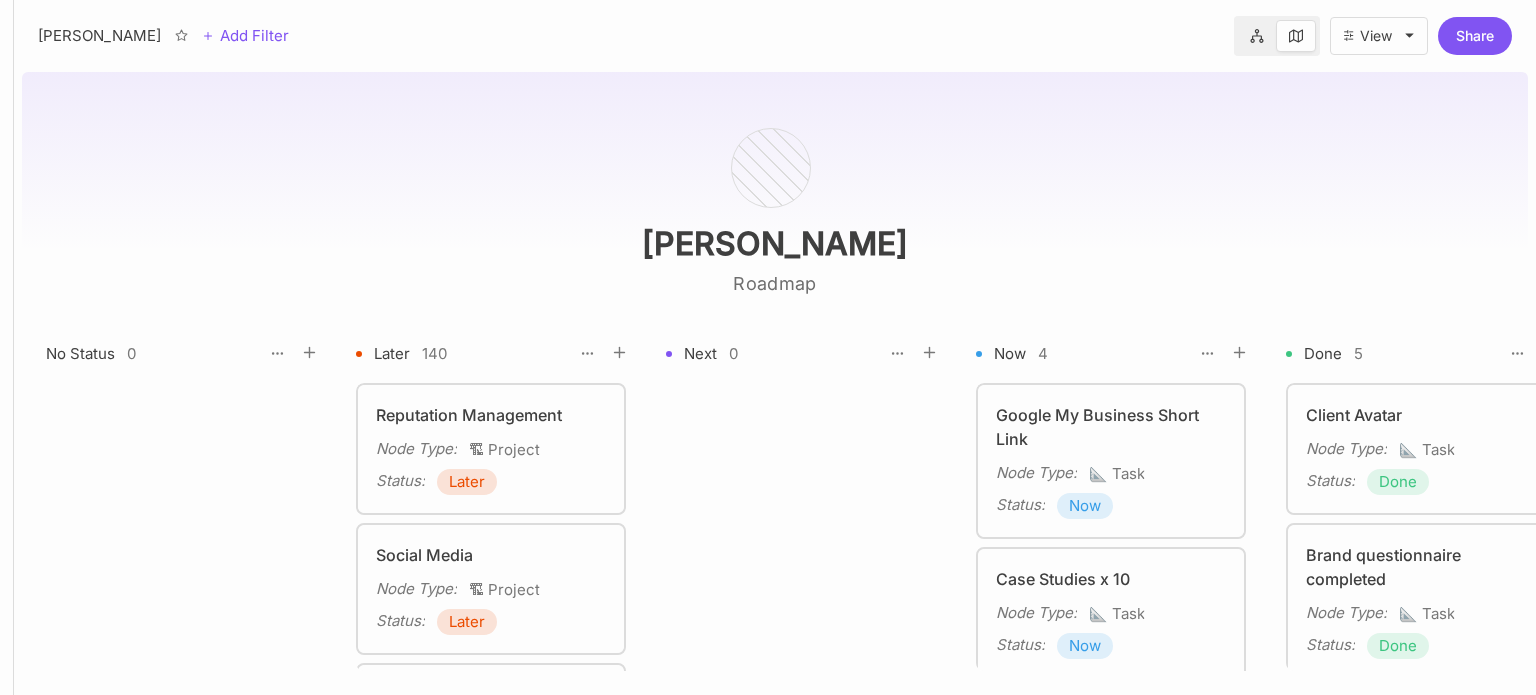 click on "Now" at bounding box center (1085, 506) 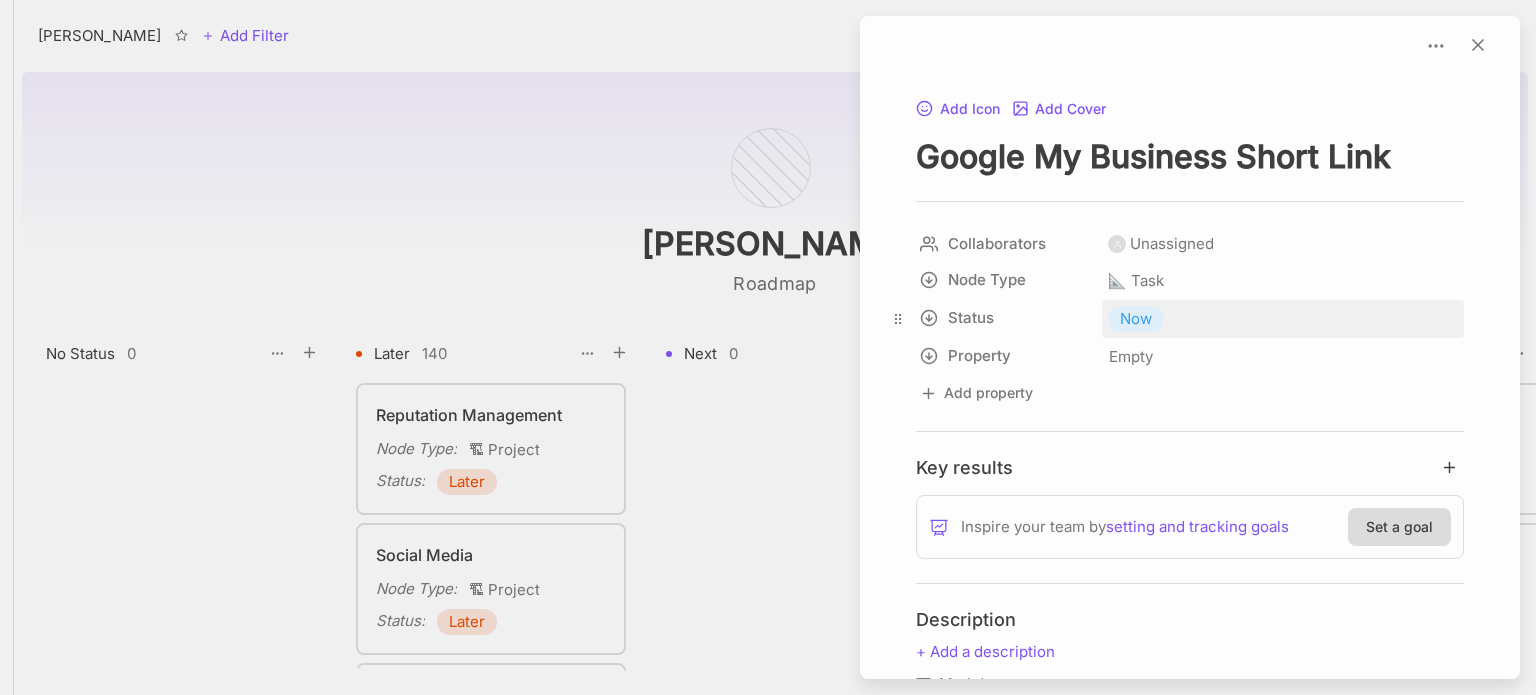 click on "Now" at bounding box center [1136, 319] 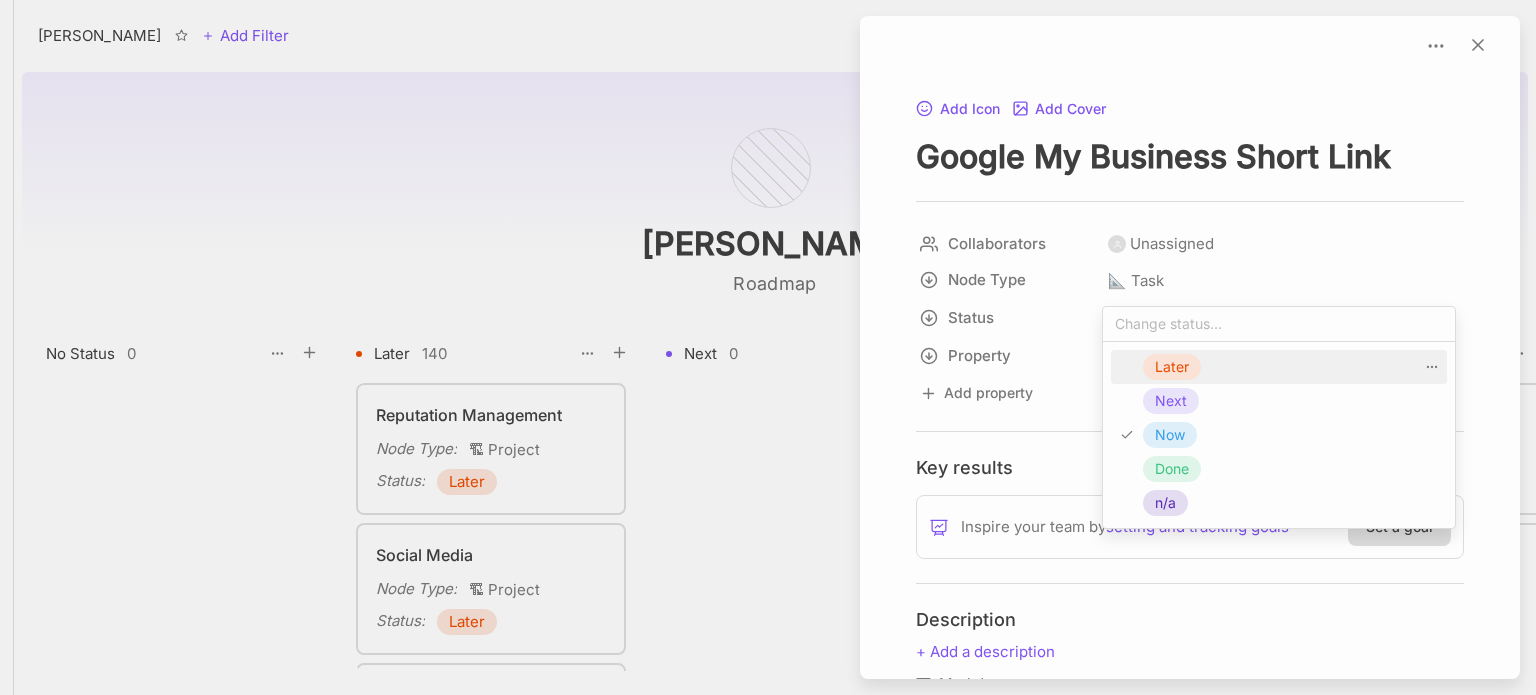 click on "Later" at bounding box center [1172, 367] 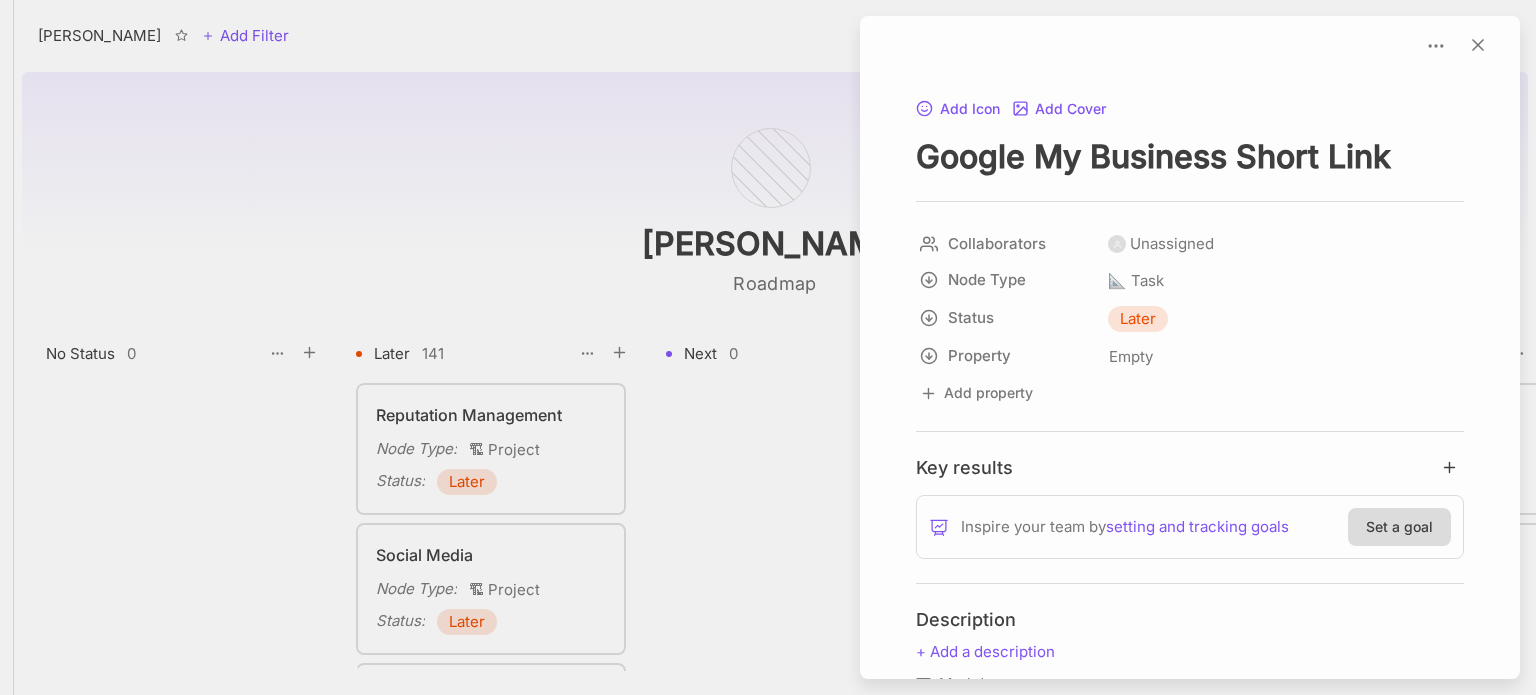 click at bounding box center (768, 347) 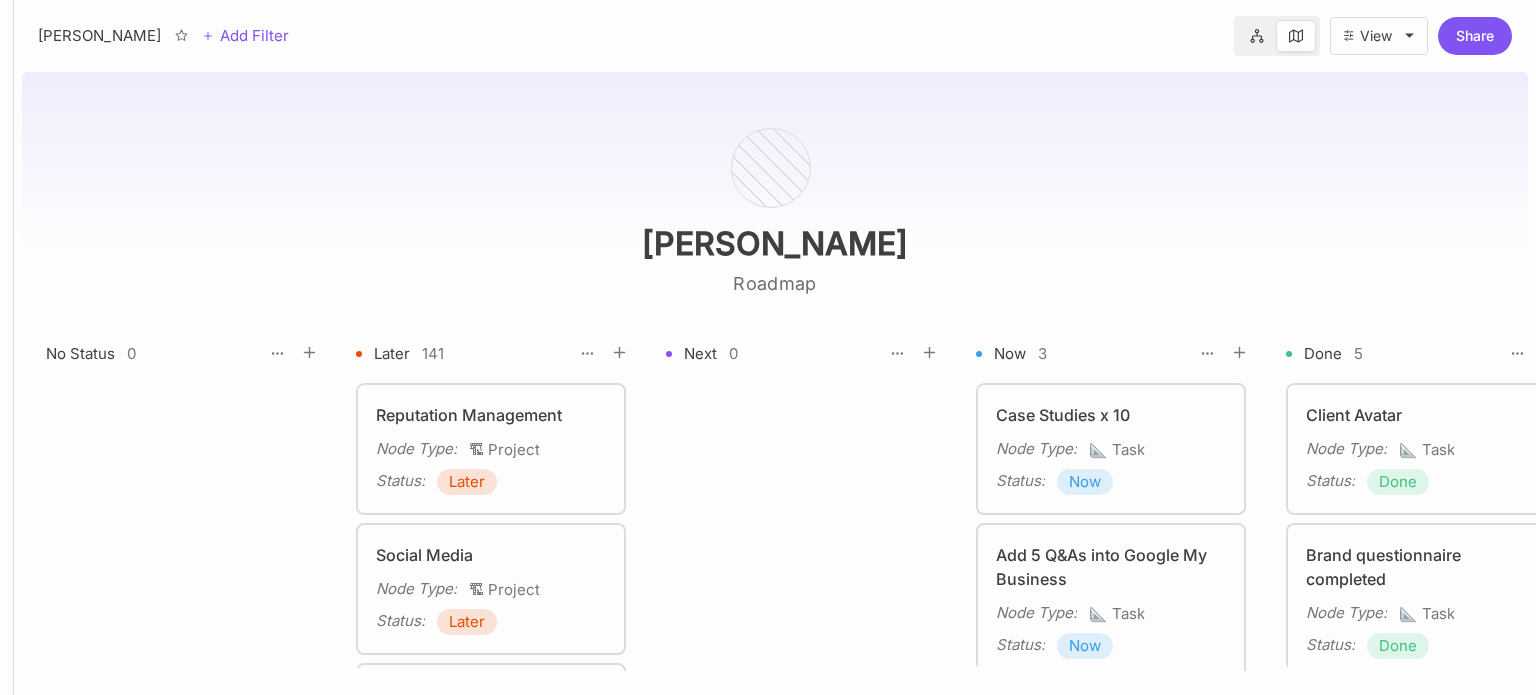 click on "Now" at bounding box center (1085, 482) 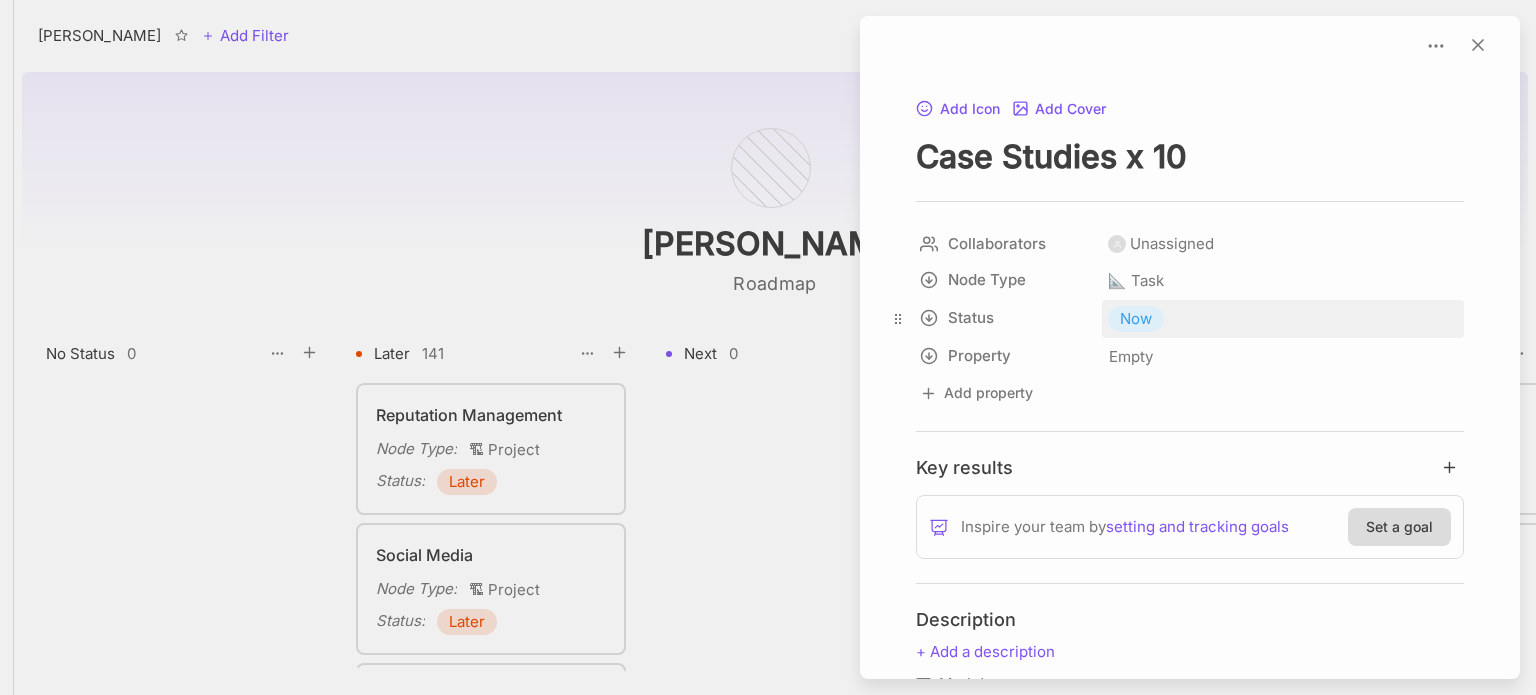 click on "Now" at bounding box center (1136, 319) 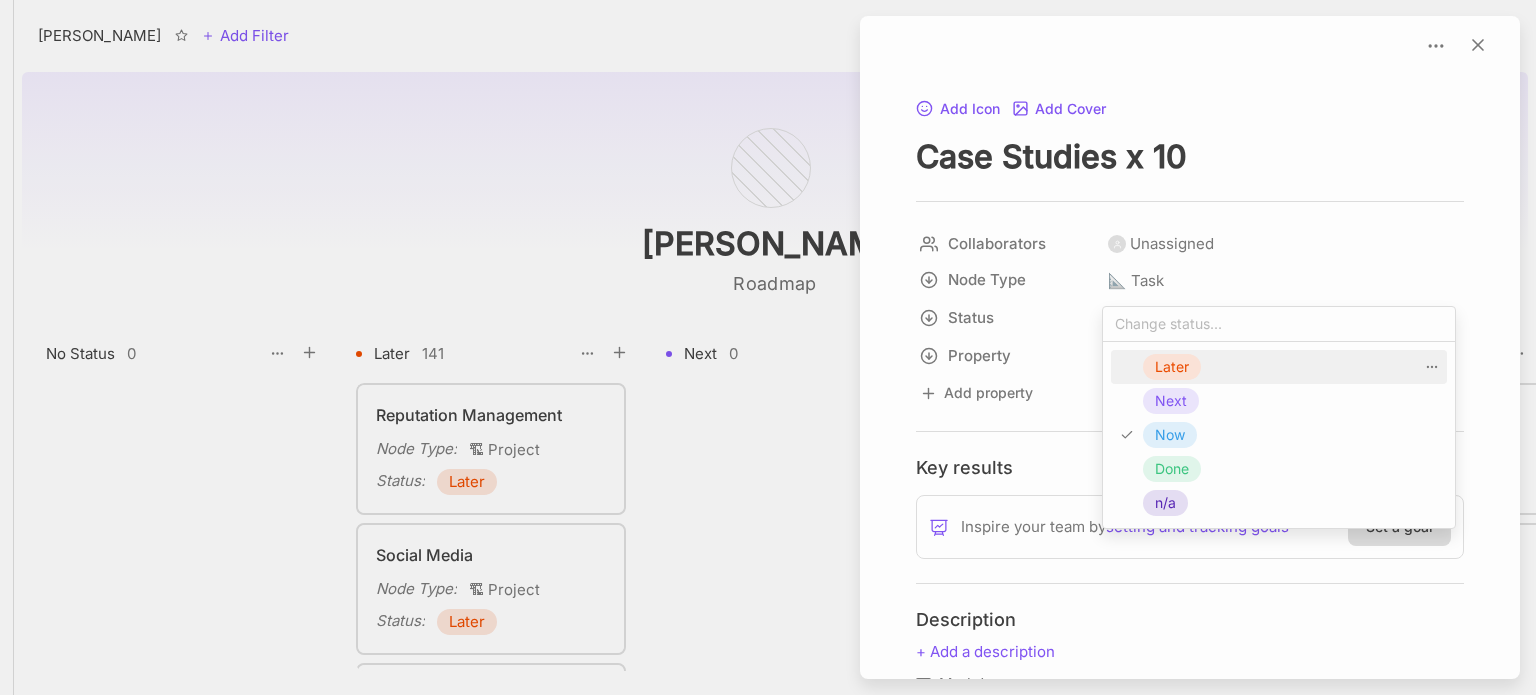 click on "Later" at bounding box center (1172, 367) 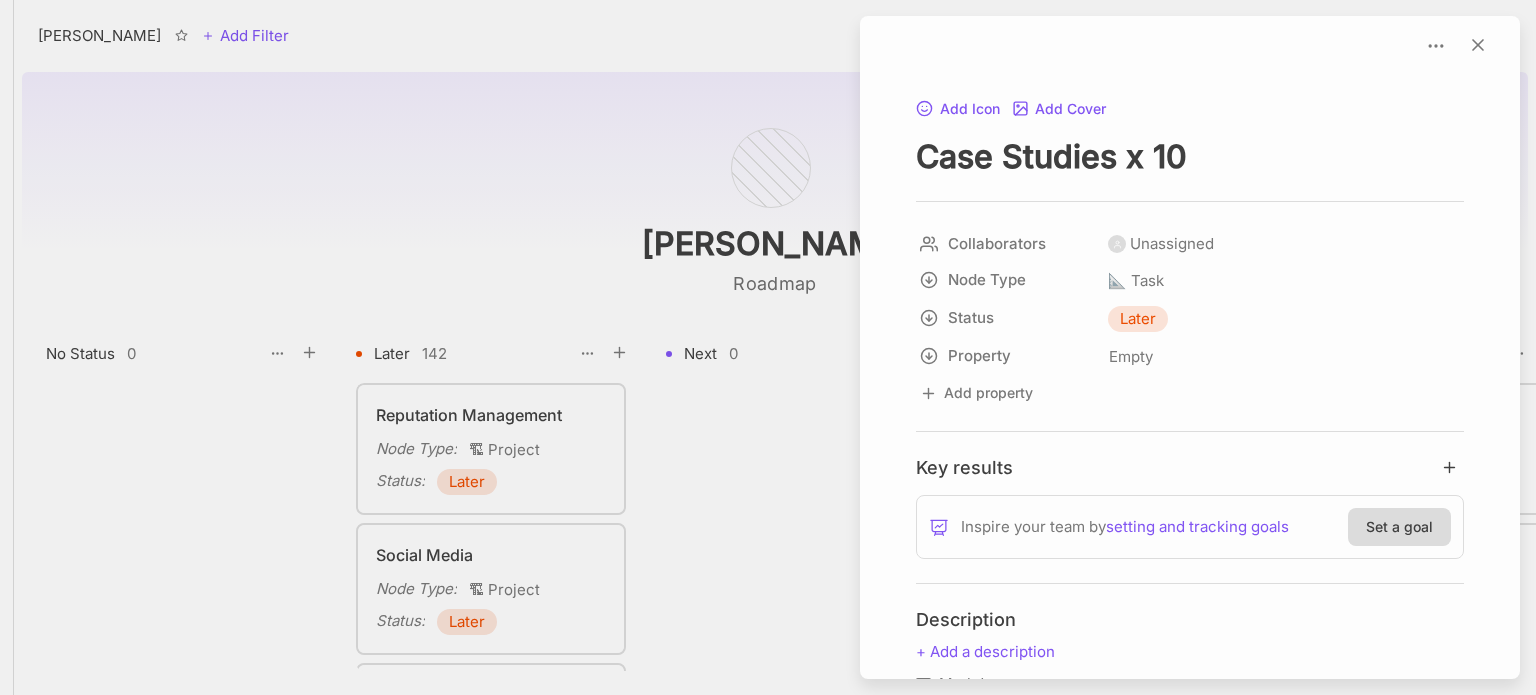 click at bounding box center [768, 347] 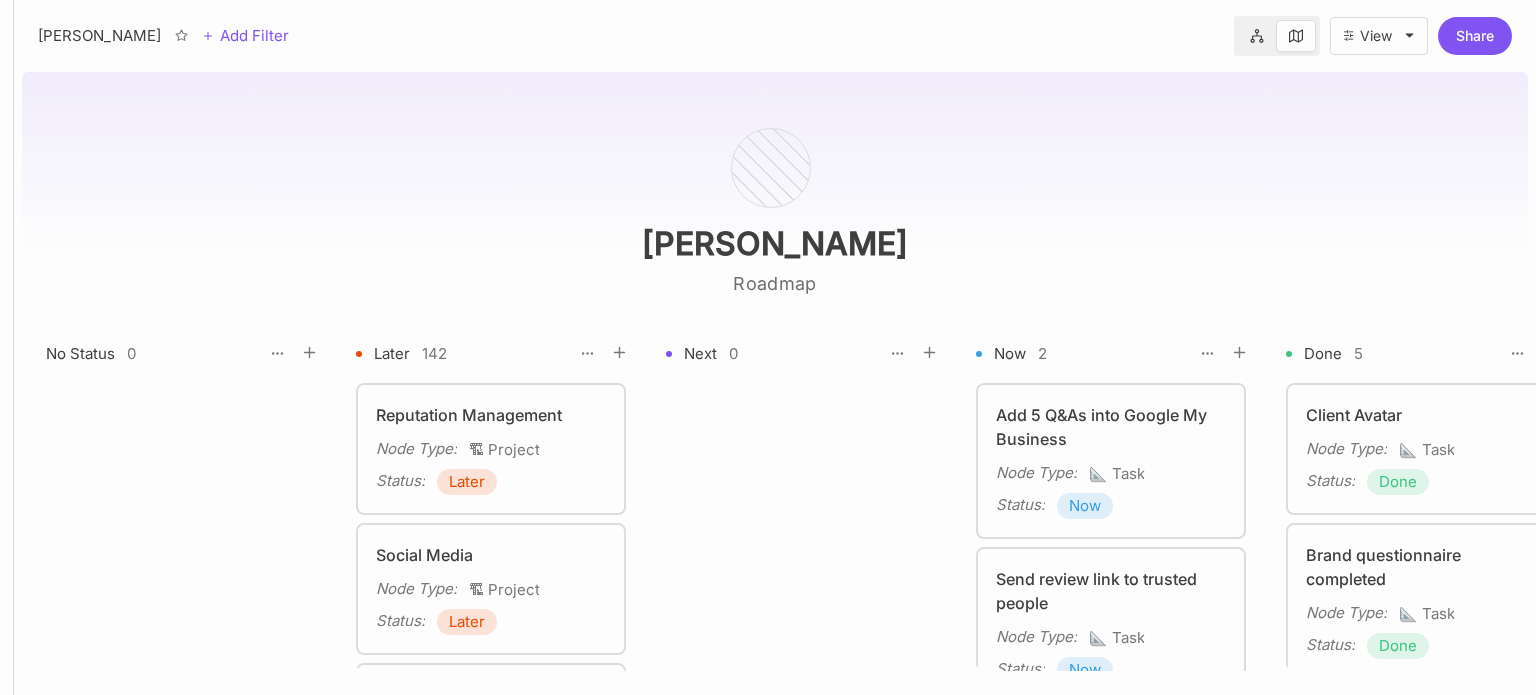 click on "Now" at bounding box center (1085, 506) 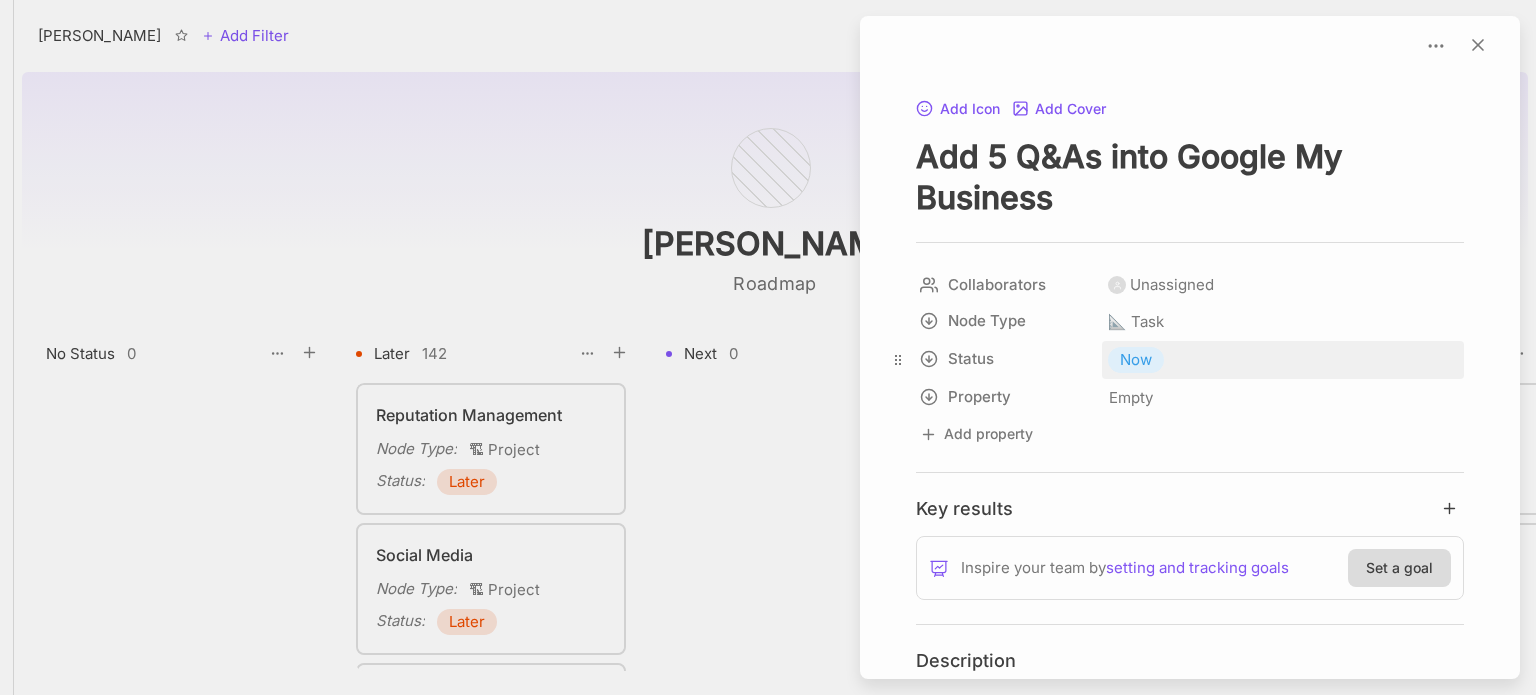 click on "Now" at bounding box center (1136, 360) 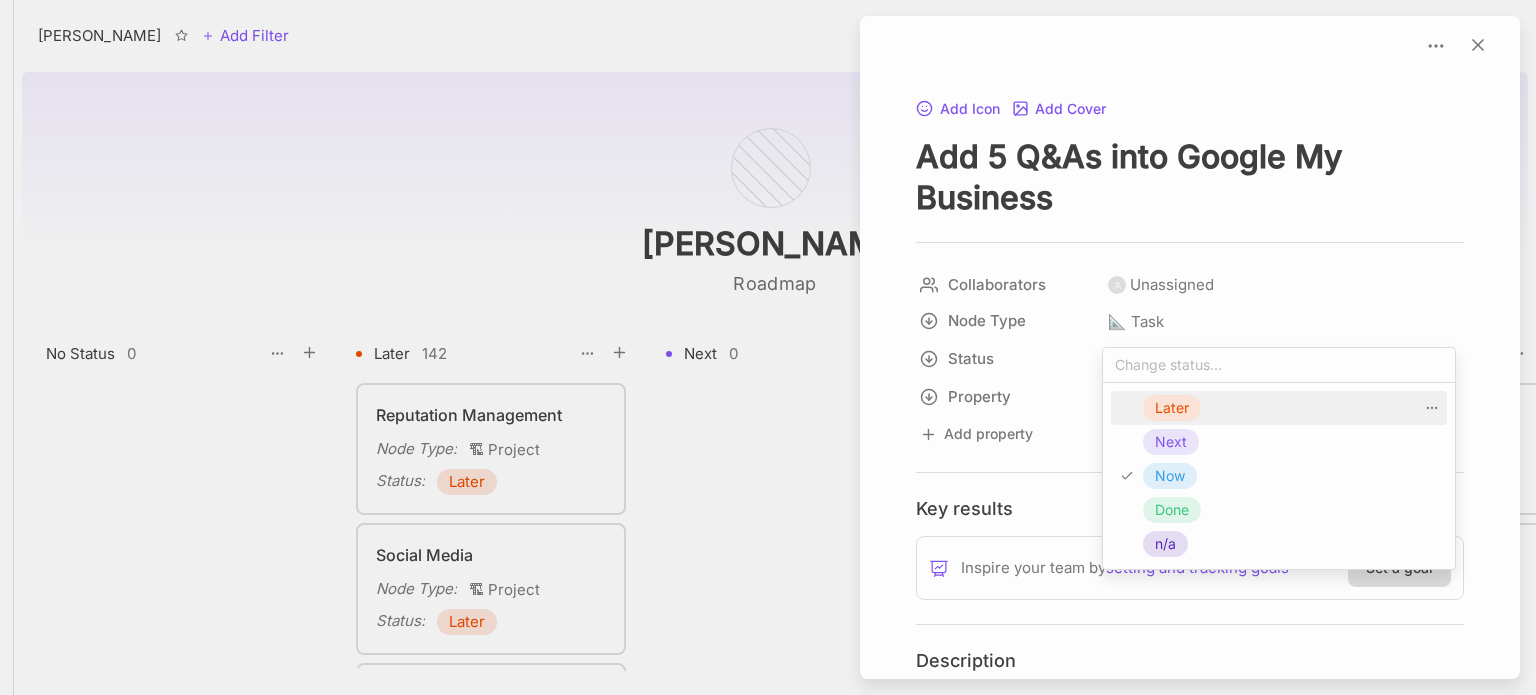 click on "Later" at bounding box center (1172, 408) 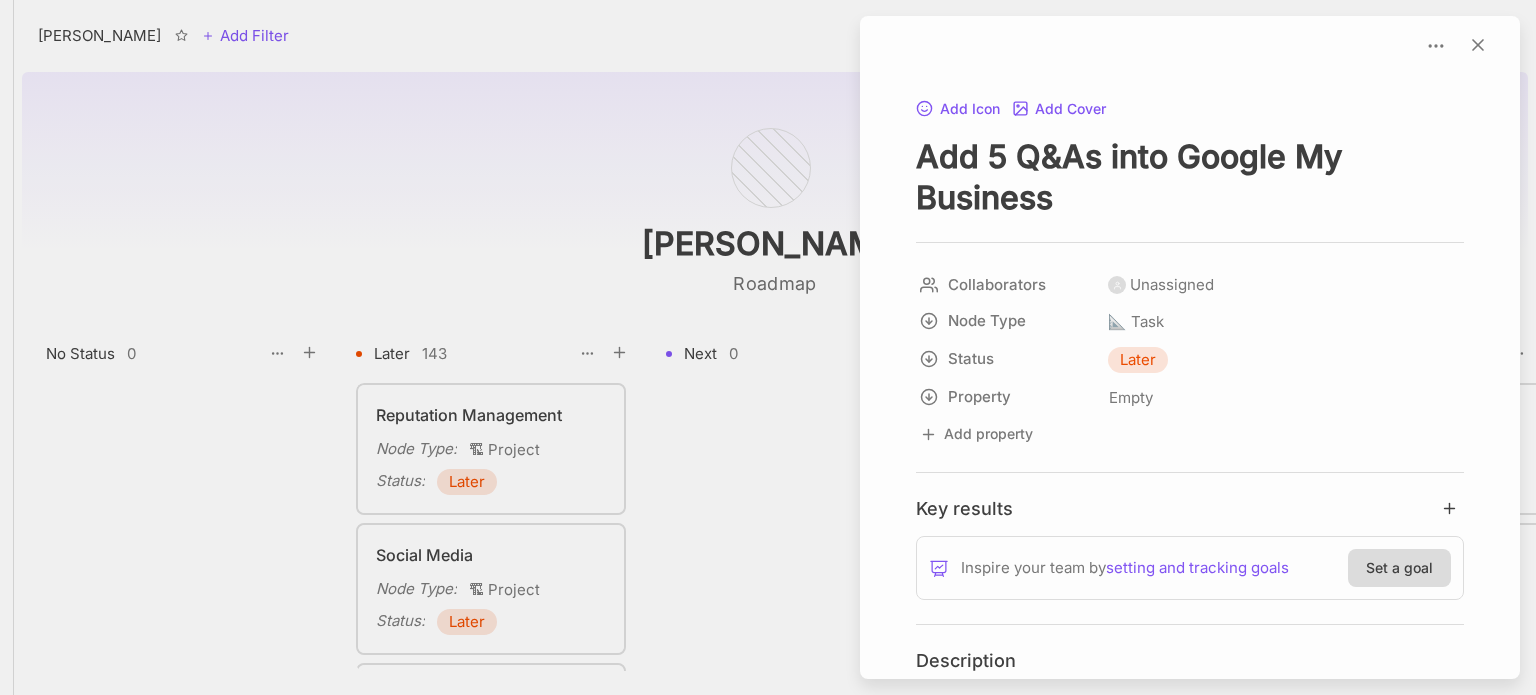 click at bounding box center [768, 347] 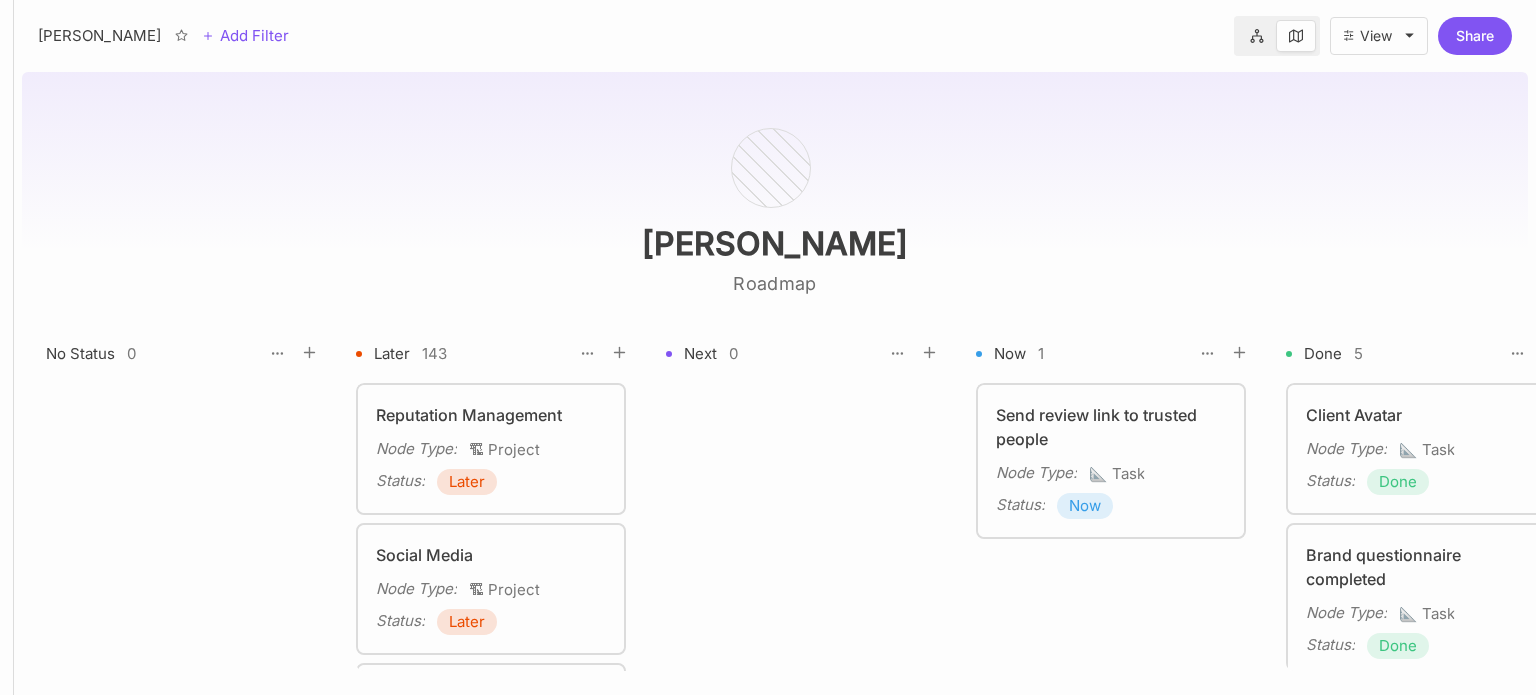 click on "Now" at bounding box center [1085, 506] 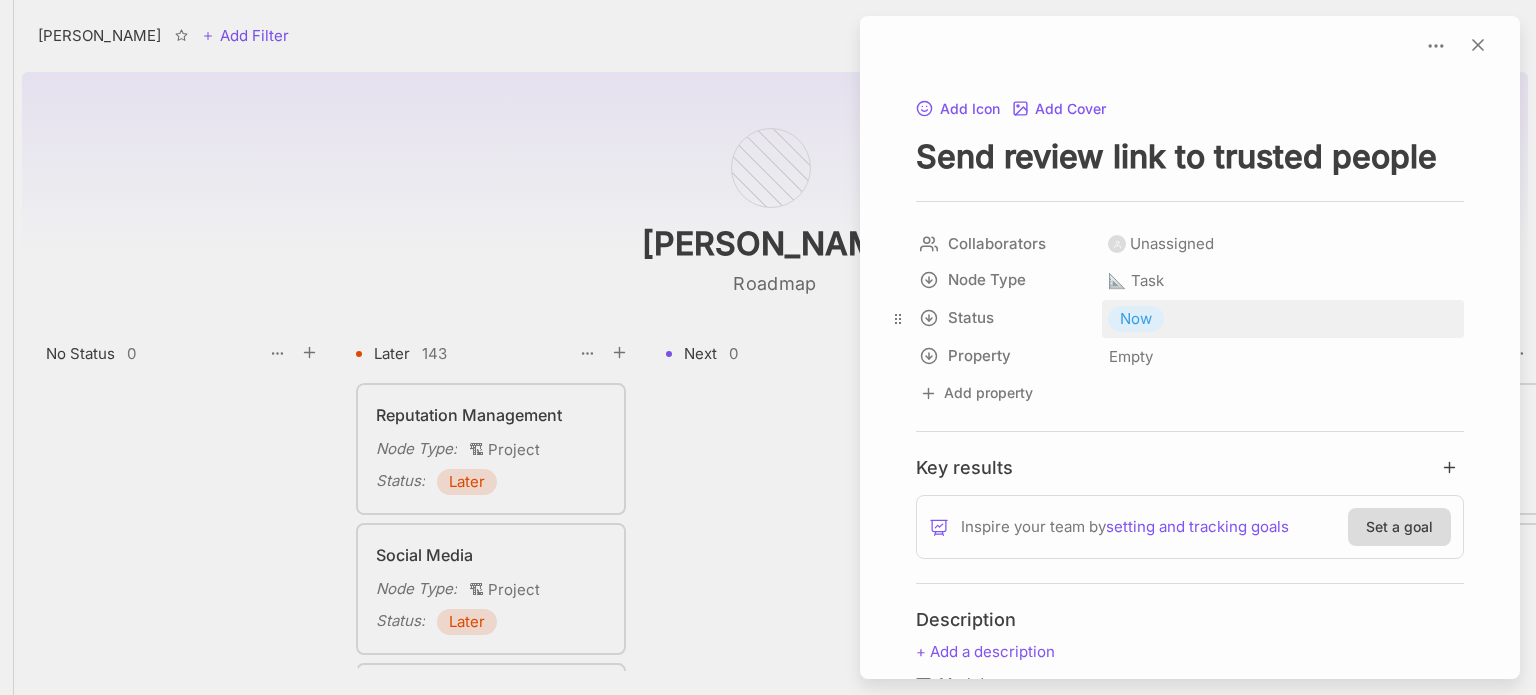 click on "Now" at bounding box center (1136, 319) 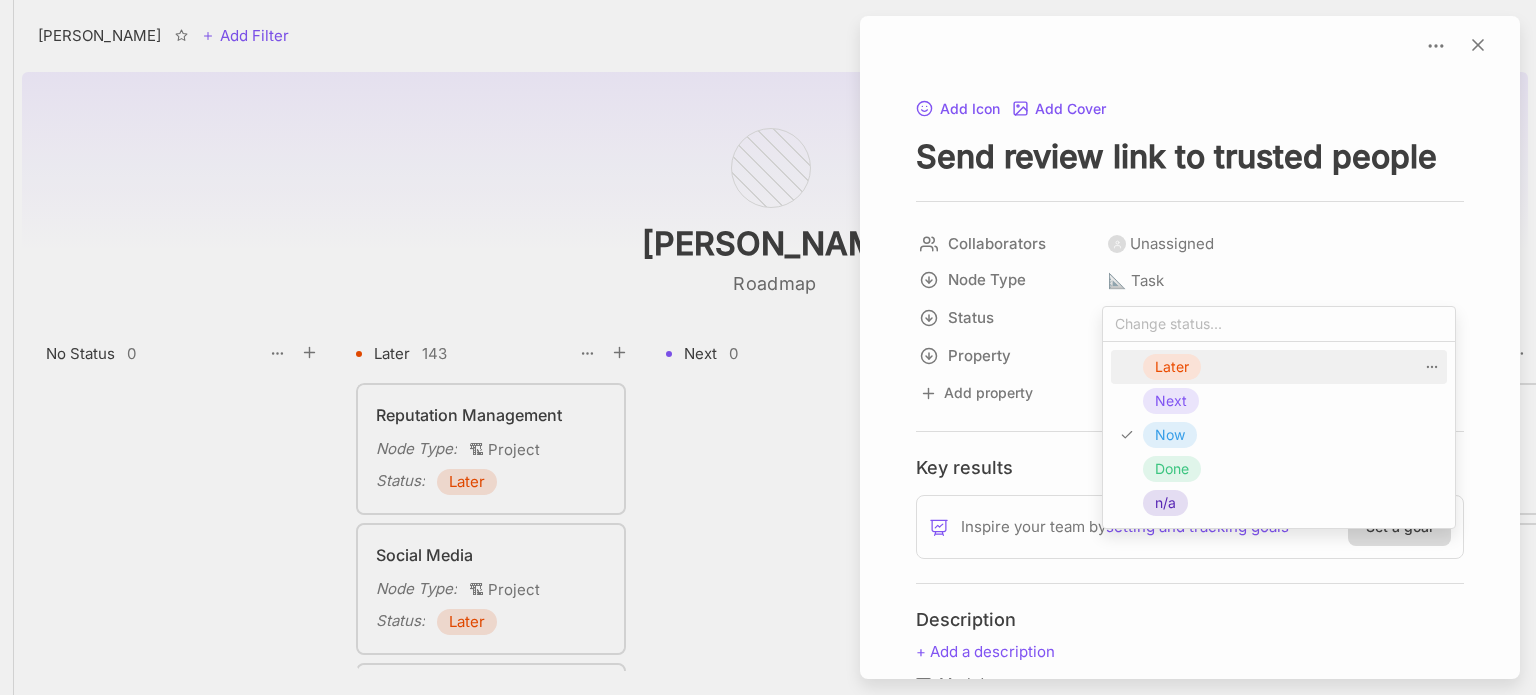 click on "Later" at bounding box center [1172, 367] 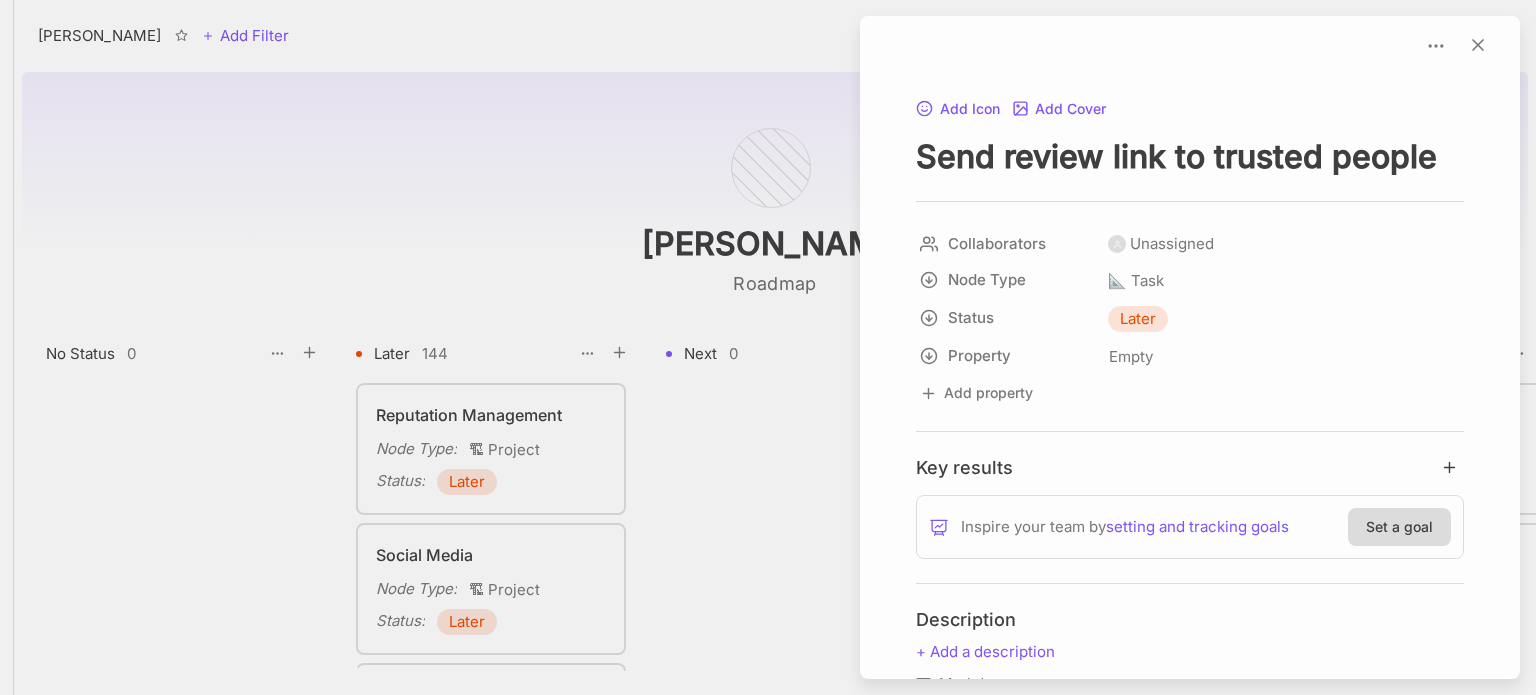 click at bounding box center [768, 347] 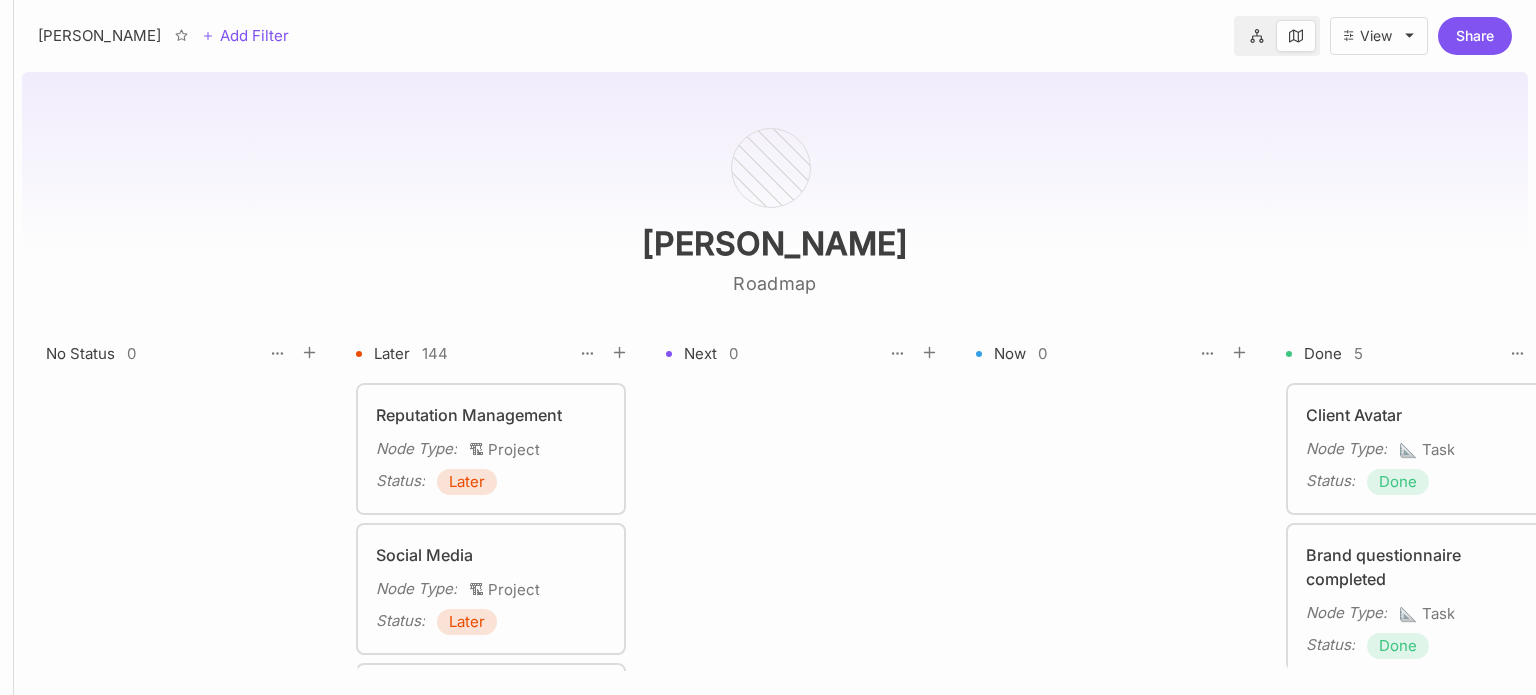 click on "Done" at bounding box center (1398, 482) 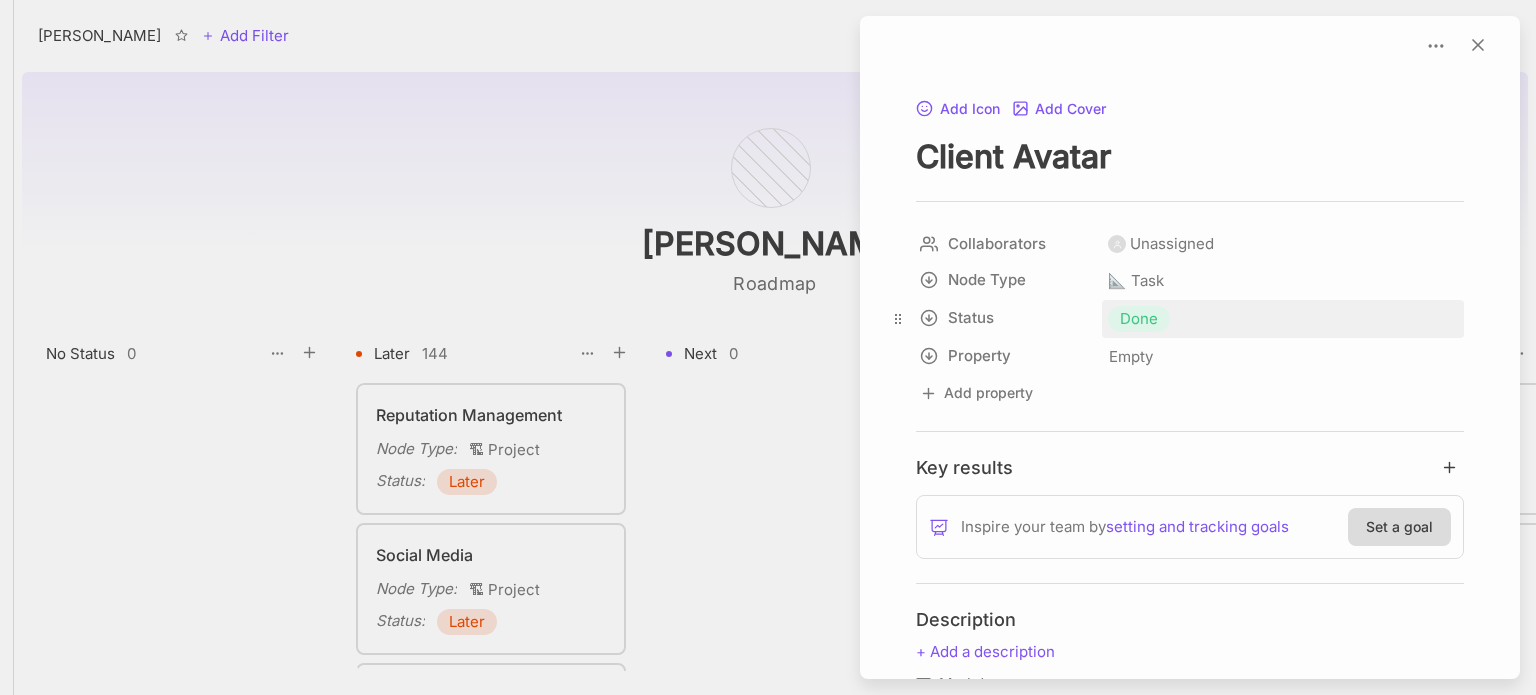 click on "Done" at bounding box center [1139, 319] 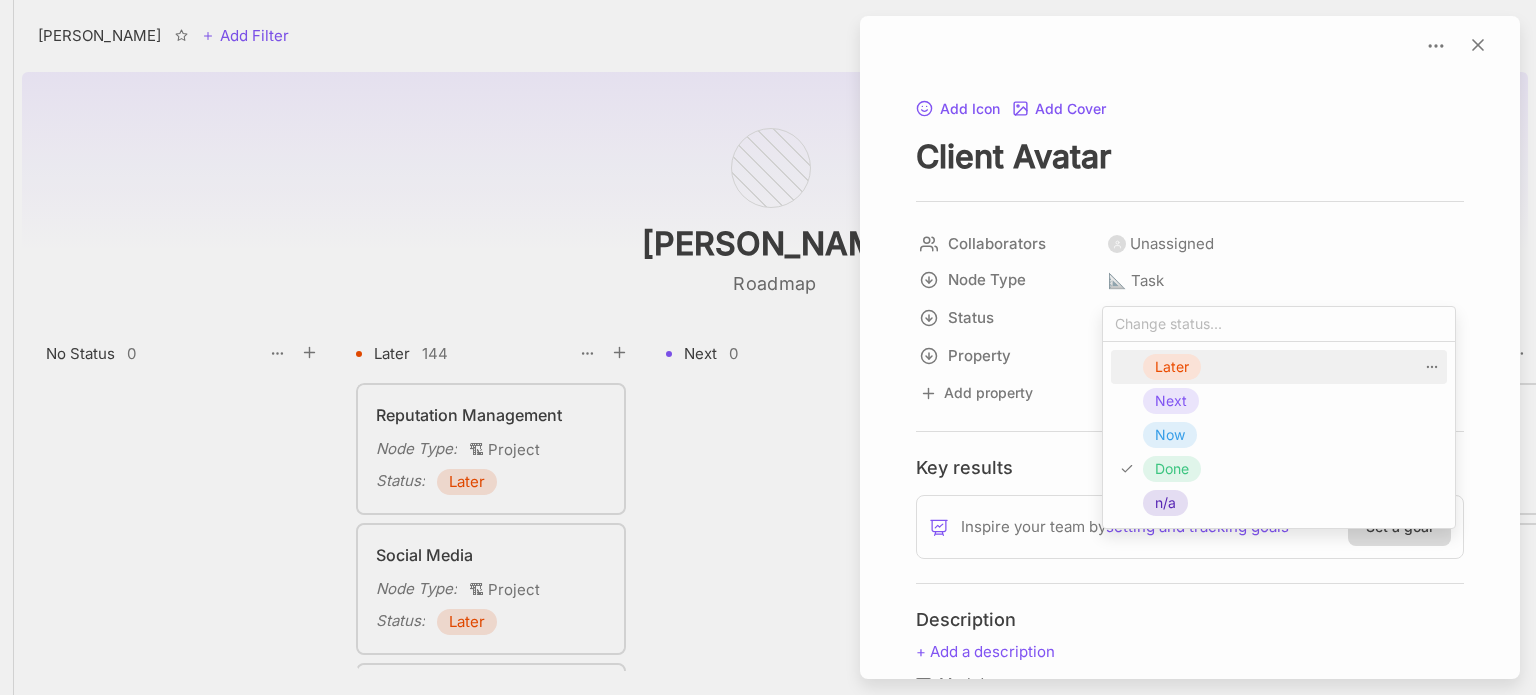 click on "Later" at bounding box center [1172, 367] 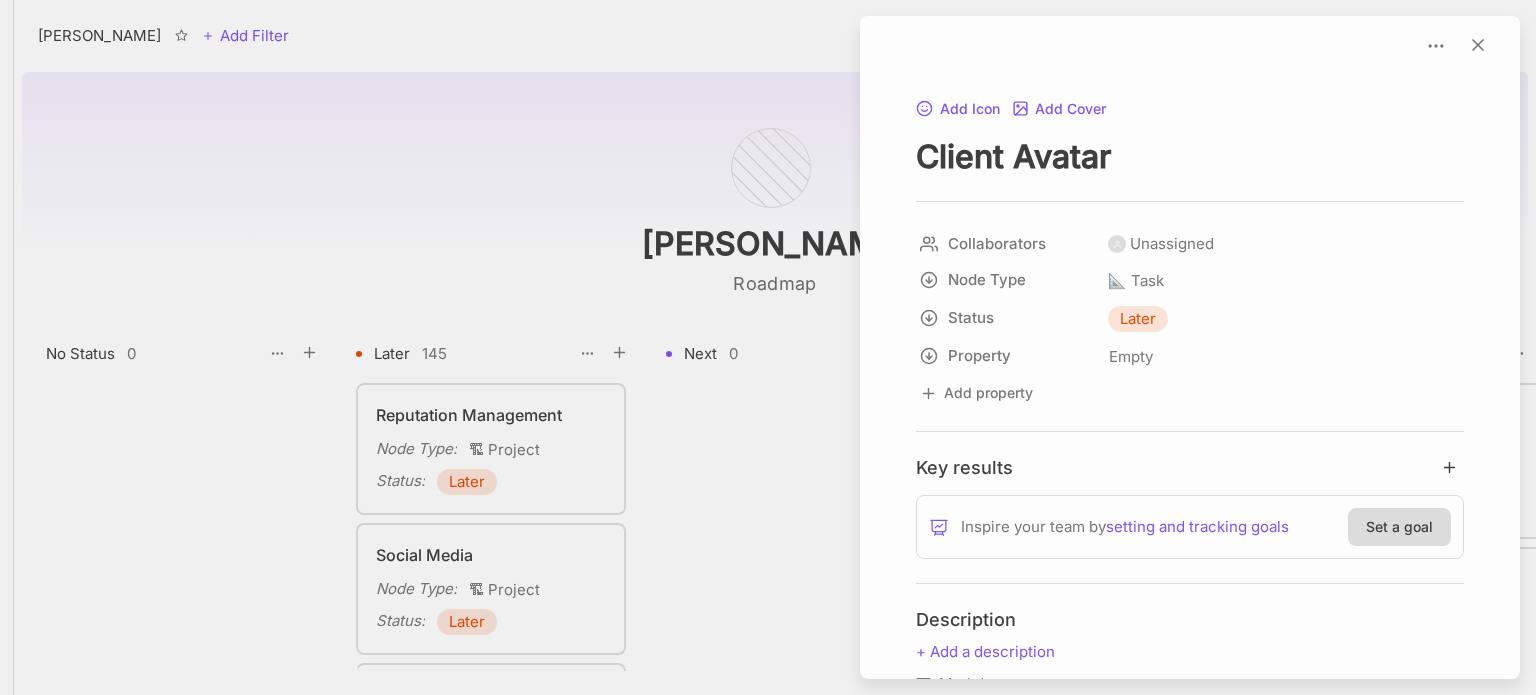 click at bounding box center (768, 347) 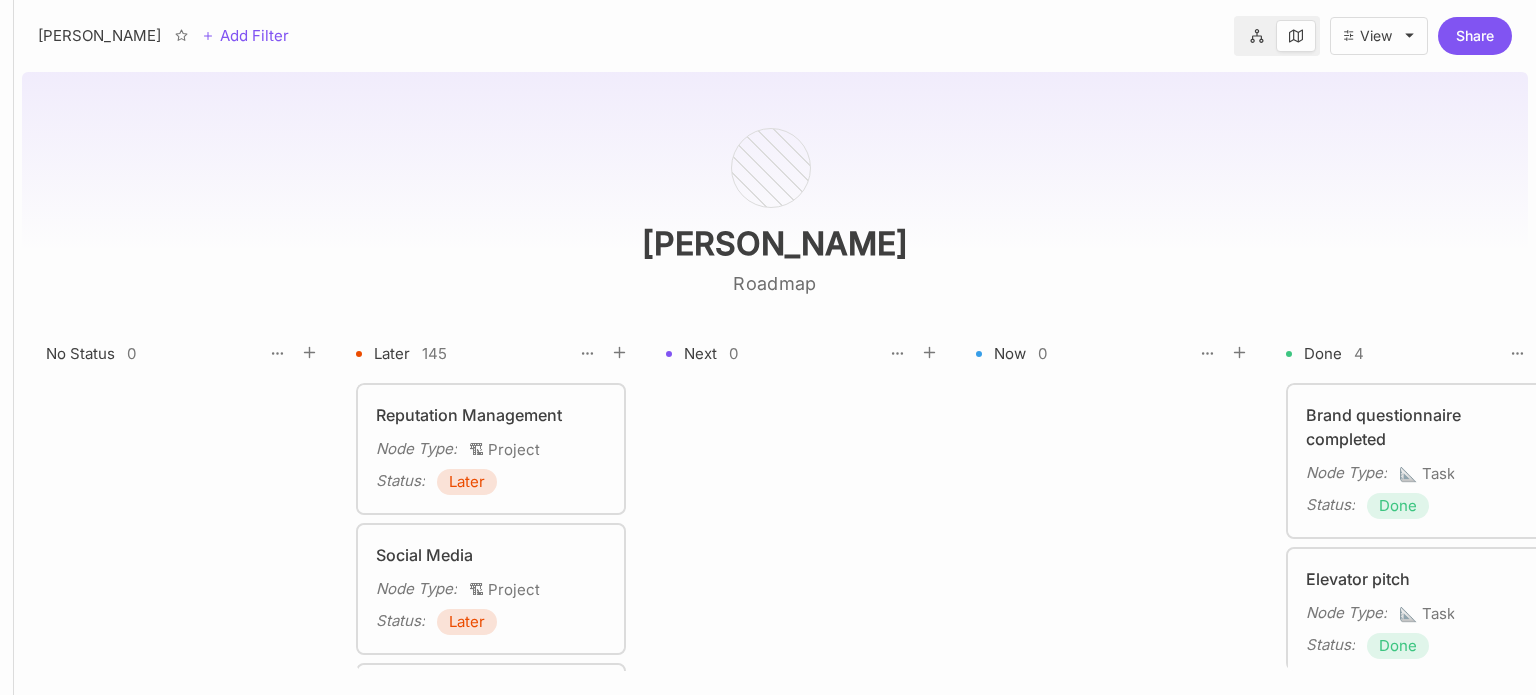 click on "Done" at bounding box center [1398, 506] 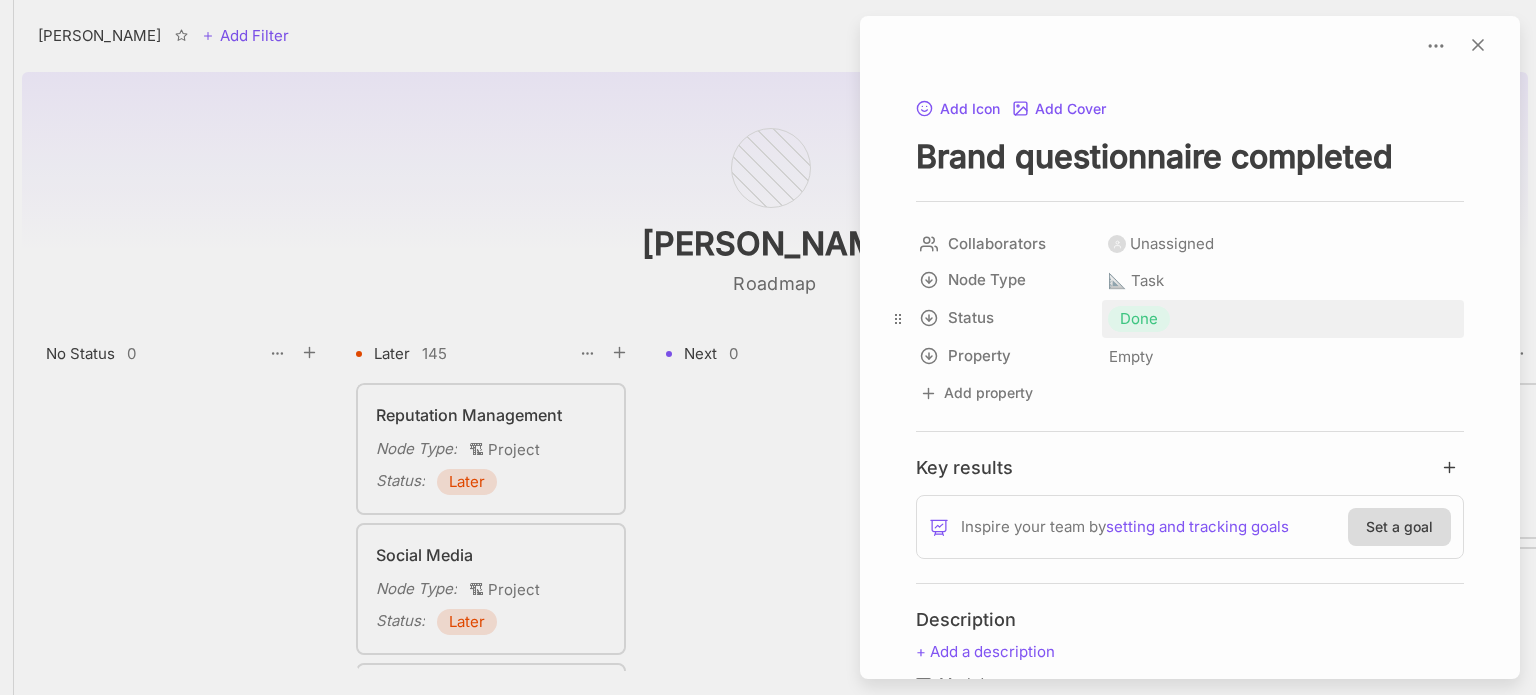 click on "Done" at bounding box center [1139, 319] 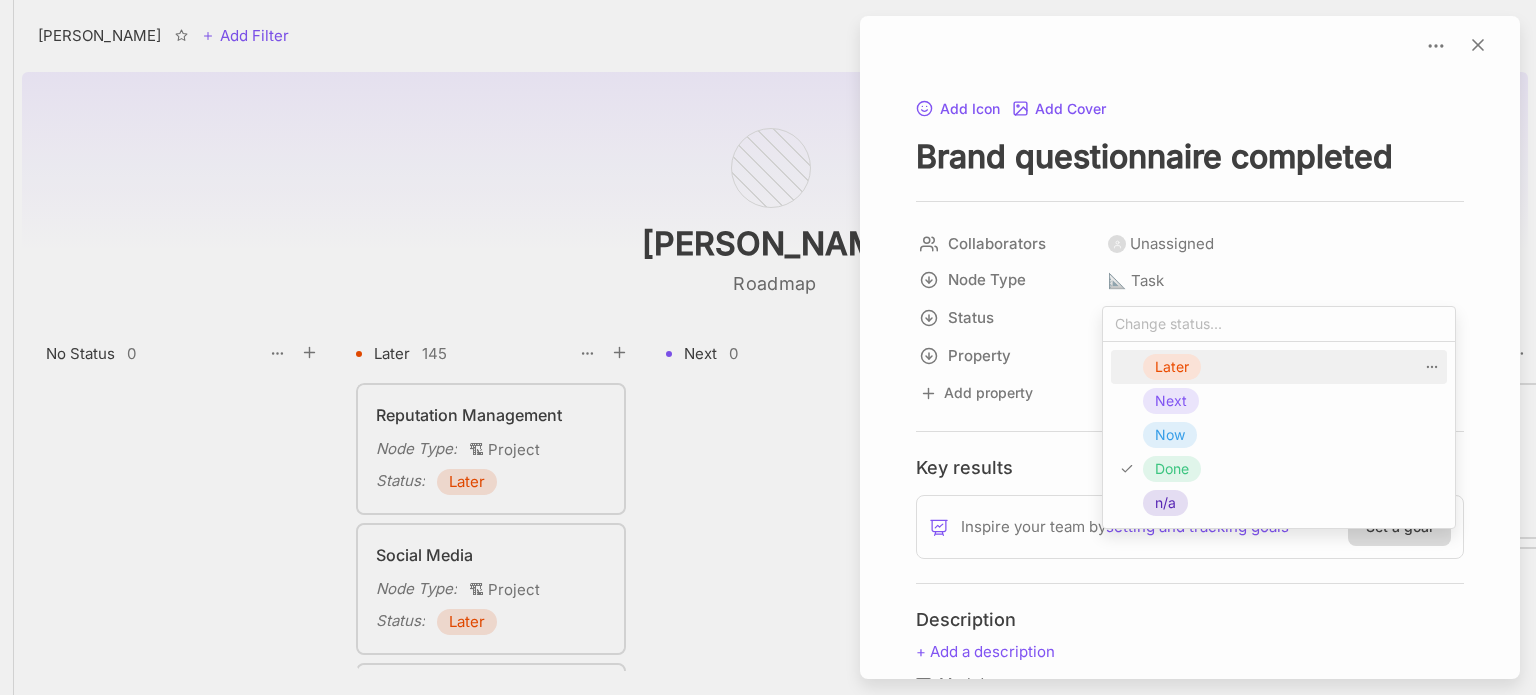 click on "Later" at bounding box center (1172, 367) 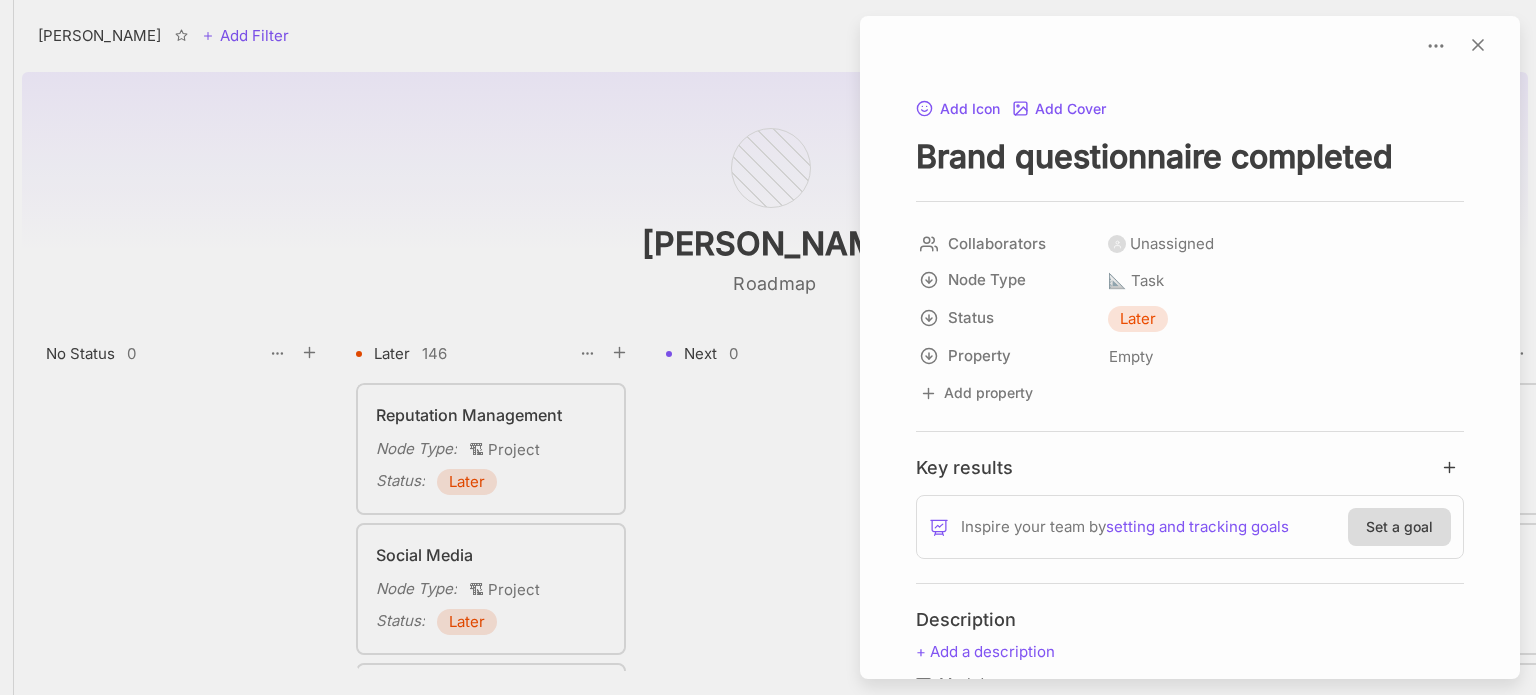 click at bounding box center (768, 347) 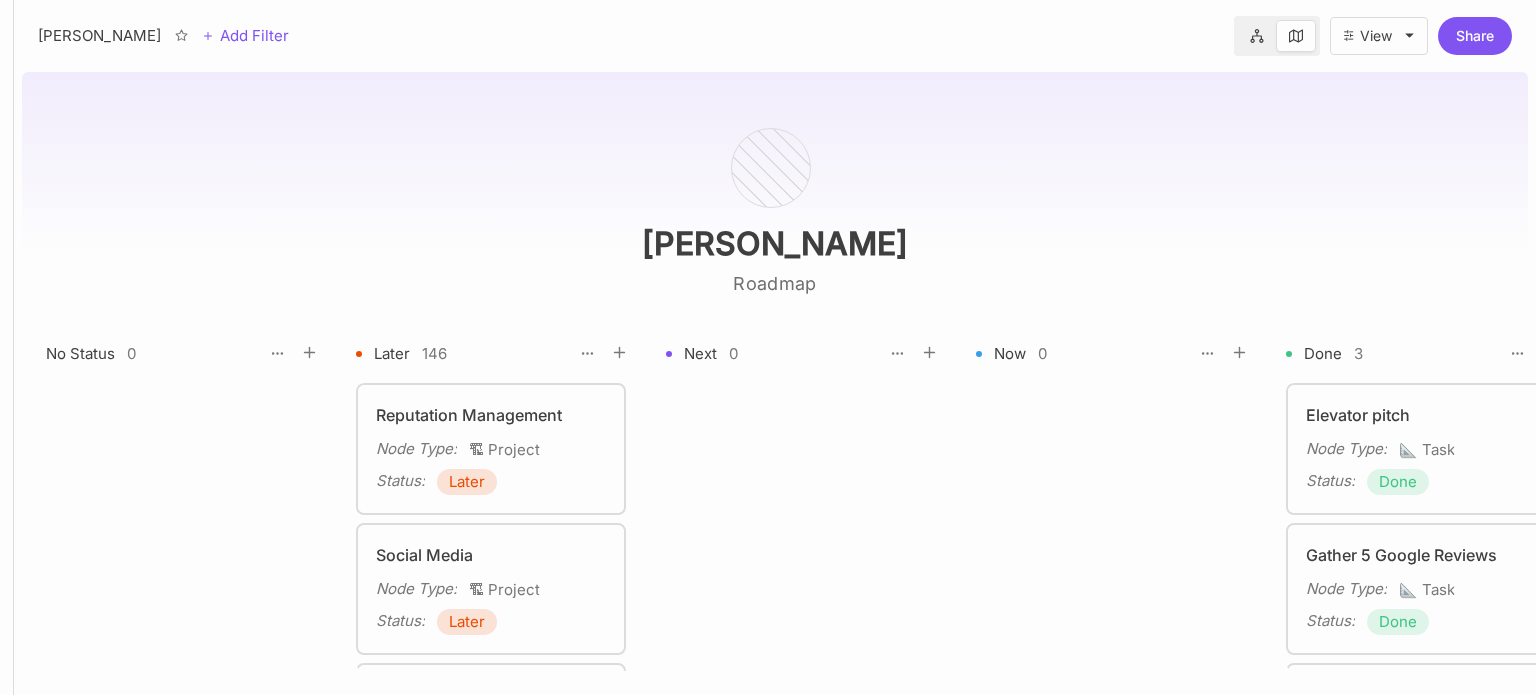 click on "Done" at bounding box center (1398, 482) 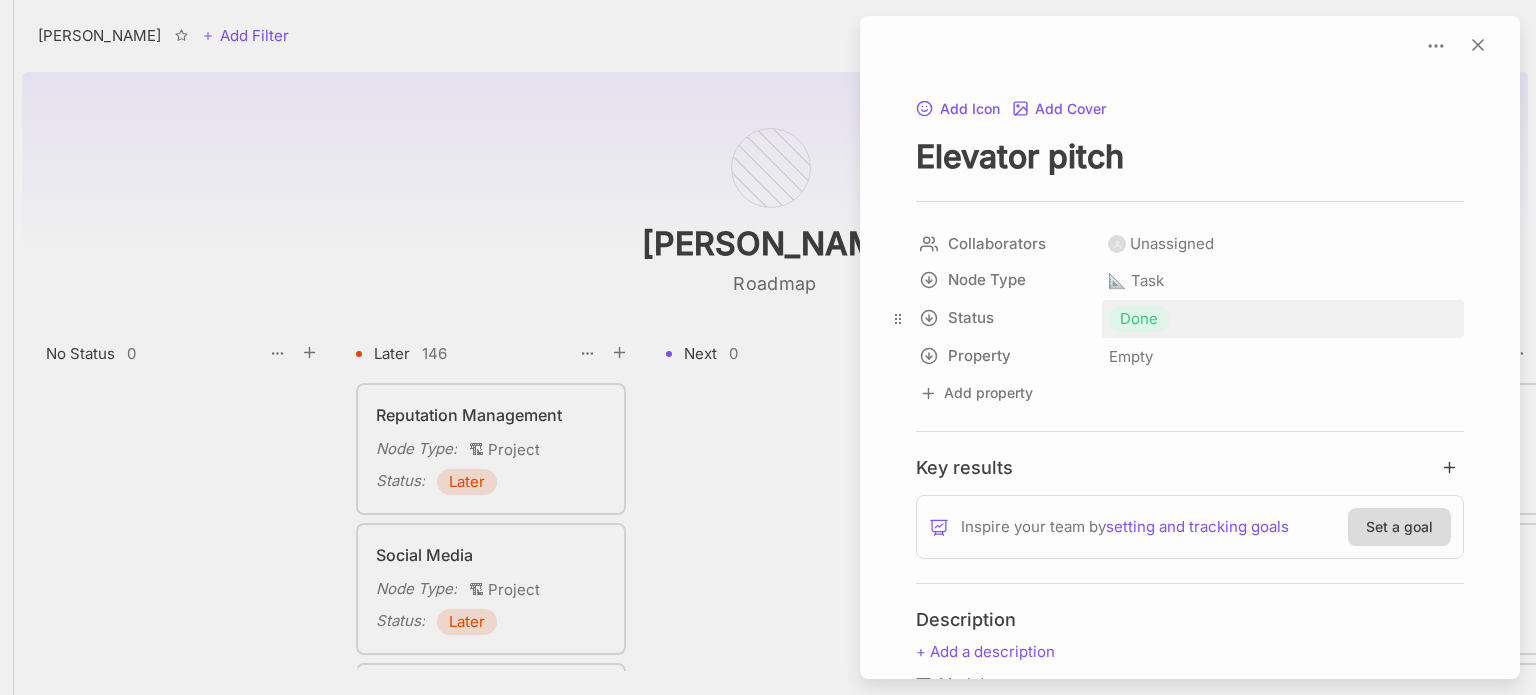 click on "Done" at bounding box center (1139, 319) 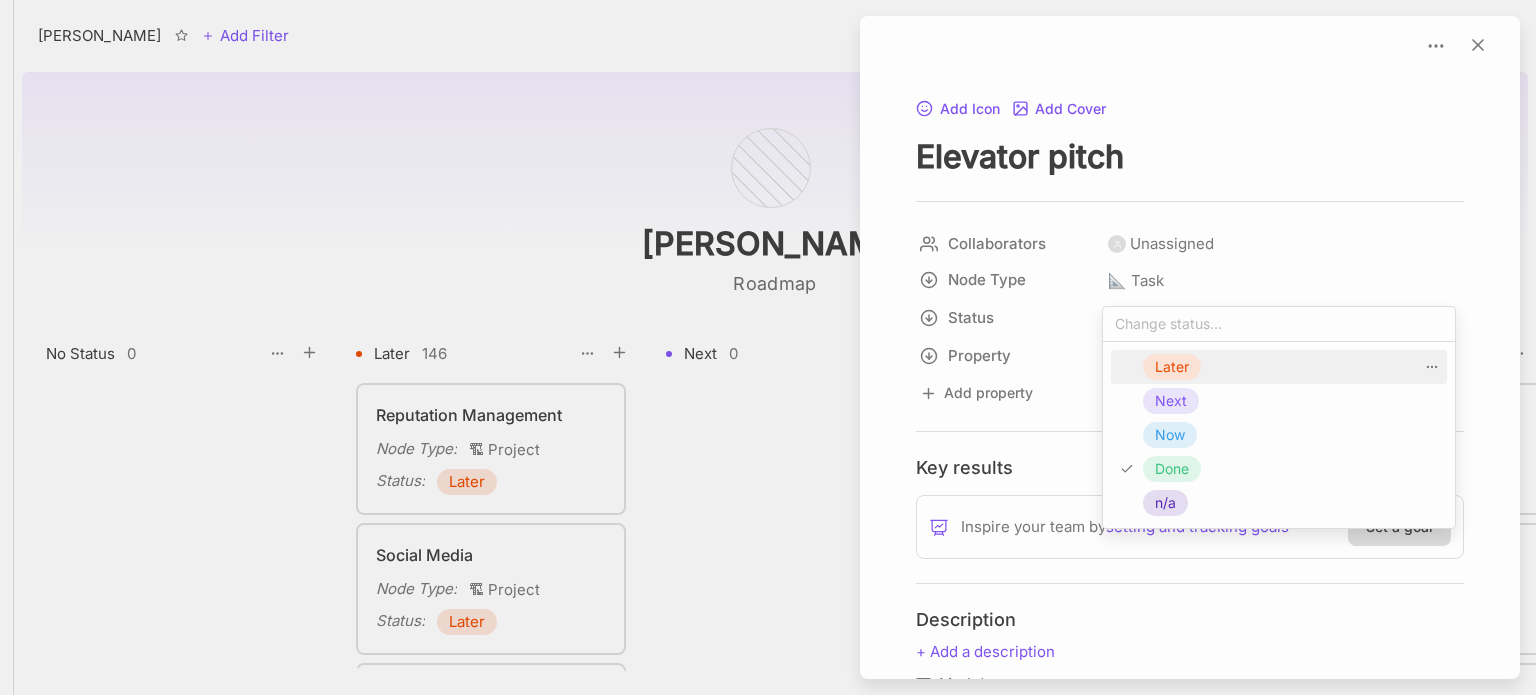 click on "Later" at bounding box center [1172, 367] 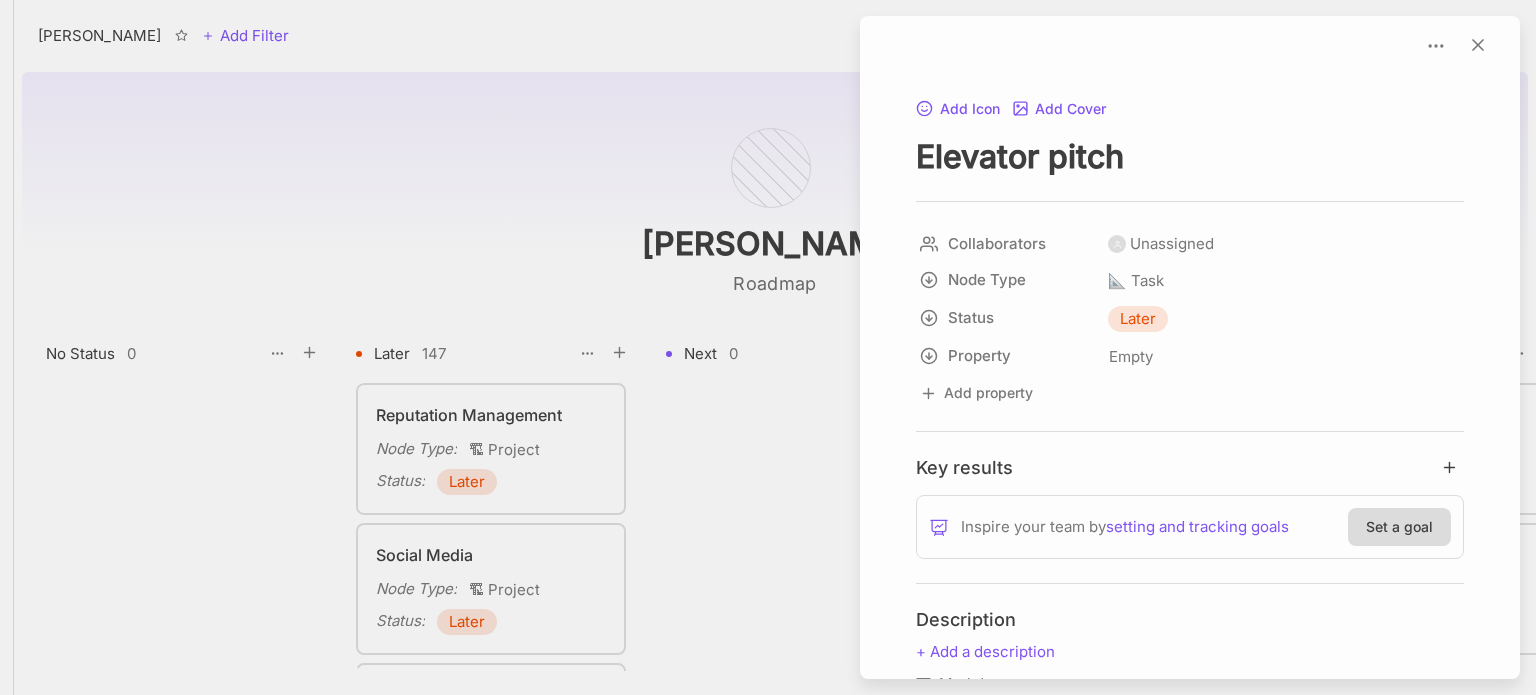 click at bounding box center (768, 347) 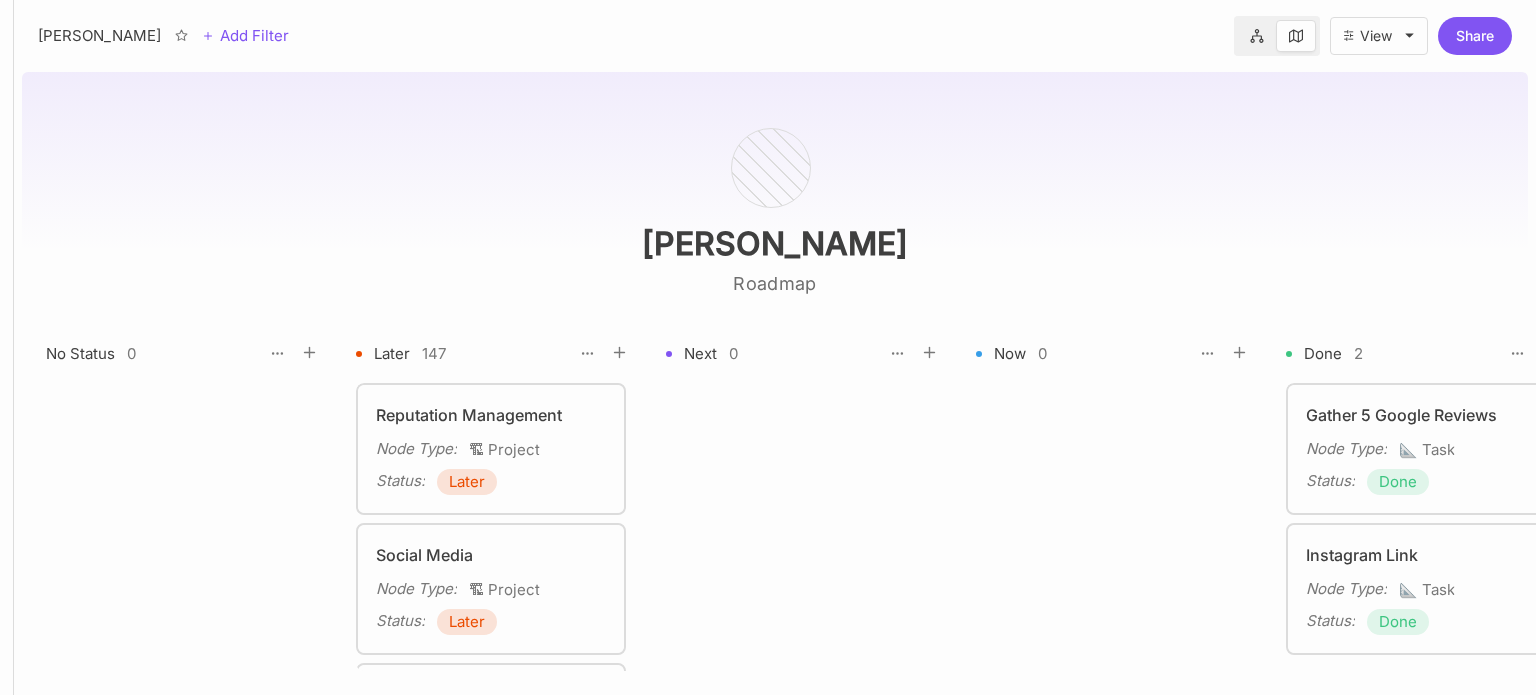 click on "Done" at bounding box center [1398, 622] 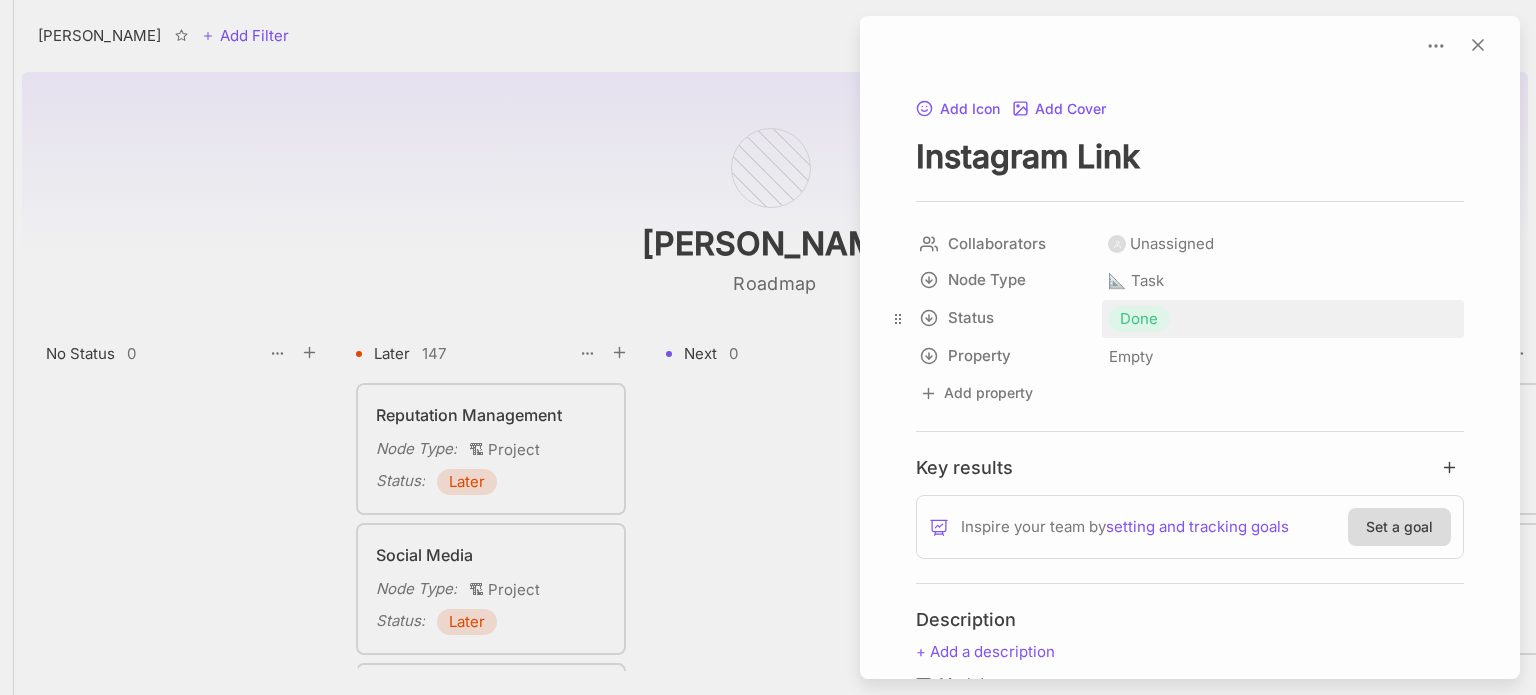 click on "Done" at bounding box center [1139, 319] 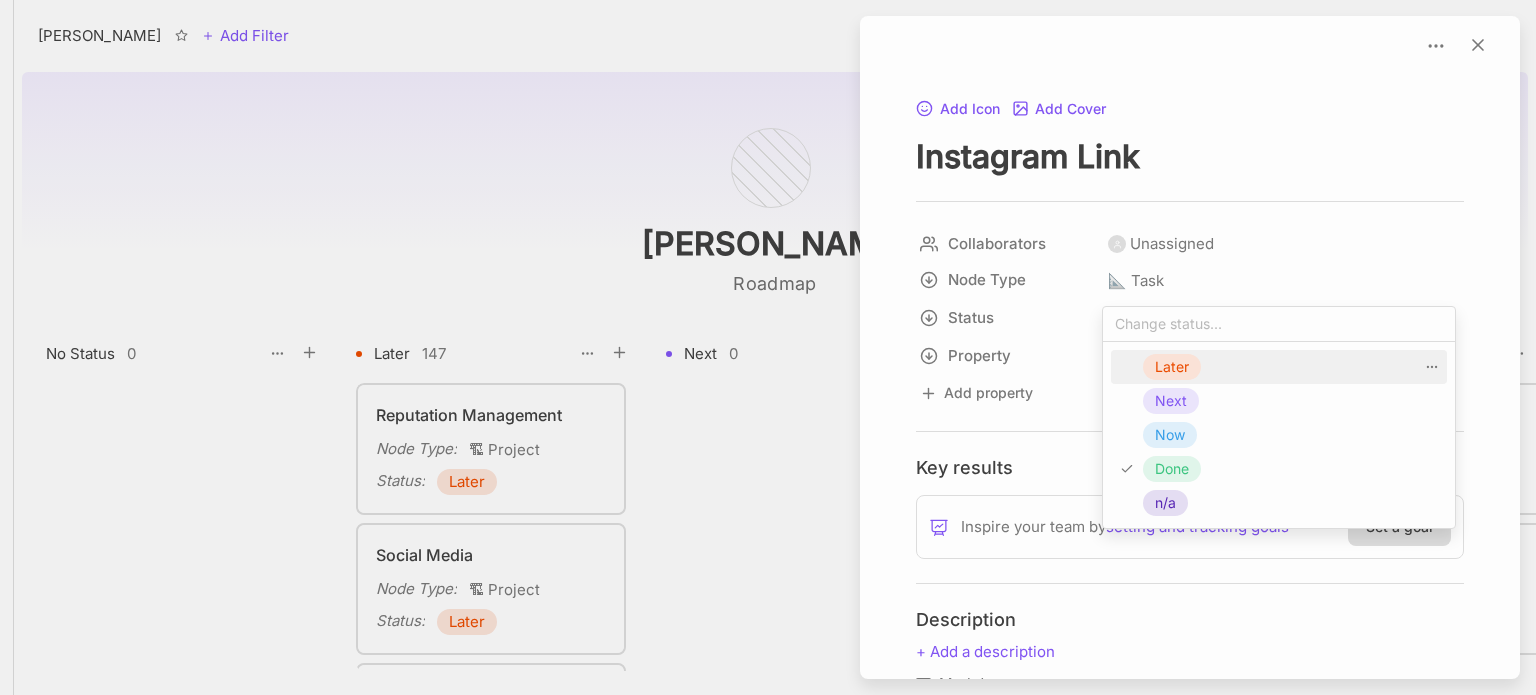click on "Later" at bounding box center (1172, 367) 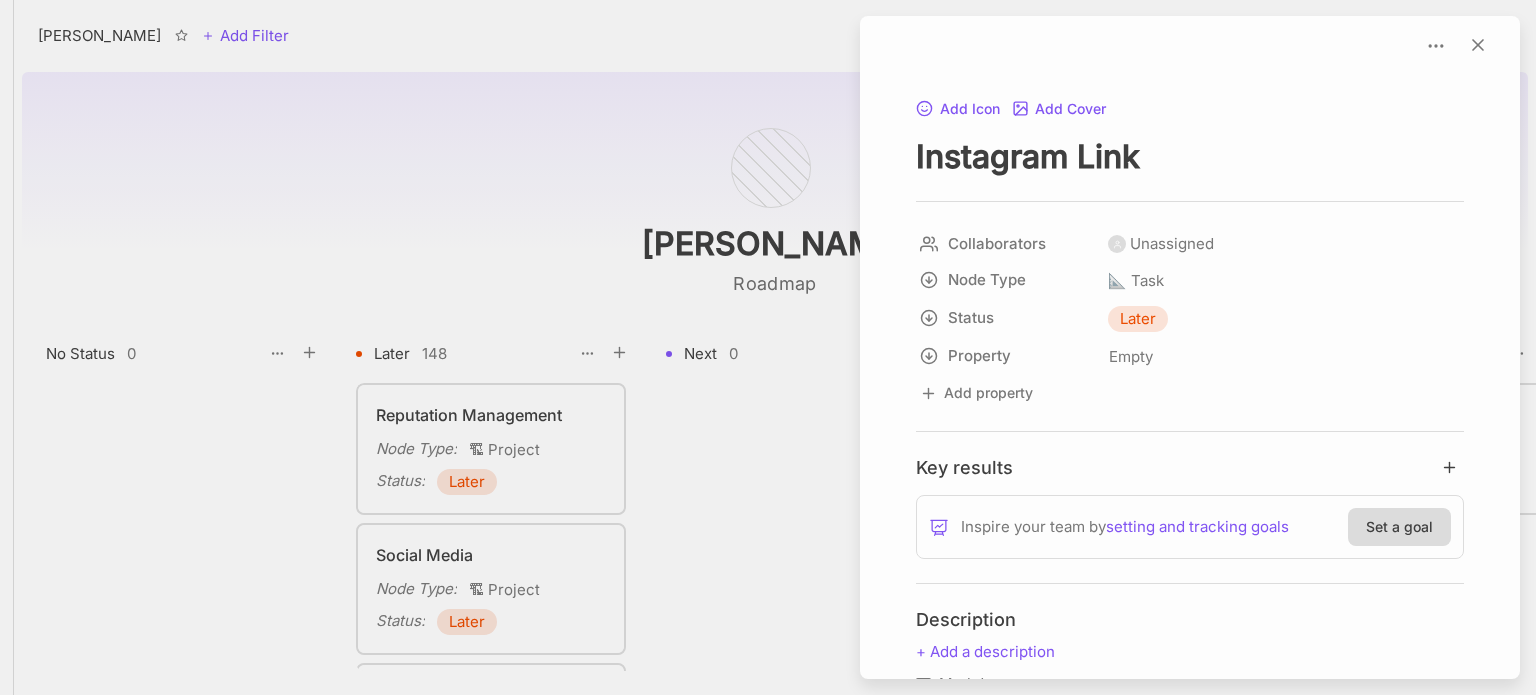 click at bounding box center (768, 347) 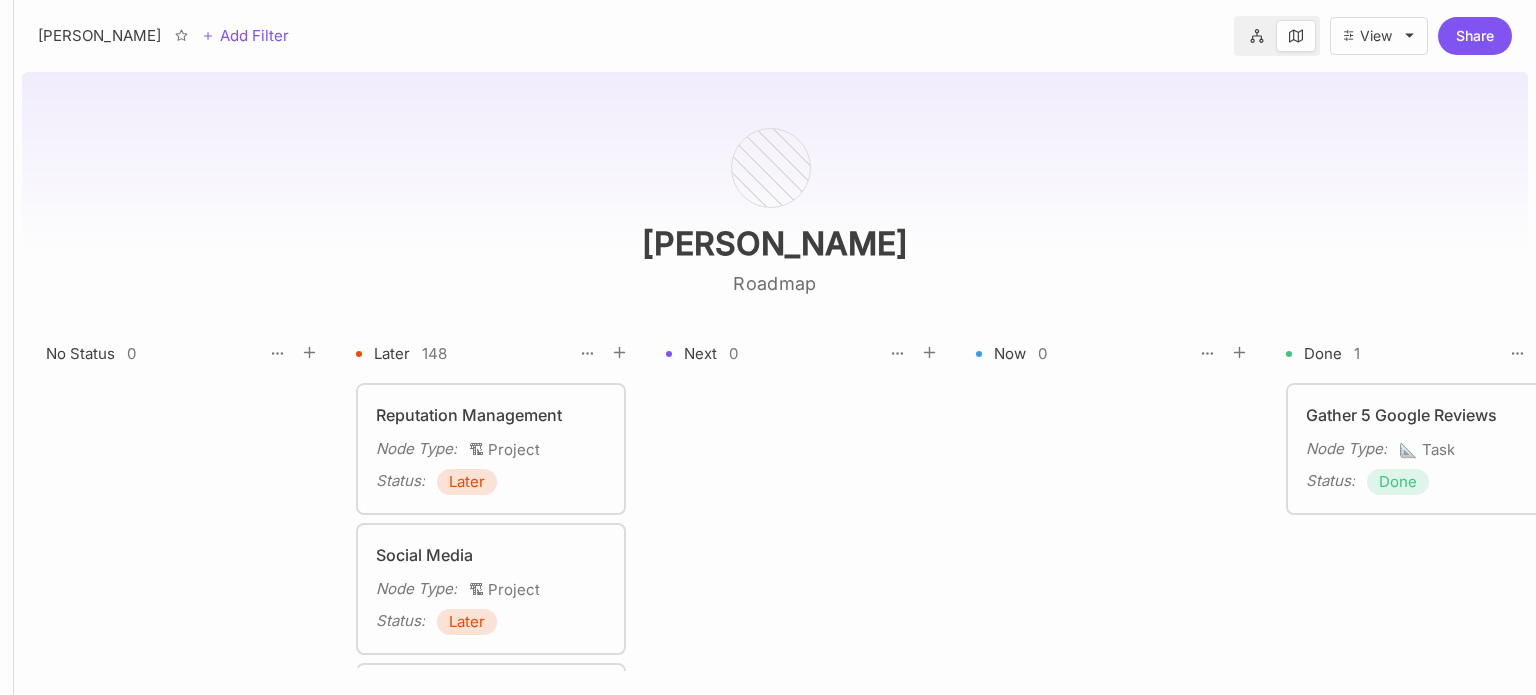 click on "Done" at bounding box center [1398, 482] 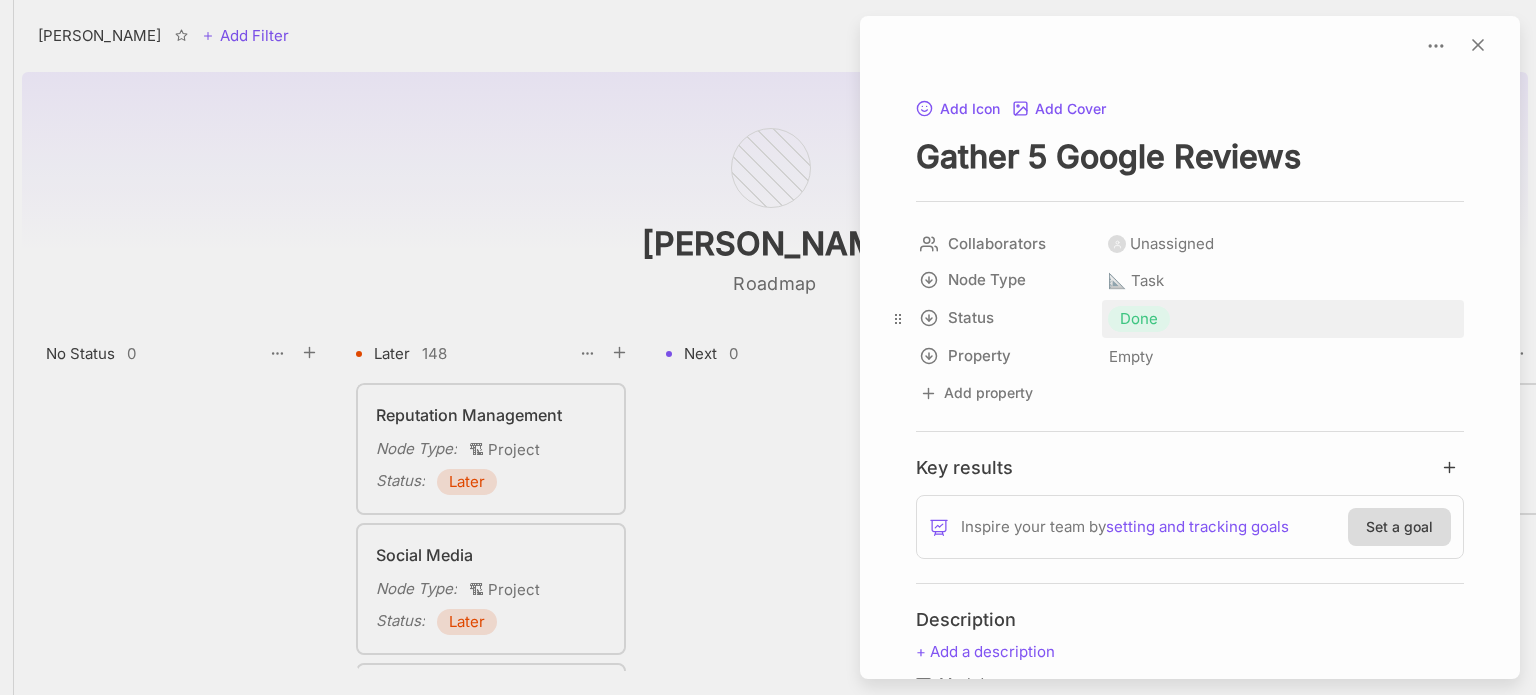 click on "Done" at bounding box center [1139, 319] 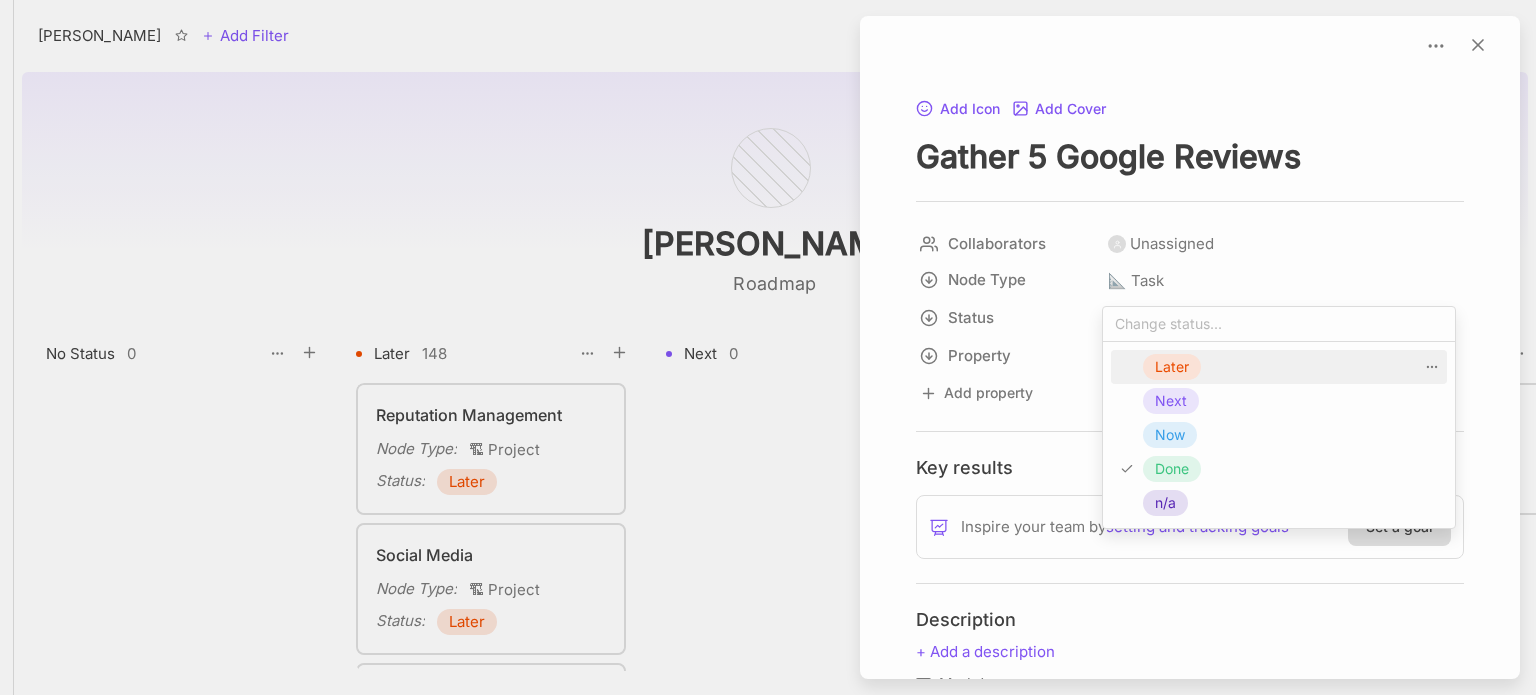 click on "Later" at bounding box center [1172, 367] 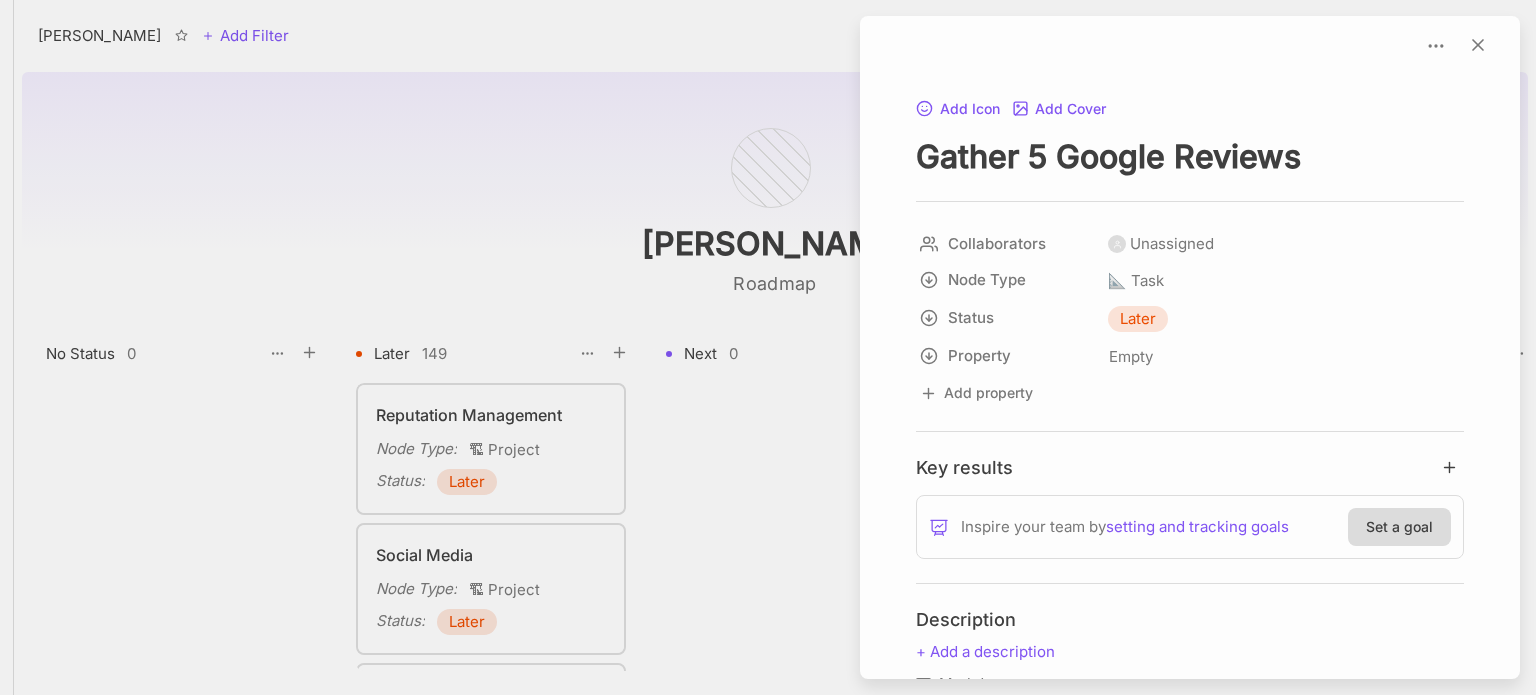click at bounding box center (768, 347) 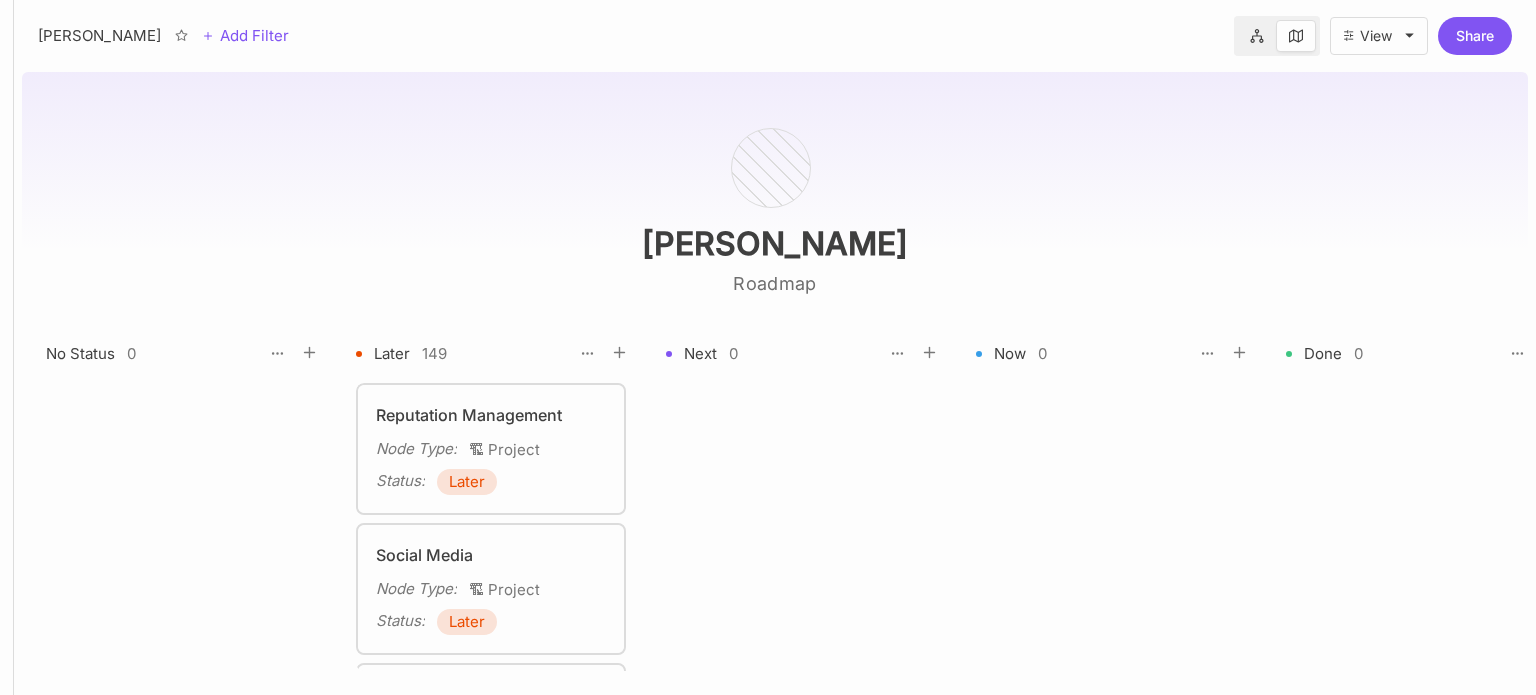 click on "View" at bounding box center (1379, 36) 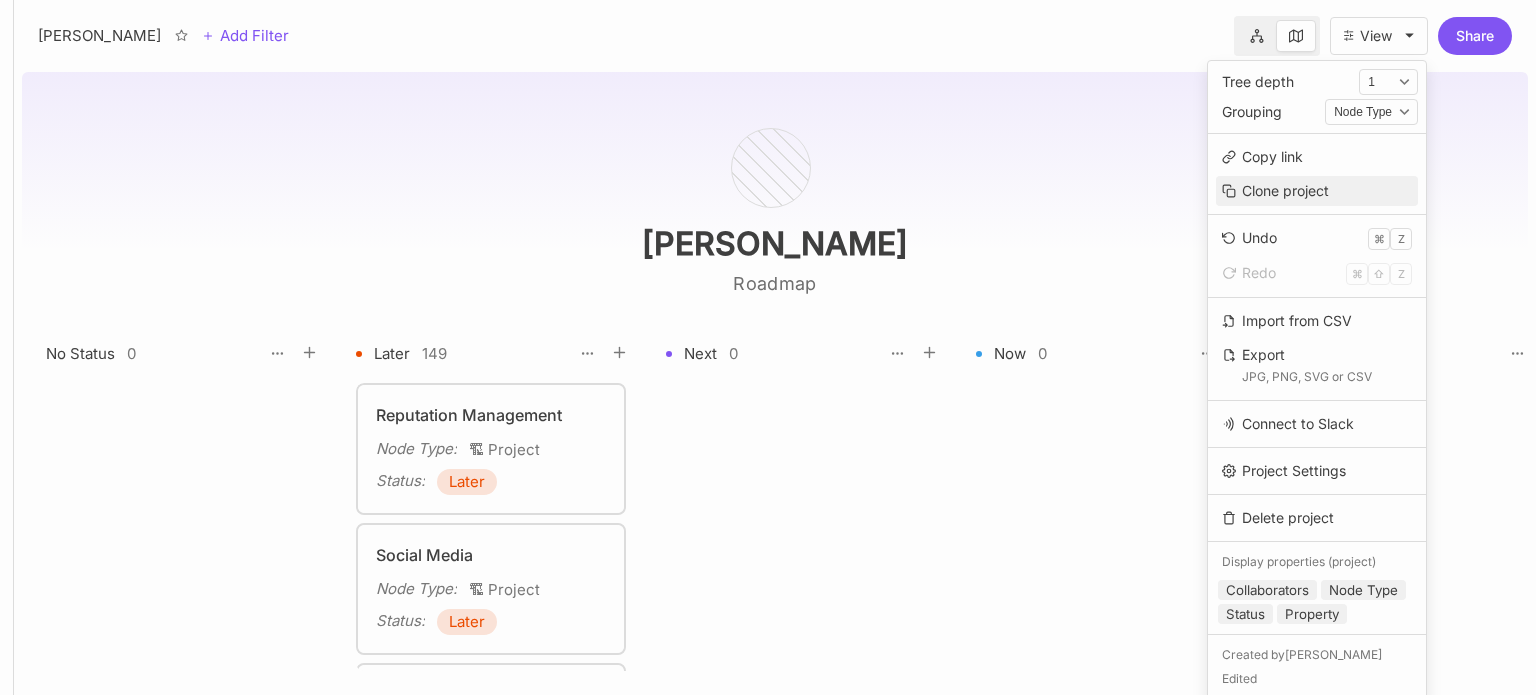 click on "Clone project" at bounding box center [1317, 191] 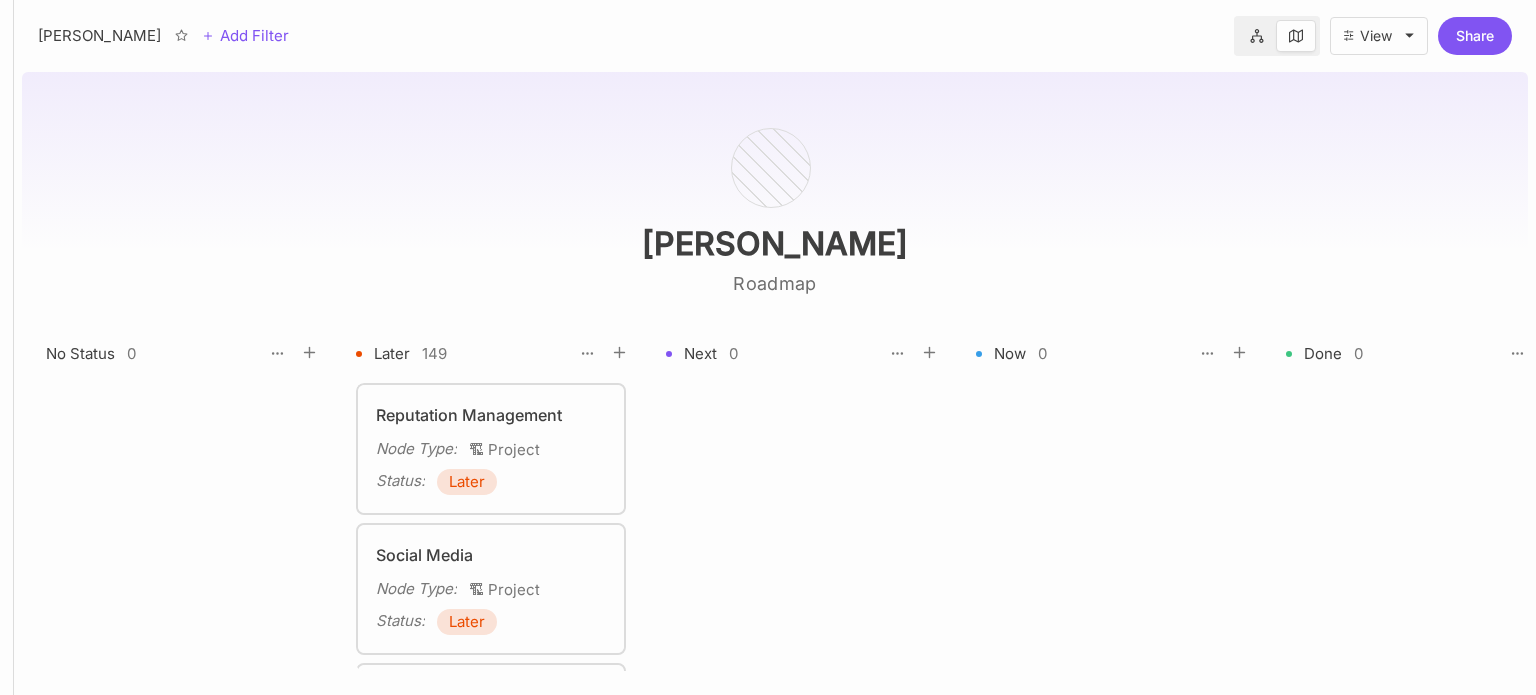 click at bounding box center [1257, 36] 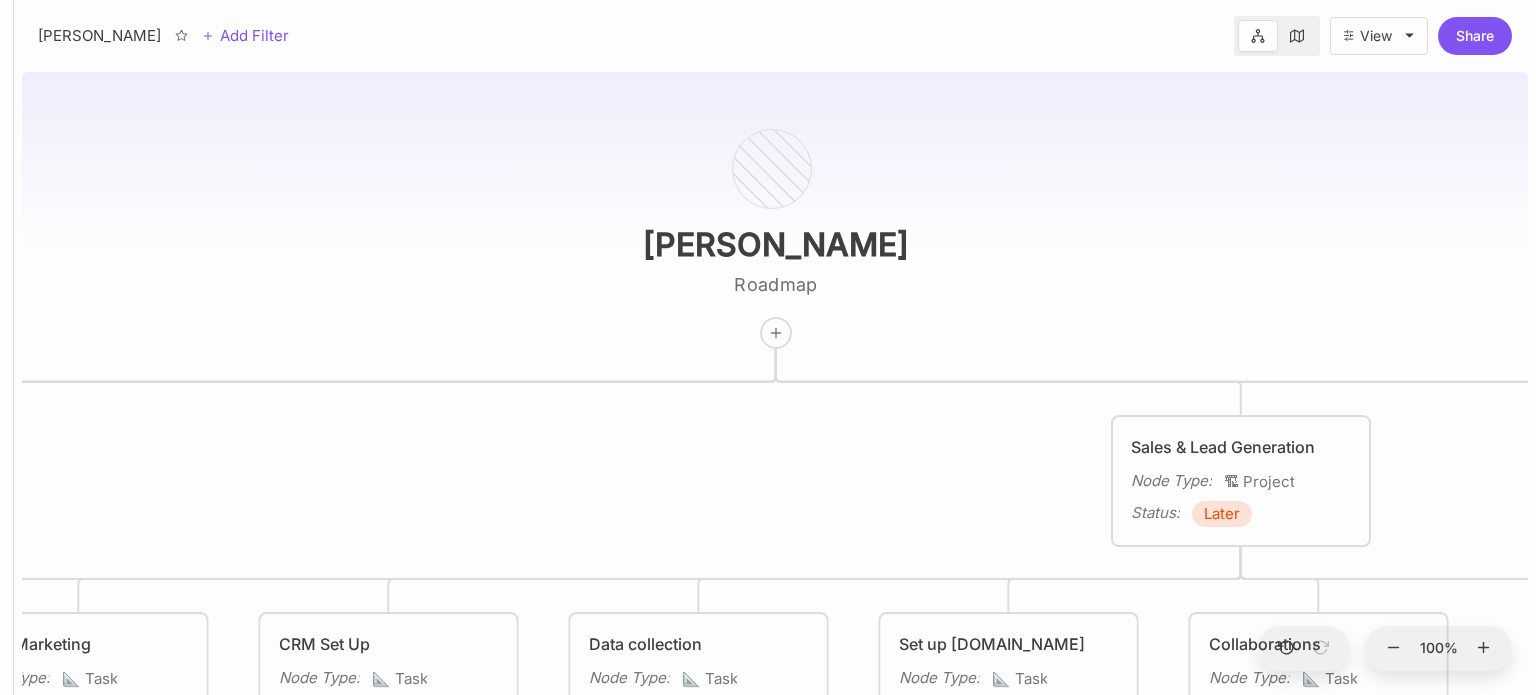 click 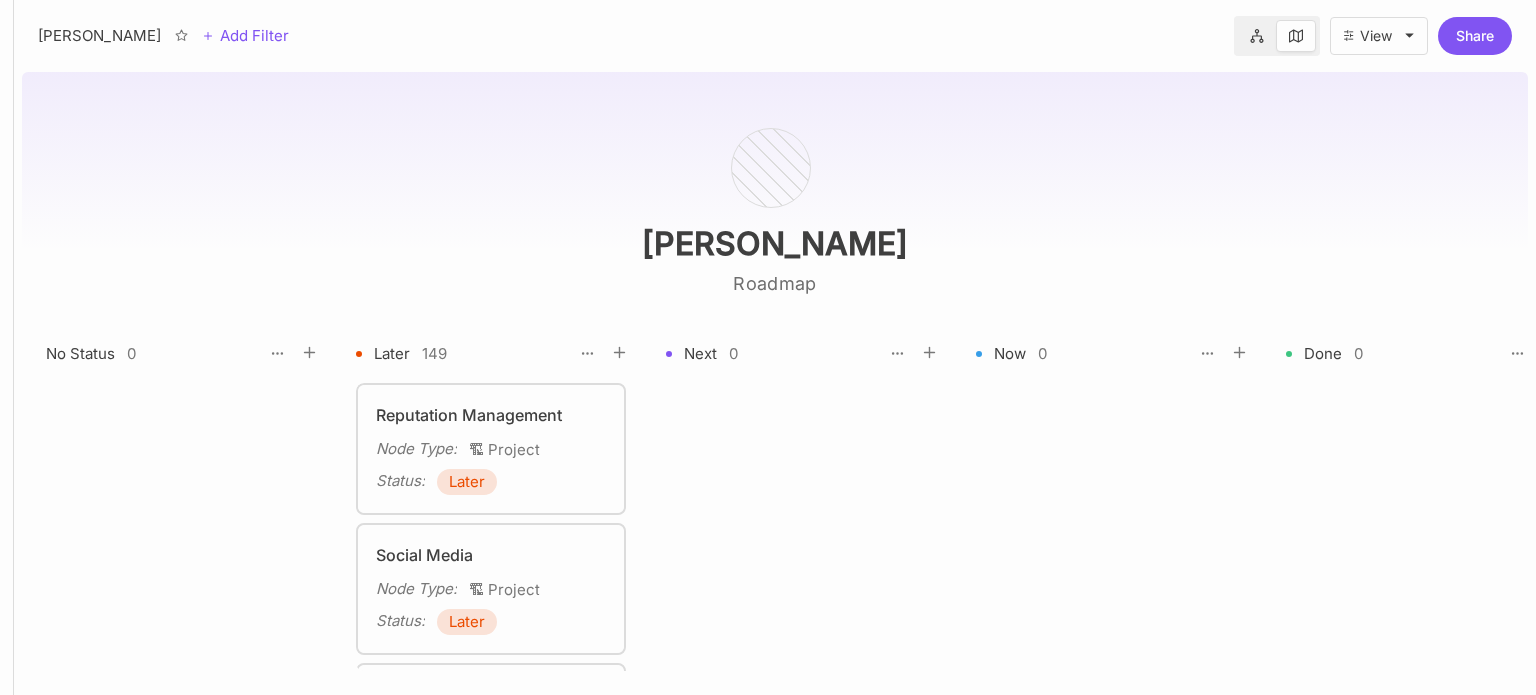 click 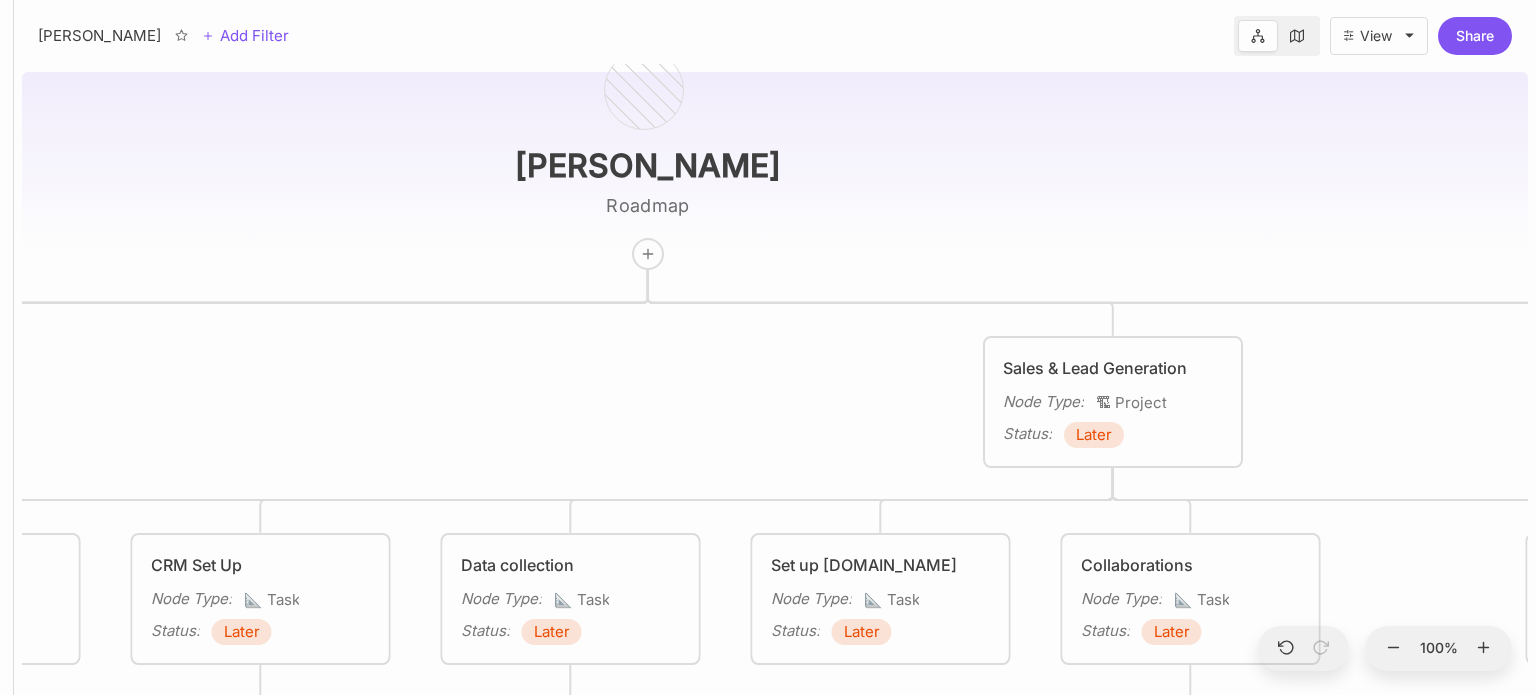 drag, startPoint x: 428, startPoint y: 287, endPoint x: 300, endPoint y: 208, distance: 150.41609 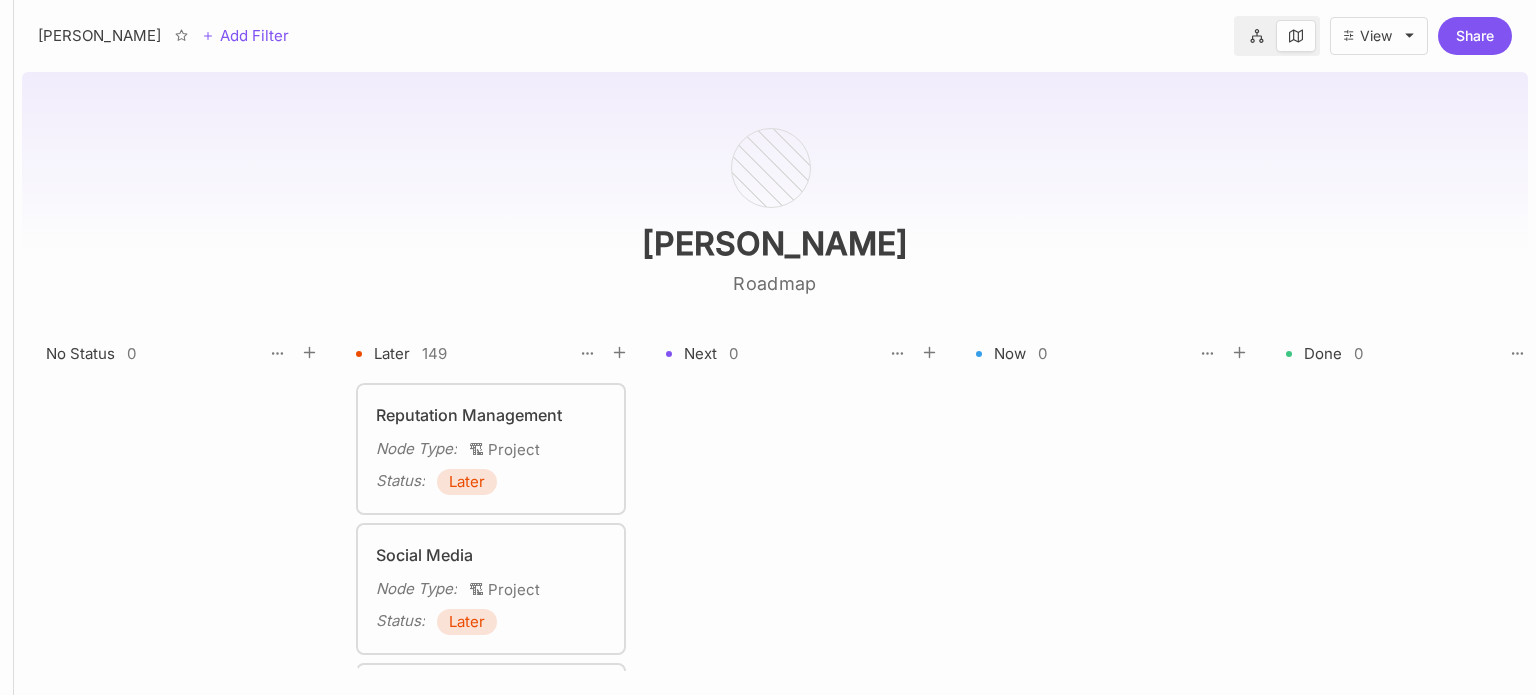 click on "[PERSON_NAME] Roadmap No Status 0 Later 149 Next 0 Now 0 Done 0 n/a 1
To pick up a draggable item, press the space bar.
While dragging, use the arrow keys to move the item.
Press space again to drop the item in its new position, or press escape to cancel.
Reputation Management Node Type : 🏗   Project Status : Later Social Media Node Type : 🏗   Project Status : Later Brand  Node Type : 🏗   Project Status : Later Website Node Type : 🏗   Project Status : Later Sales & Lead Generation Node Type : 🏗   Project Status : Later Operations Node Type : 🏗   Project Status : Later Onboarding Node Type : 🏗   Project Status : Later Build & review profiles on Listings Sites Node Type : 📐   Task Status : Later Build Review Automation Process Node Type : 📐   Task Status : Later Review Google My Business Node Type : 📐   Task Status : Later GMB Referral Link Node Type : 📐   Task Status : Later TrustPilot Node Type : 📐   Task Status : Later Node Type : 📐   Task Status : : :" at bounding box center (775, 379) 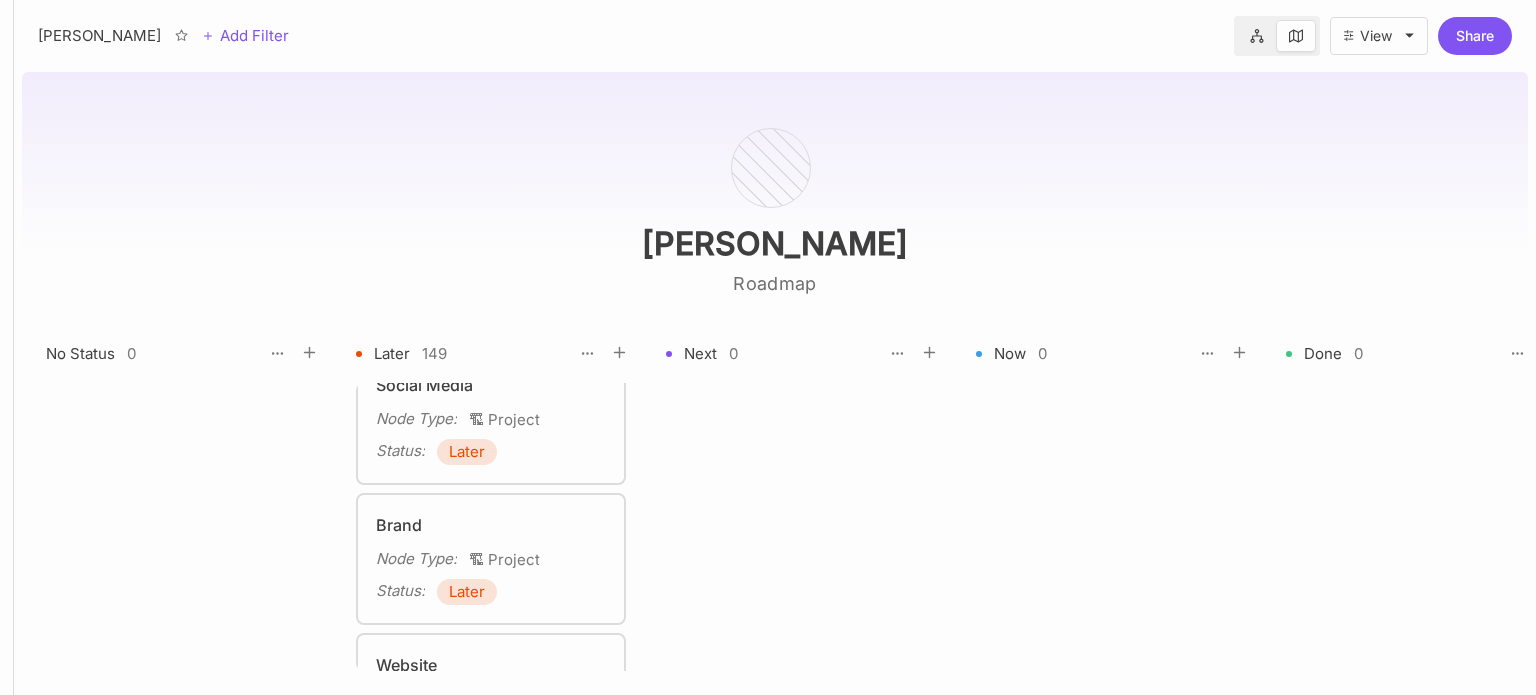 click on "Later" at bounding box center [467, 592] 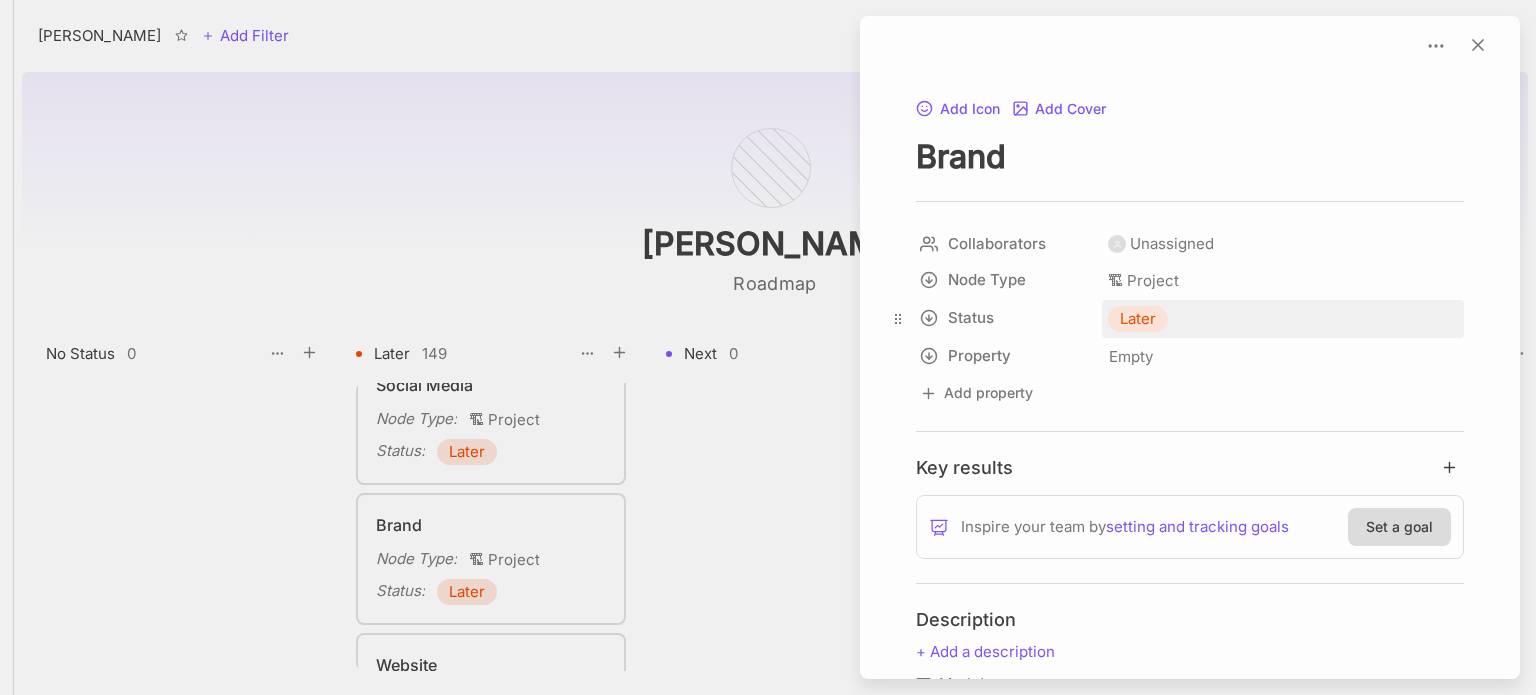 click on "Later" at bounding box center (1138, 319) 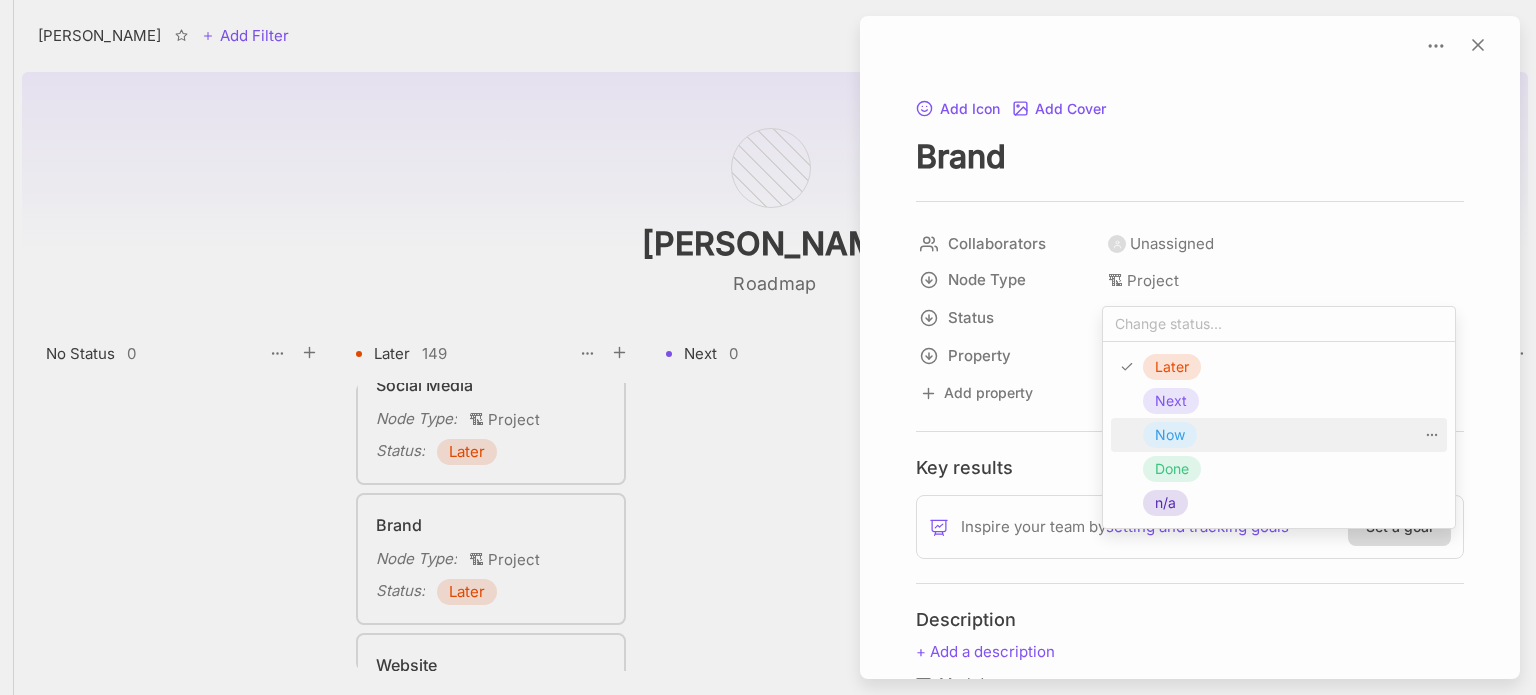 click on "Now" at bounding box center [1170, 435] 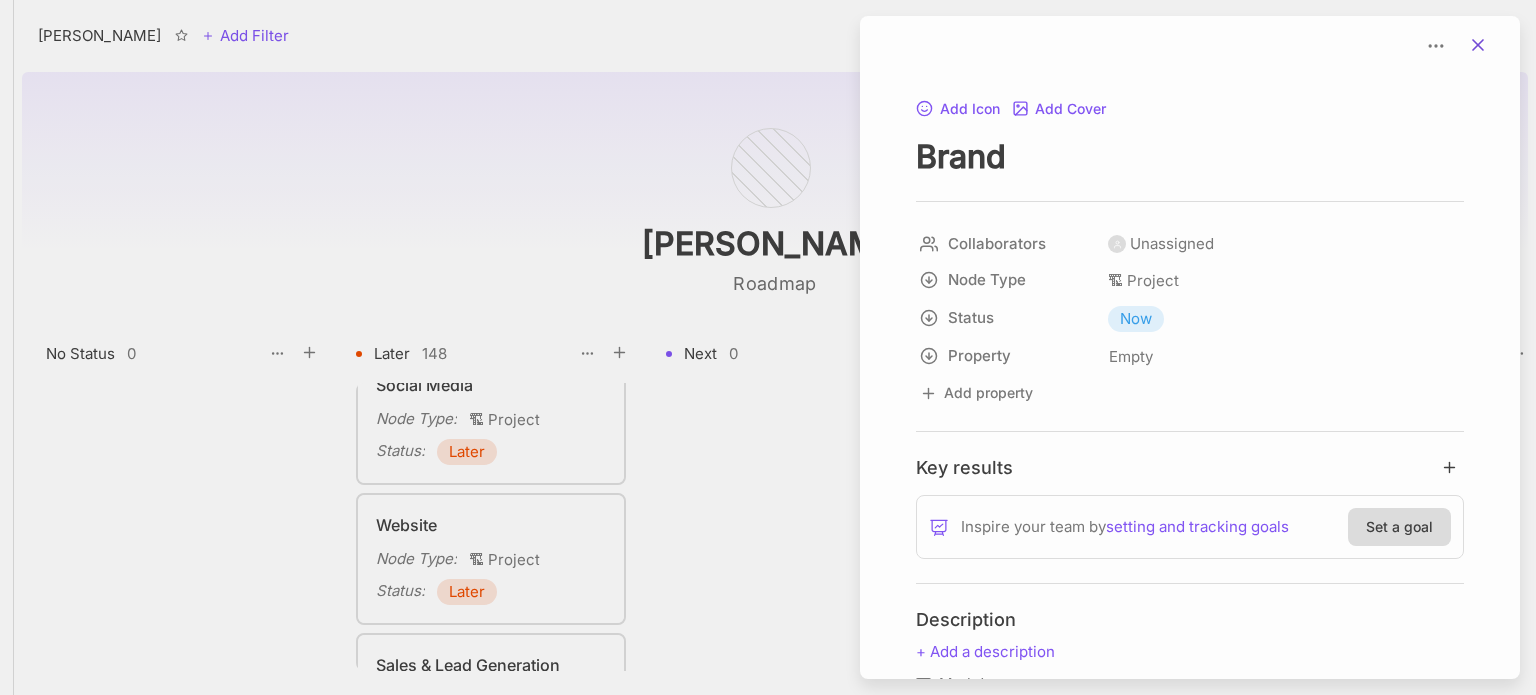 click 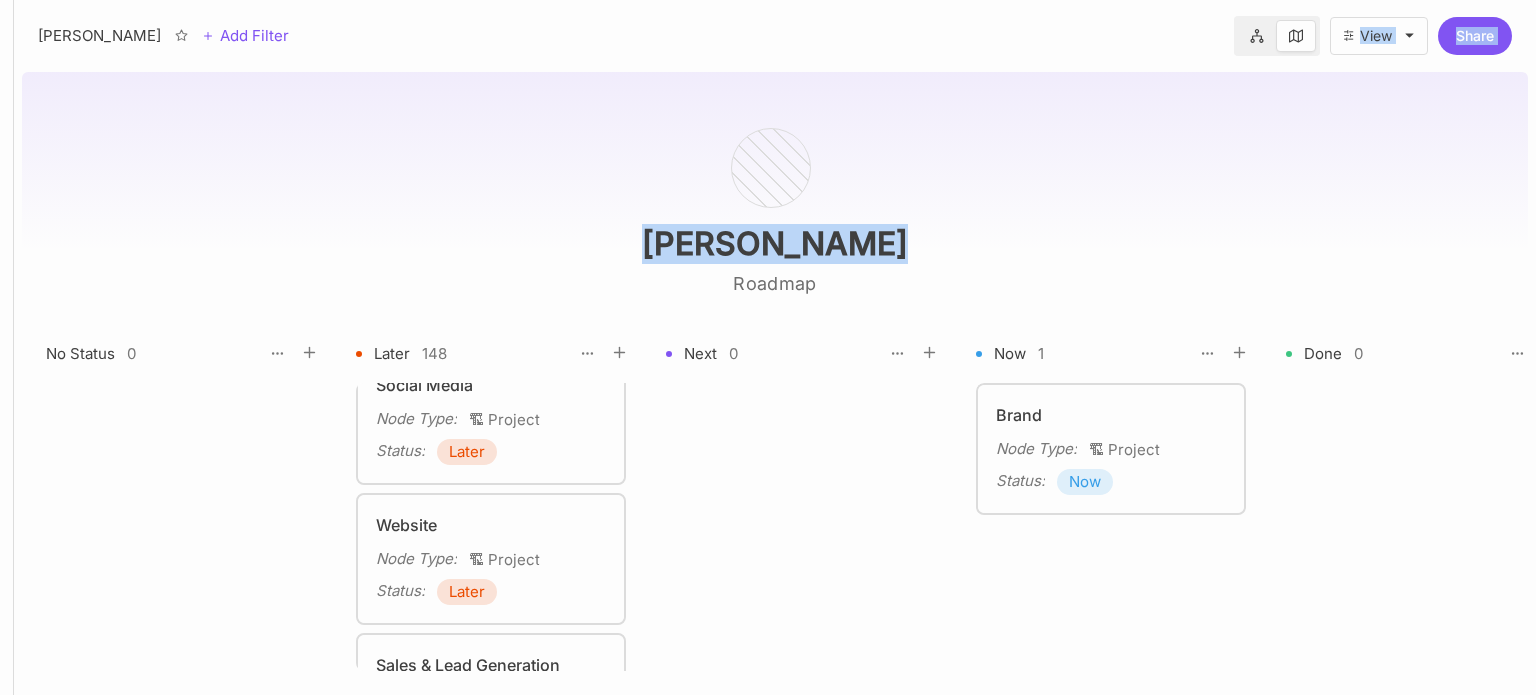 drag, startPoint x: 1048, startPoint y: 205, endPoint x: 1107, endPoint y: 37, distance: 178.05898 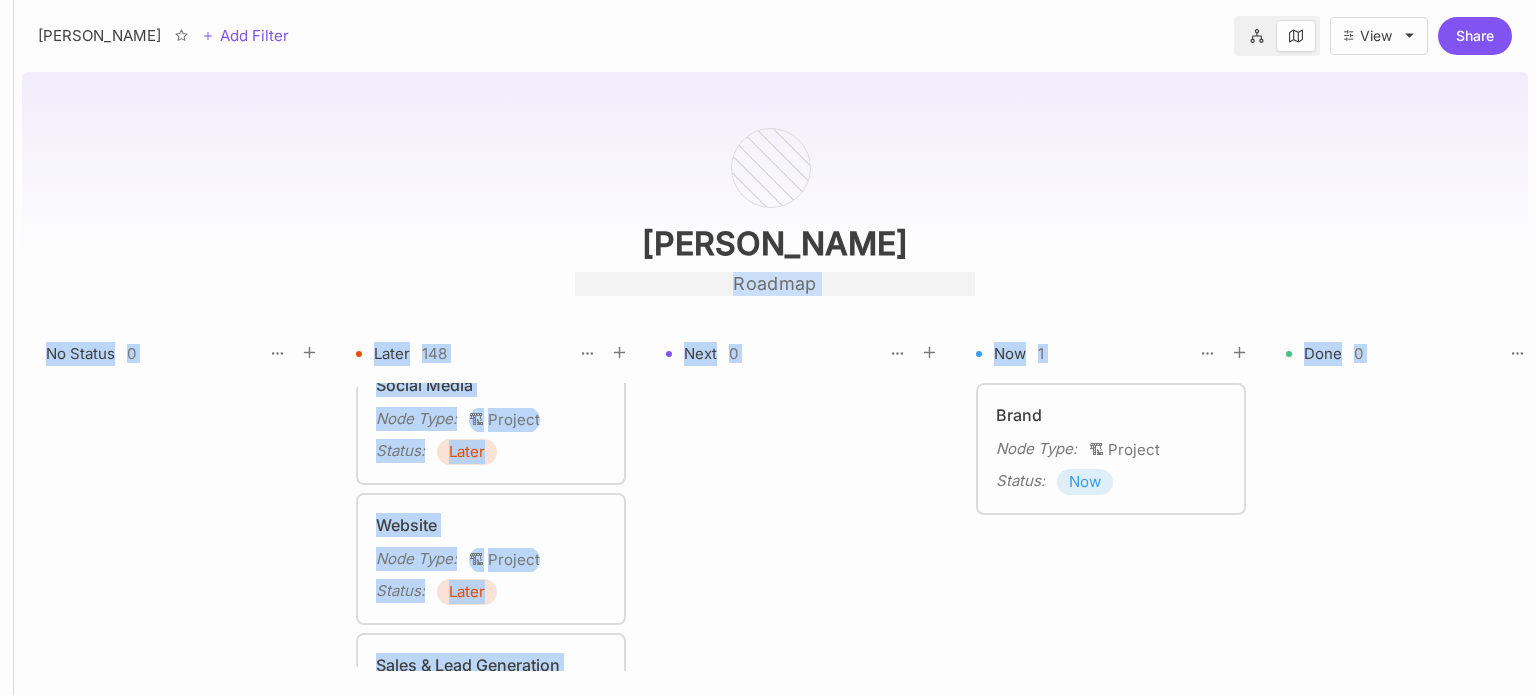 drag, startPoint x: 804, startPoint y: 507, endPoint x: 859, endPoint y: 279, distance: 234.53998 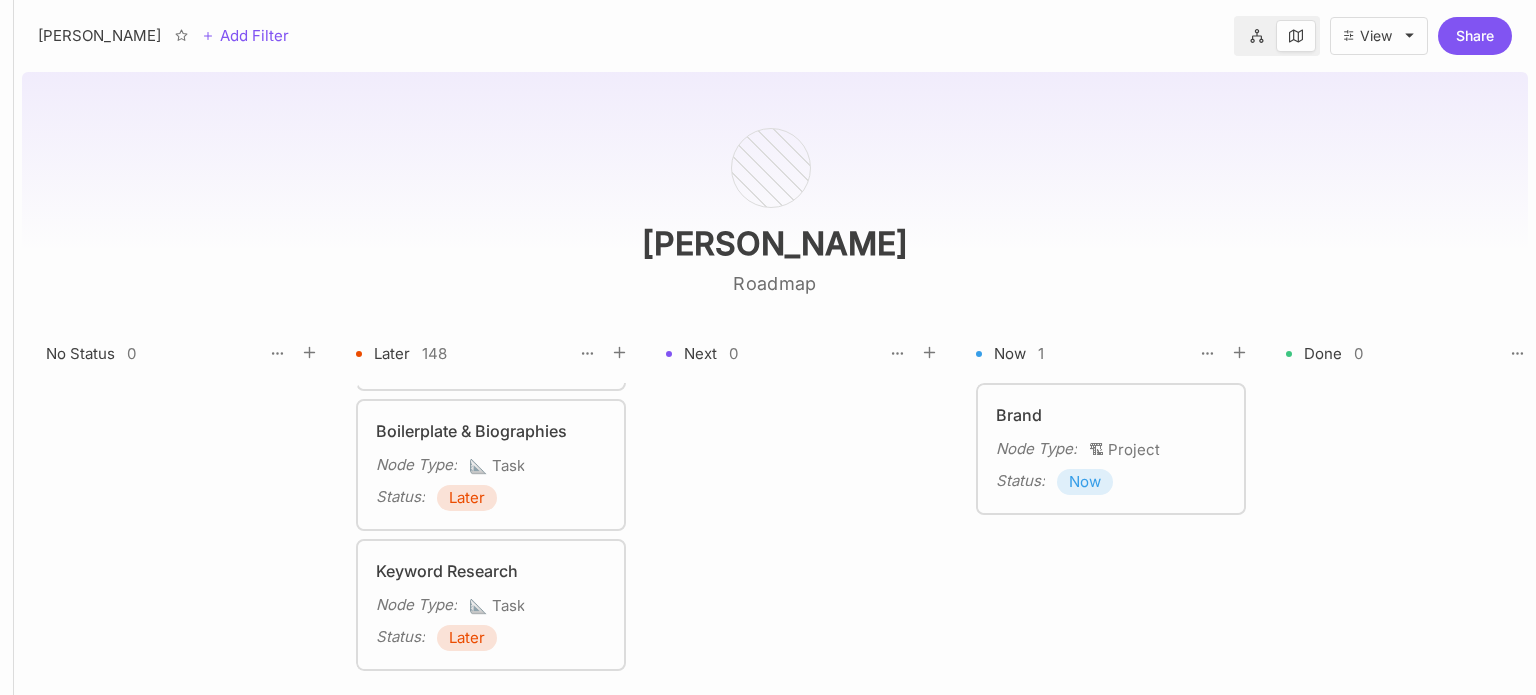 scroll, scrollTop: 5930, scrollLeft: 0, axis: vertical 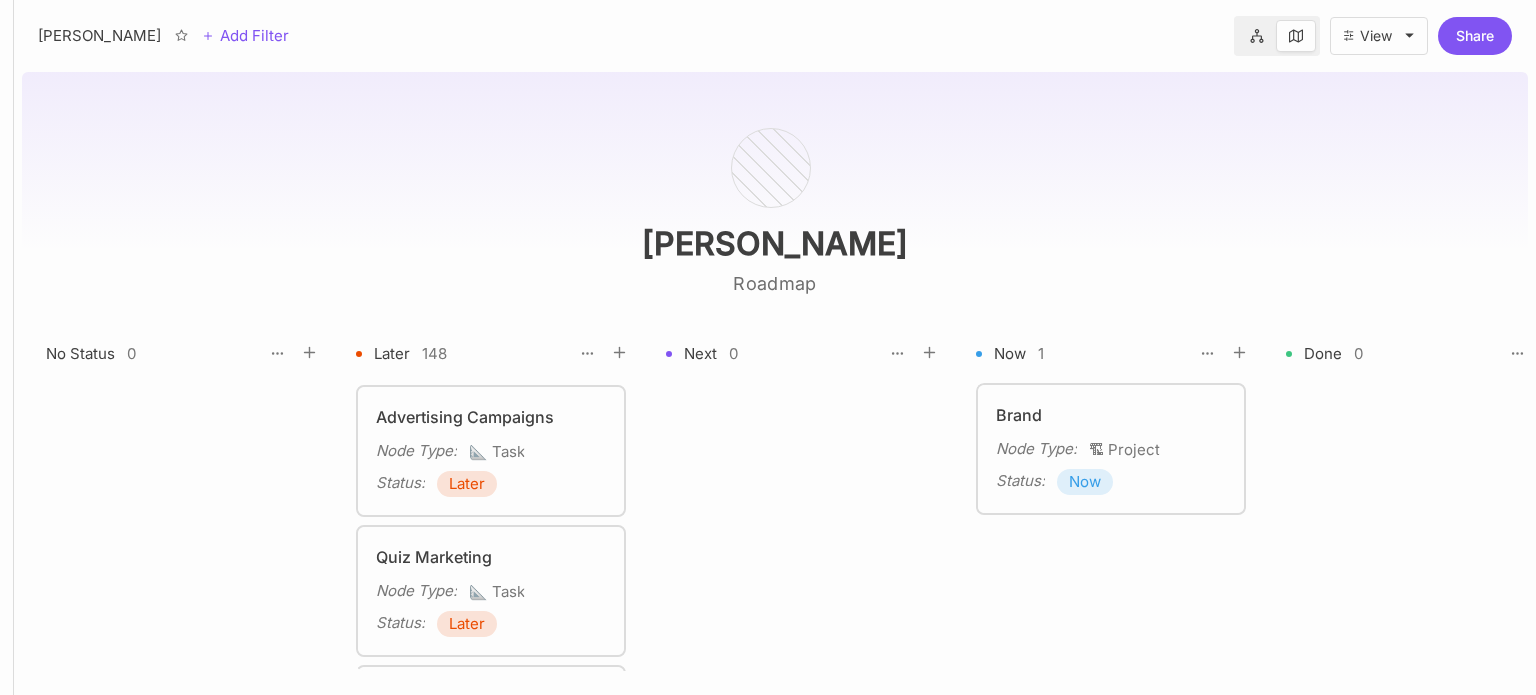 click on "[PERSON_NAME] Roadmap" at bounding box center (775, 186) 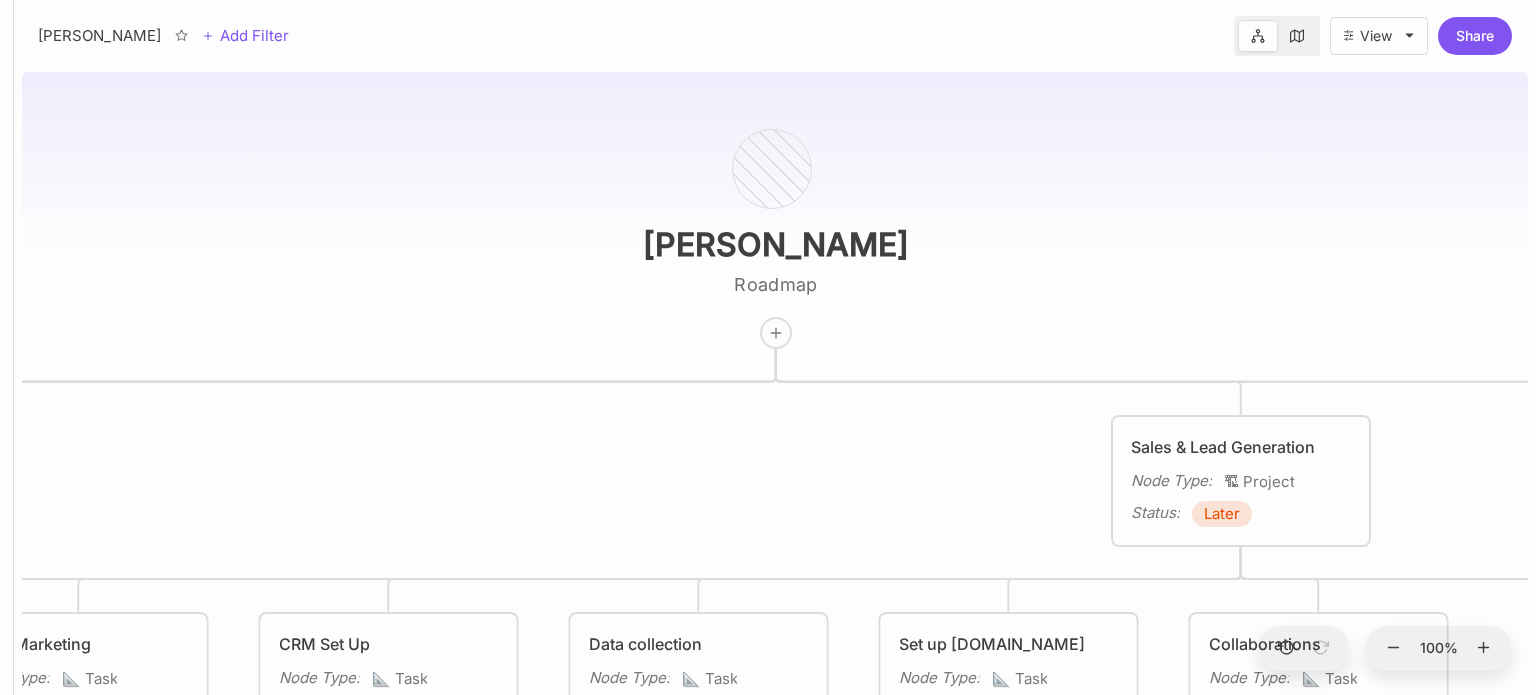 drag, startPoint x: 1126, startPoint y: 299, endPoint x: 840, endPoint y: 59, distance: 373.35773 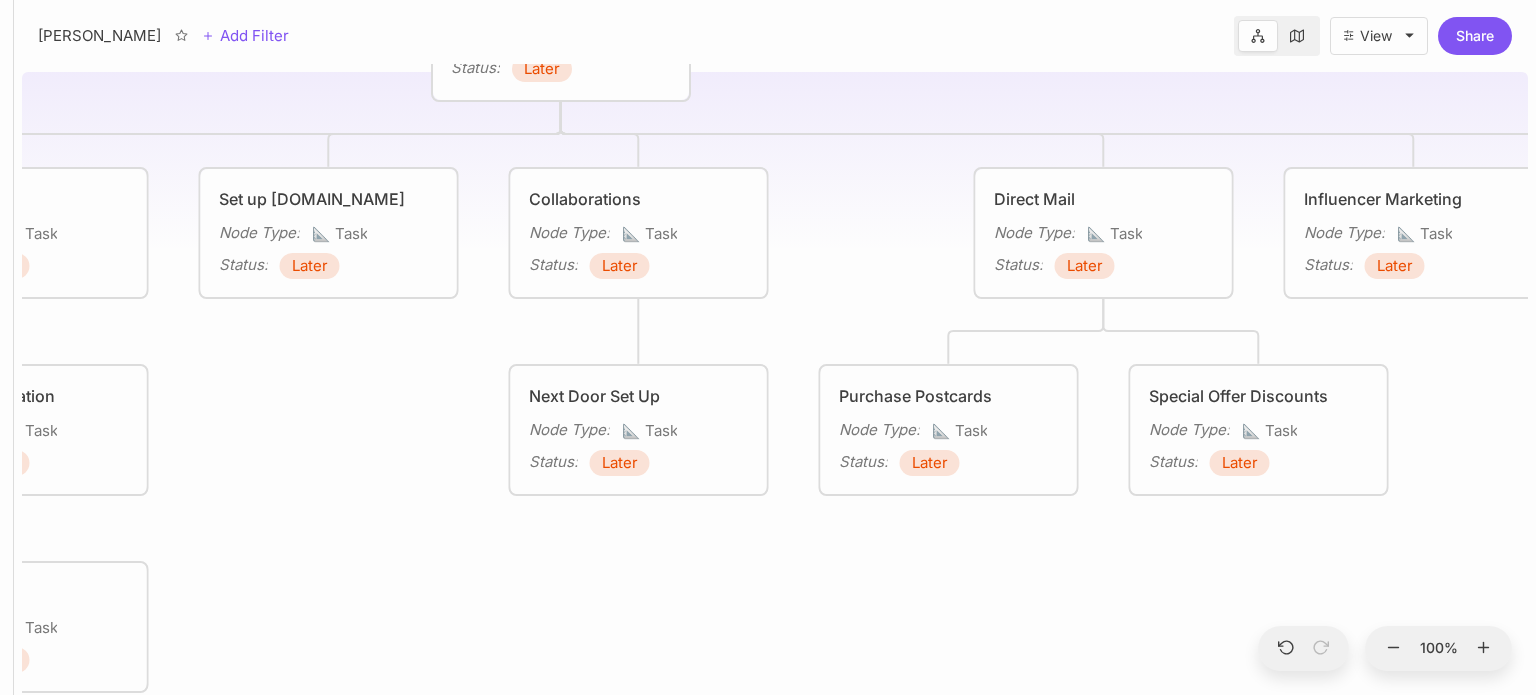 drag, startPoint x: 800, startPoint y: 556, endPoint x: 404, endPoint y: 348, distance: 447.30304 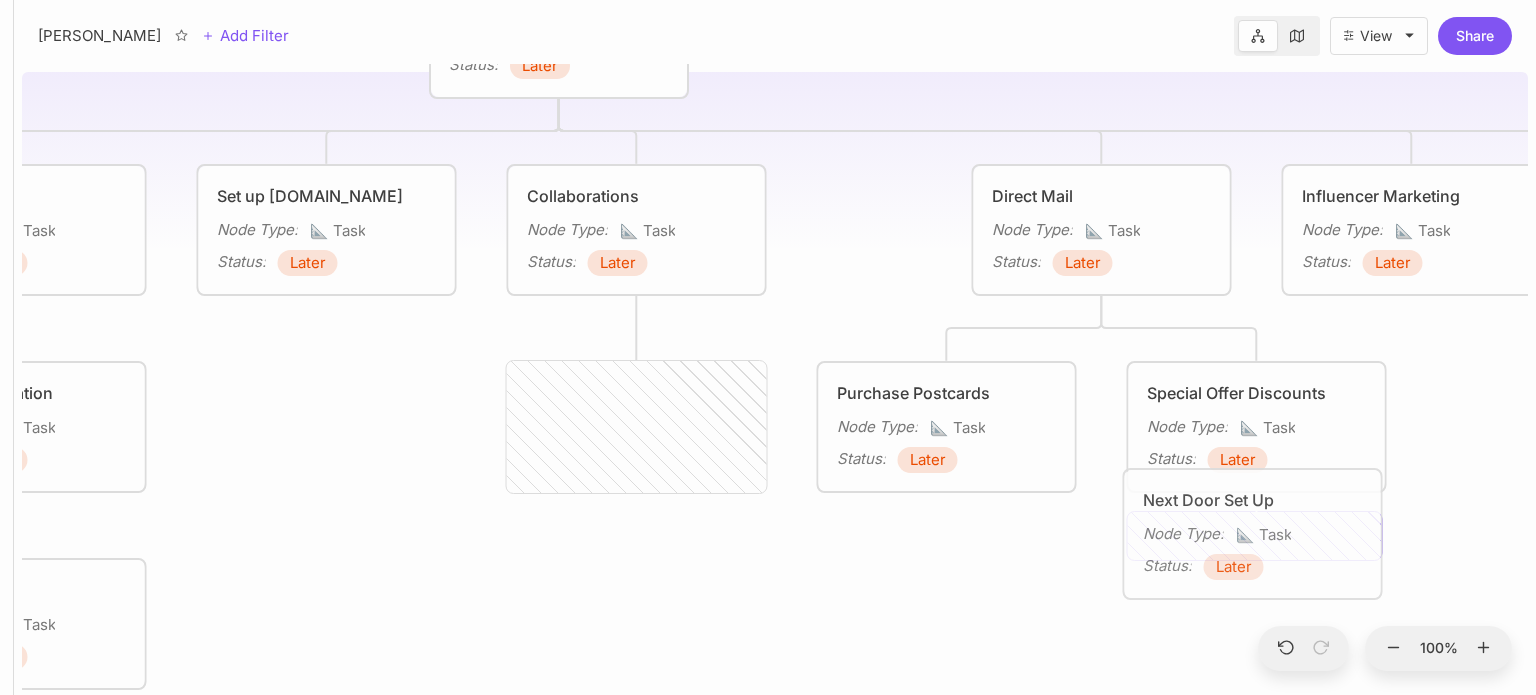 drag, startPoint x: 517, startPoint y: 483, endPoint x: 1134, endPoint y: 590, distance: 626.2092 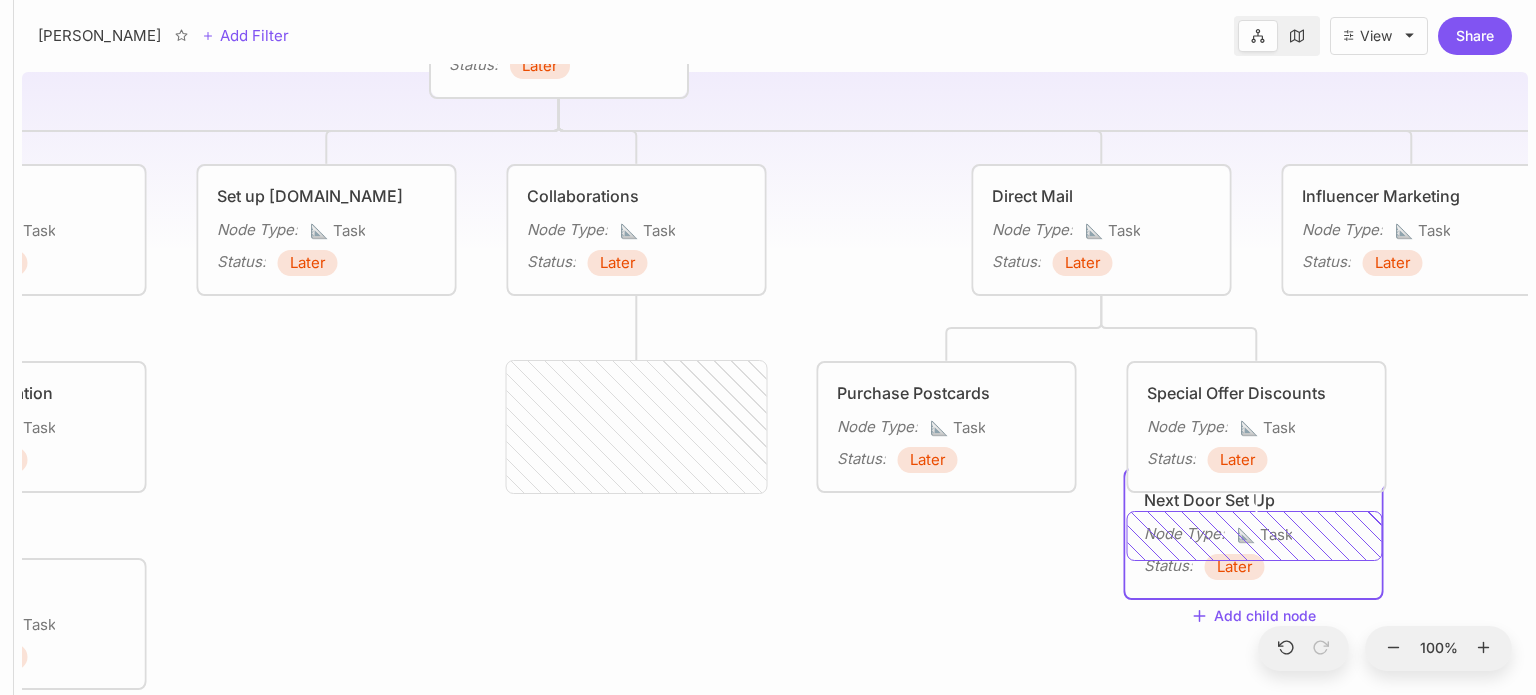 drag, startPoint x: 733, startPoint y: 619, endPoint x: 1156, endPoint y: 606, distance: 423.1997 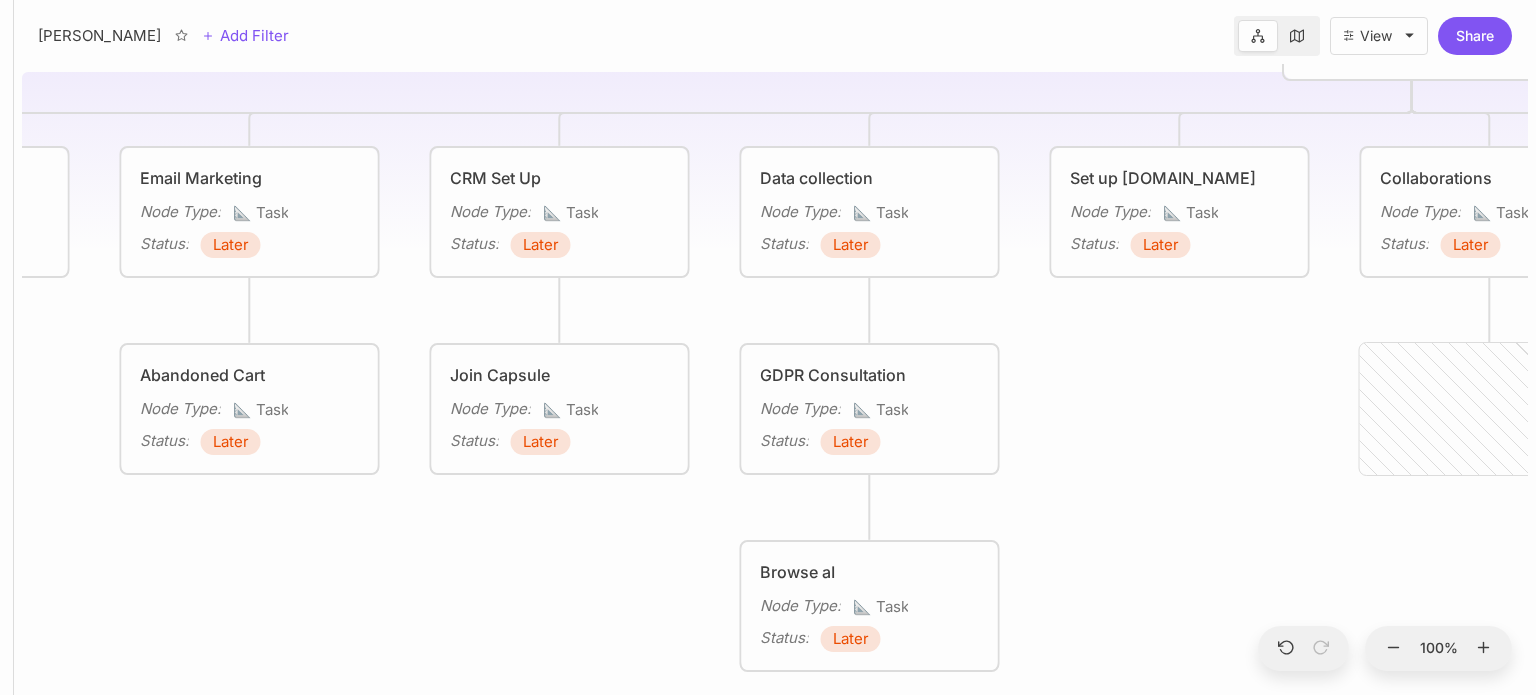 drag, startPoint x: 848, startPoint y: 561, endPoint x: 1372, endPoint y: 503, distance: 527.20013 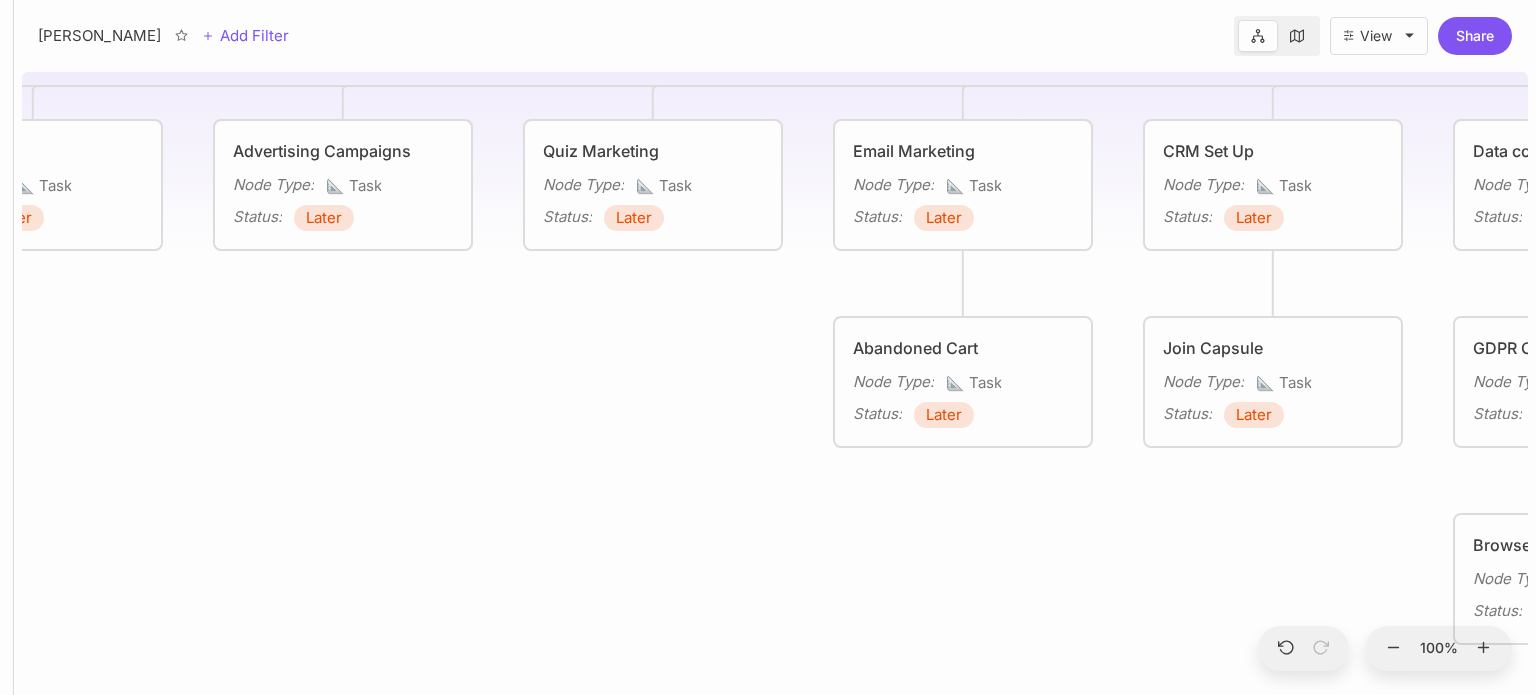 drag, startPoint x: 744, startPoint y: 538, endPoint x: 1104, endPoint y: 551, distance: 360.23465 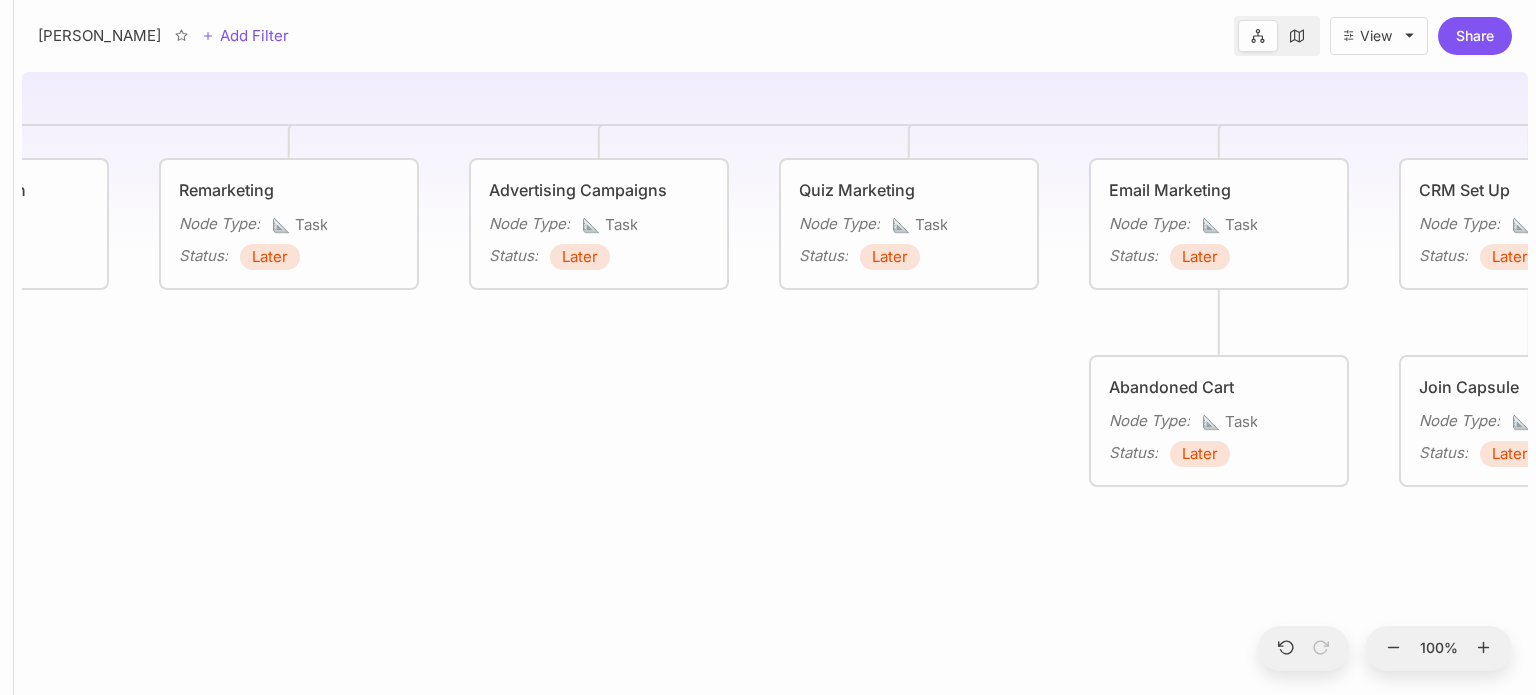 drag, startPoint x: 528, startPoint y: 511, endPoint x: 1145, endPoint y: 545, distance: 617.9361 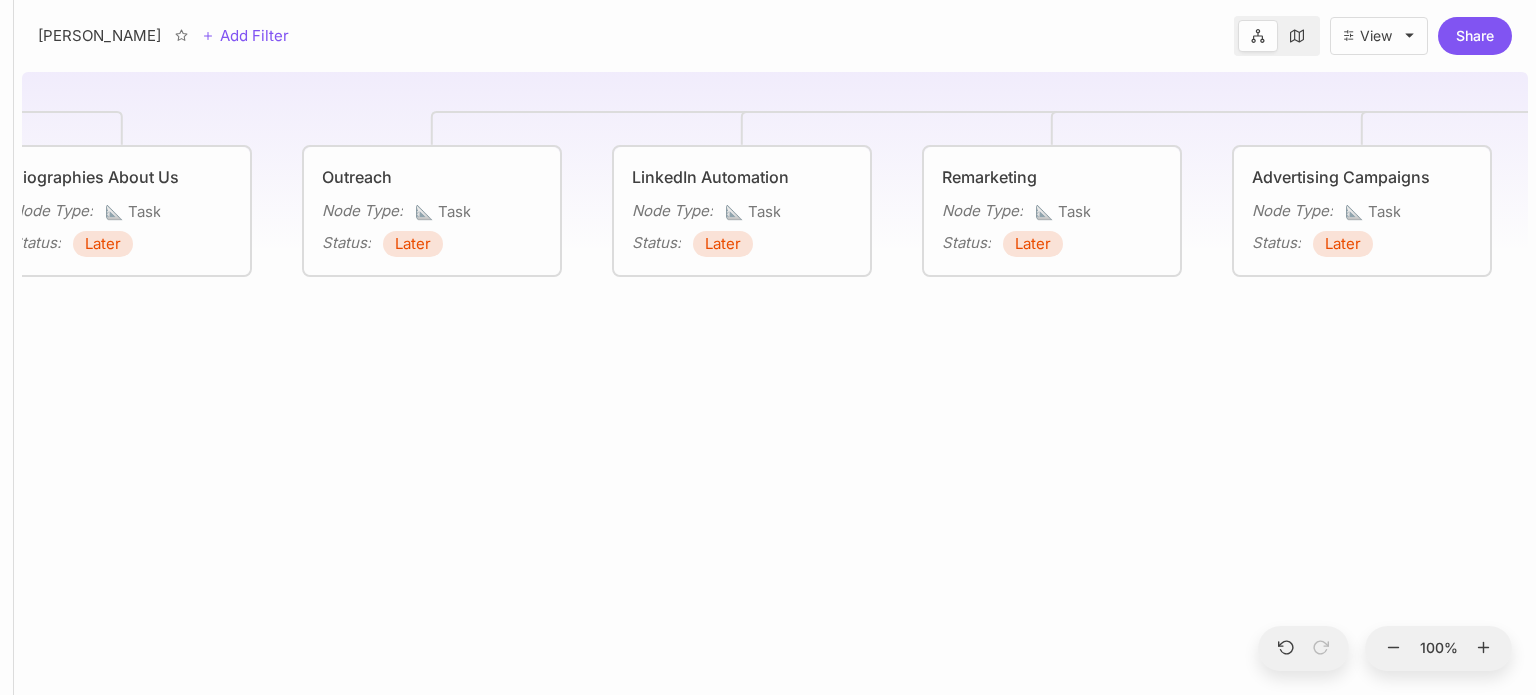 drag, startPoint x: 900, startPoint y: 486, endPoint x: 1279, endPoint y: 417, distance: 385.2298 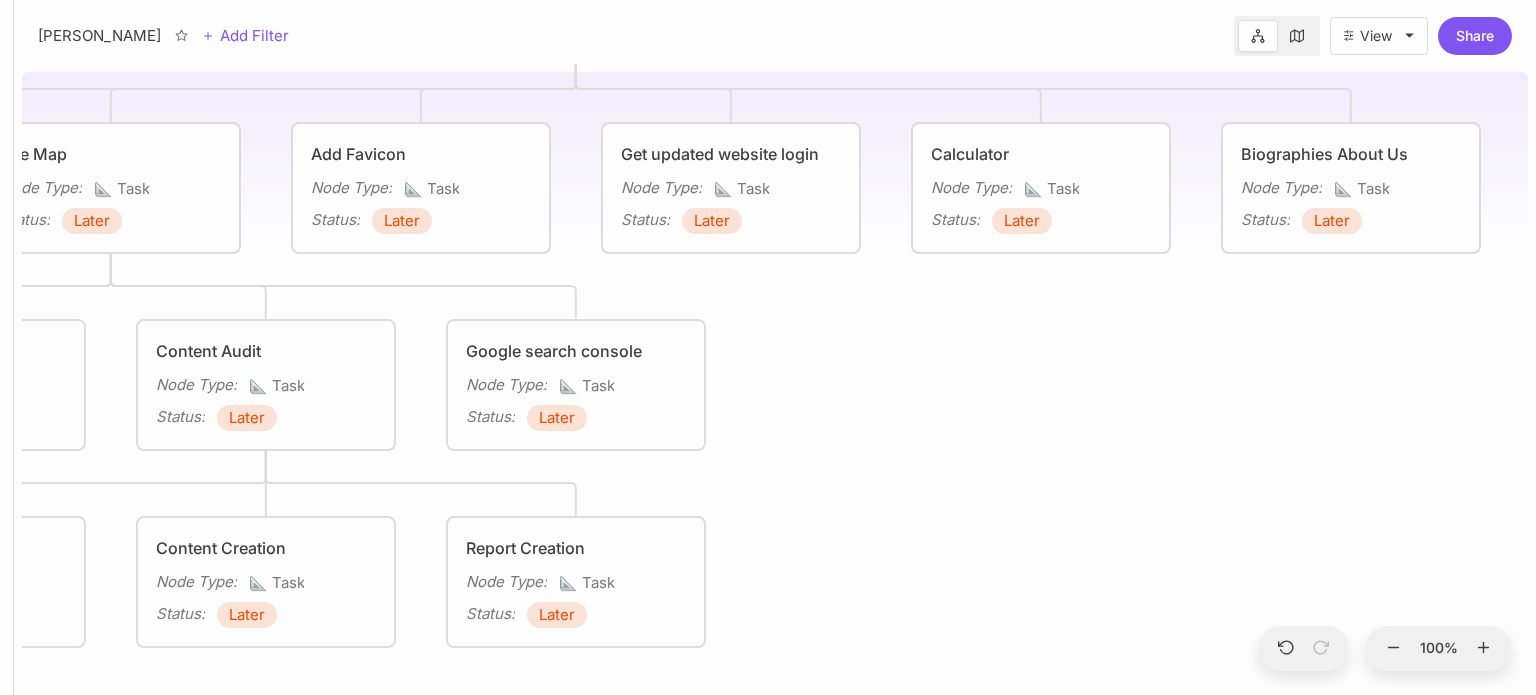 drag, startPoint x: 616, startPoint y: 481, endPoint x: 1473, endPoint y: 530, distance: 858.39966 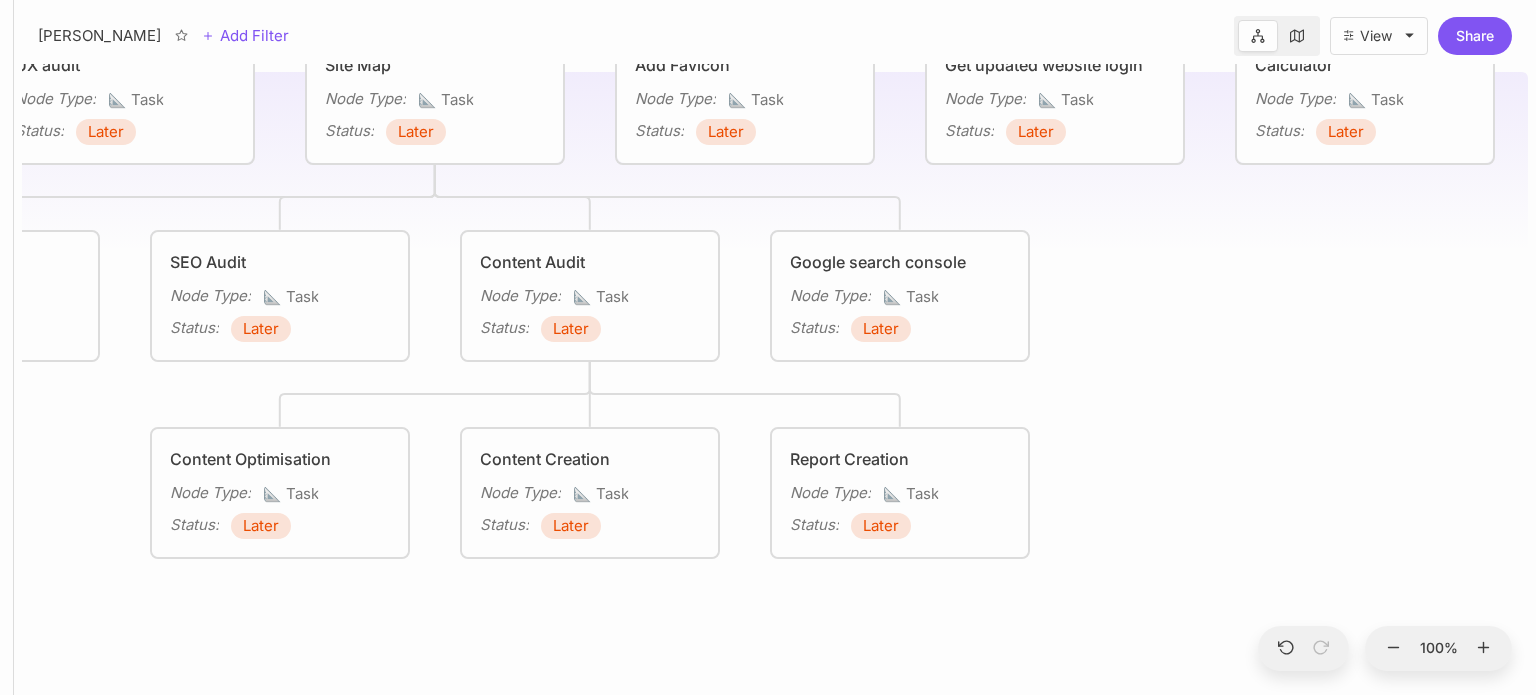 drag, startPoint x: 1218, startPoint y: 436, endPoint x: 1535, endPoint y: 339, distance: 331.50867 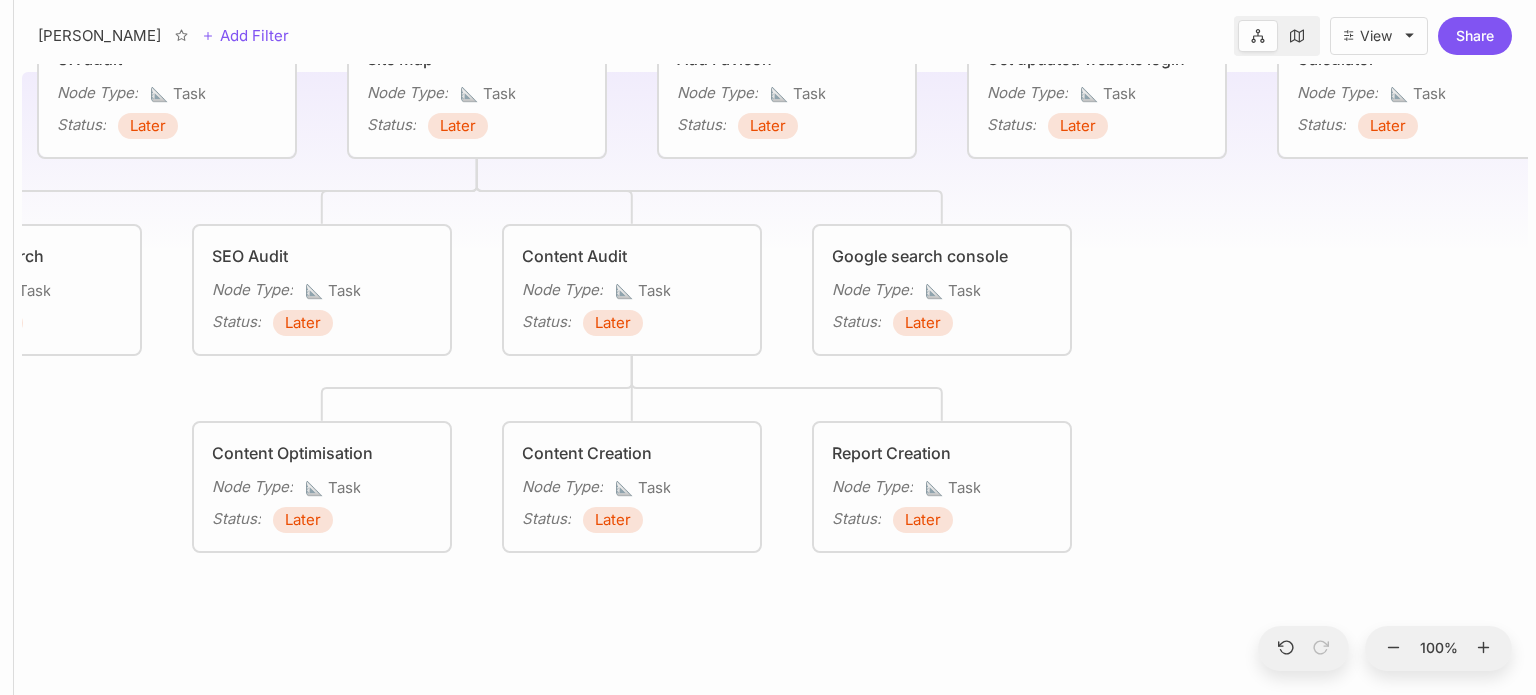 drag, startPoint x: 1339, startPoint y: 423, endPoint x: 1535, endPoint y: 369, distance: 203.30273 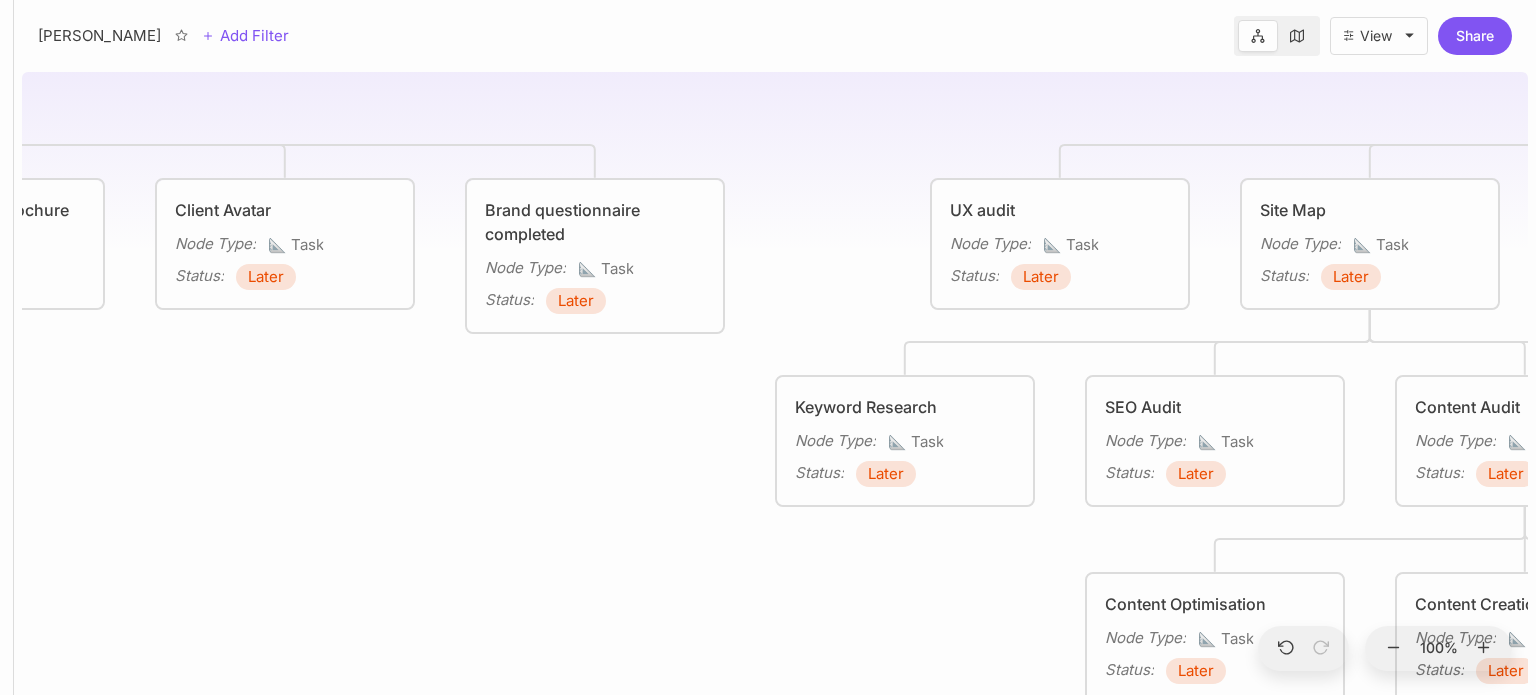 drag, startPoint x: 138, startPoint y: 474, endPoint x: 841, endPoint y: 680, distance: 732.5606 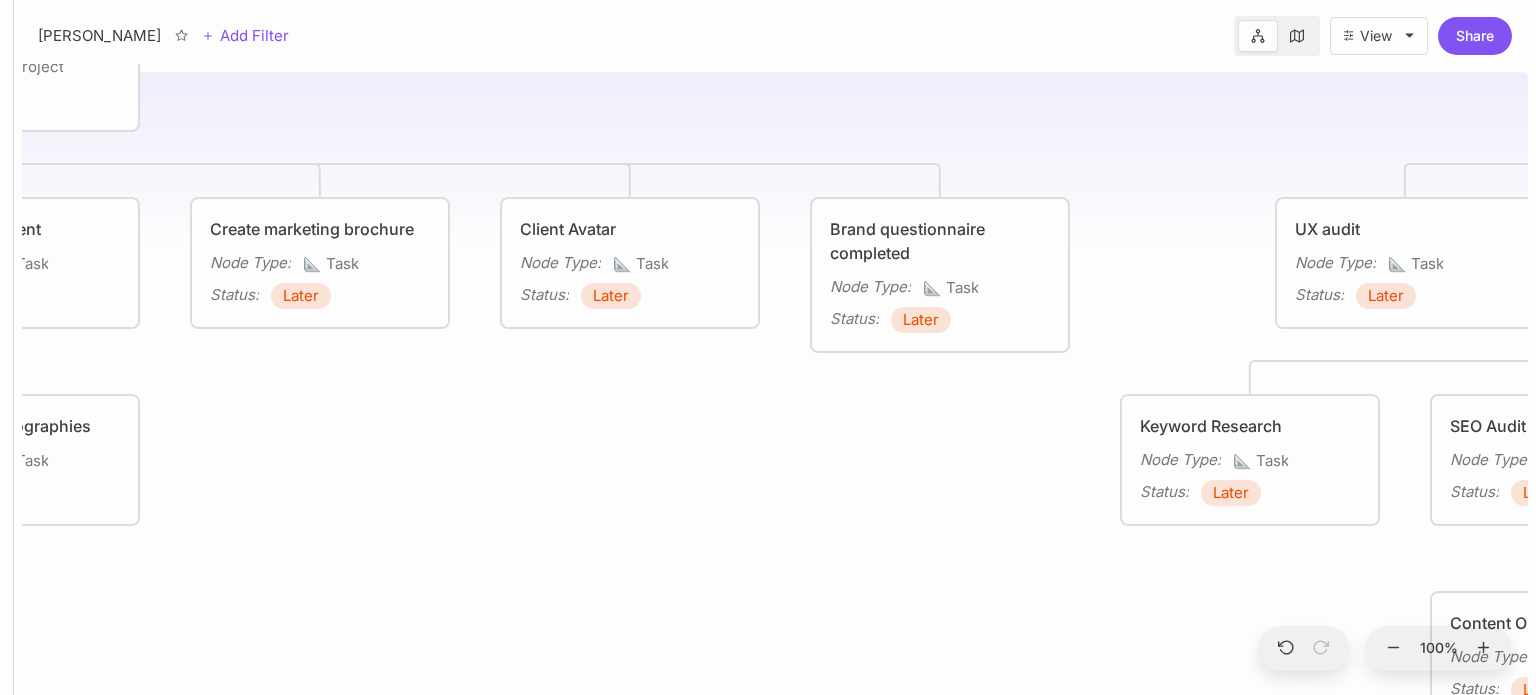 drag, startPoint x: 382, startPoint y: 597, endPoint x: 1035, endPoint y: 540, distance: 655.48303 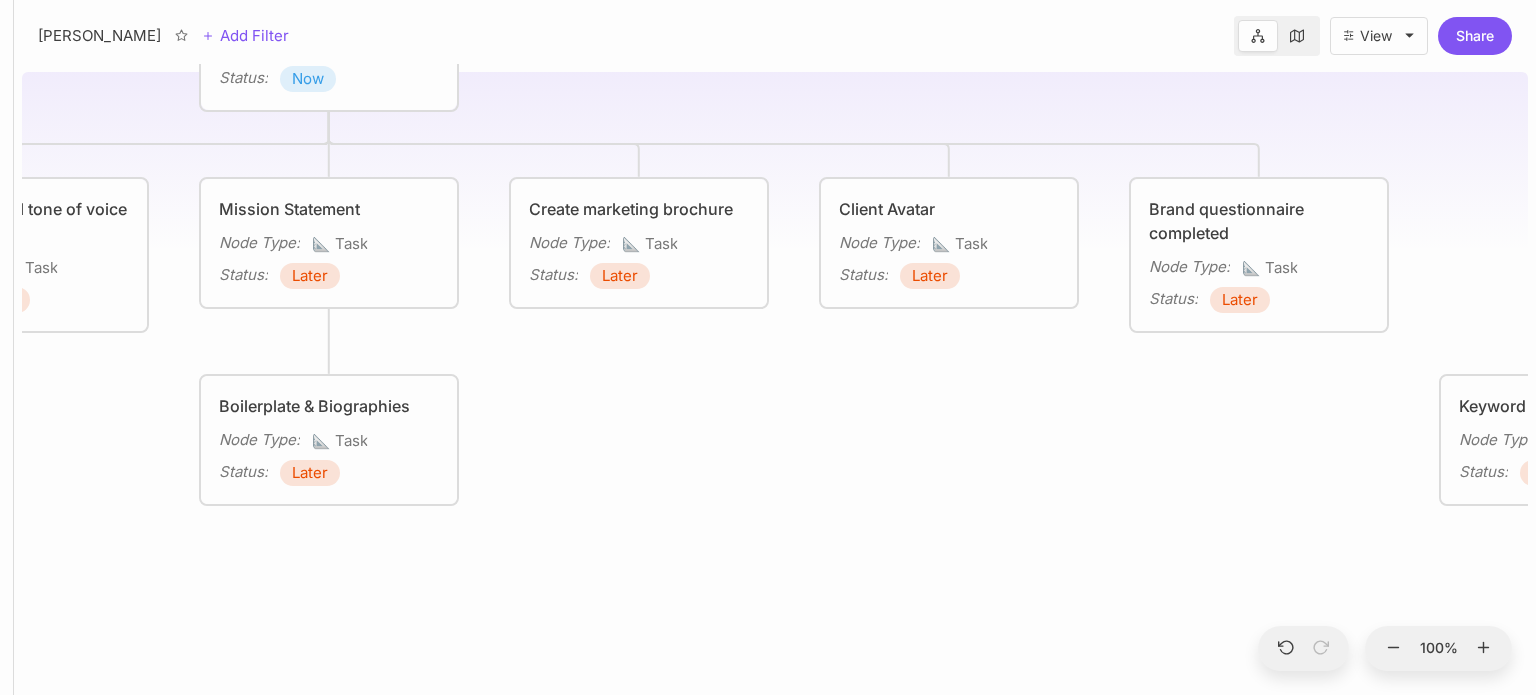 drag, startPoint x: 1212, startPoint y: 422, endPoint x: 1015, endPoint y: 457, distance: 200.08498 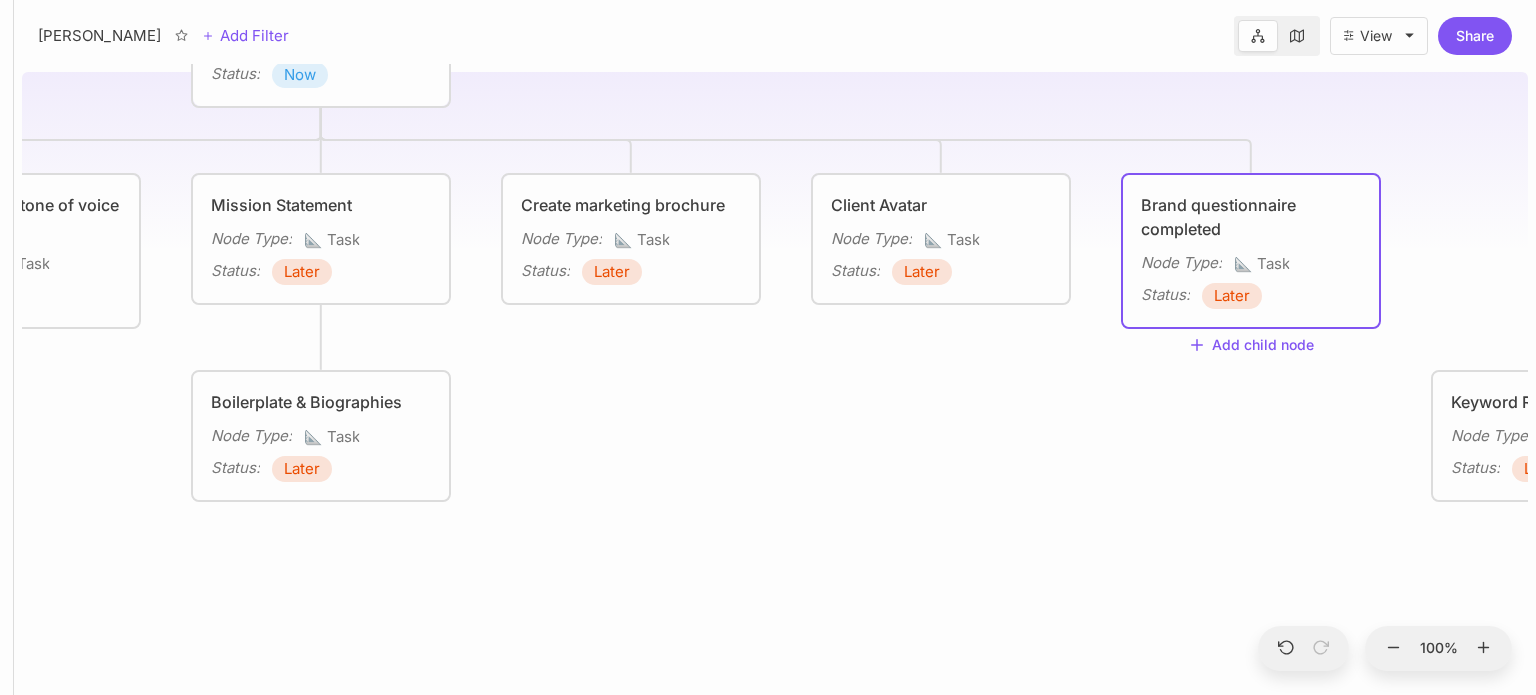 click on "Later" at bounding box center (1232, 296) 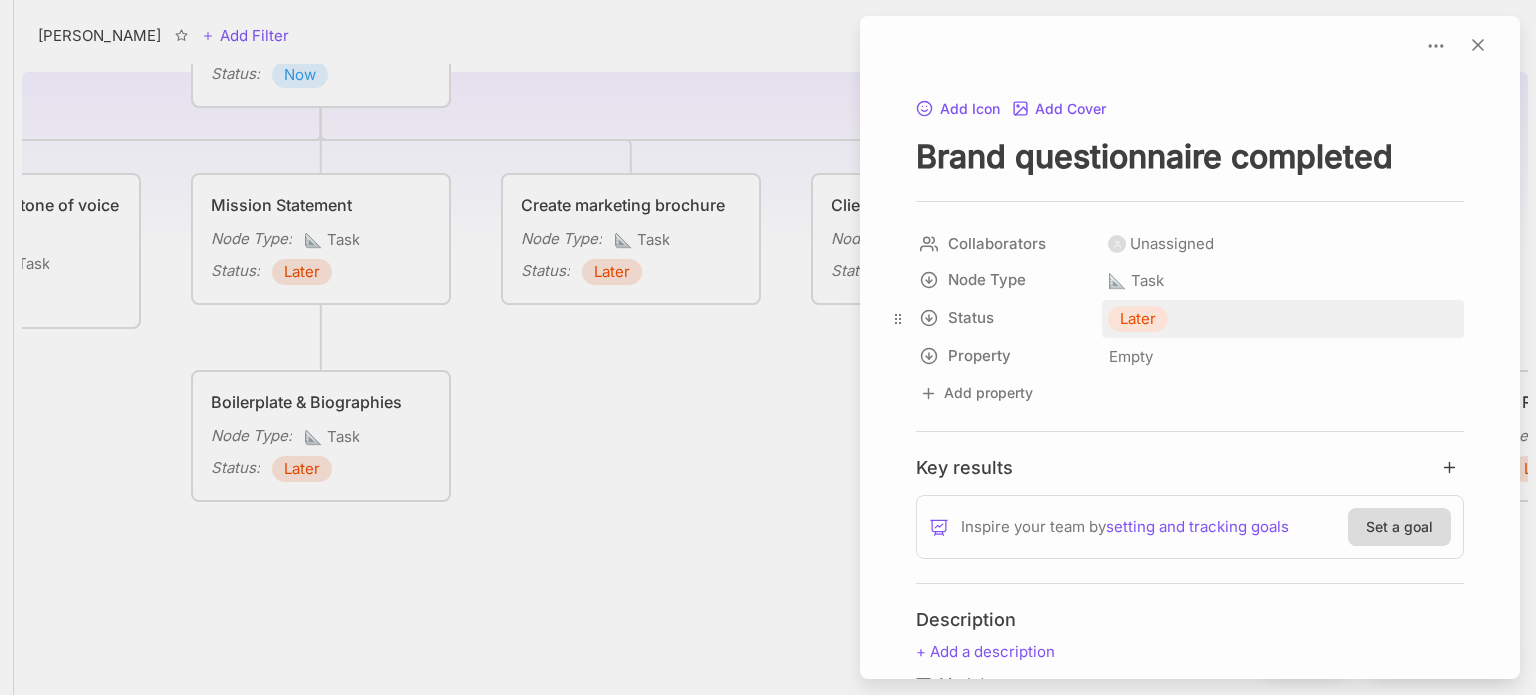 click on "Later" at bounding box center [1138, 319] 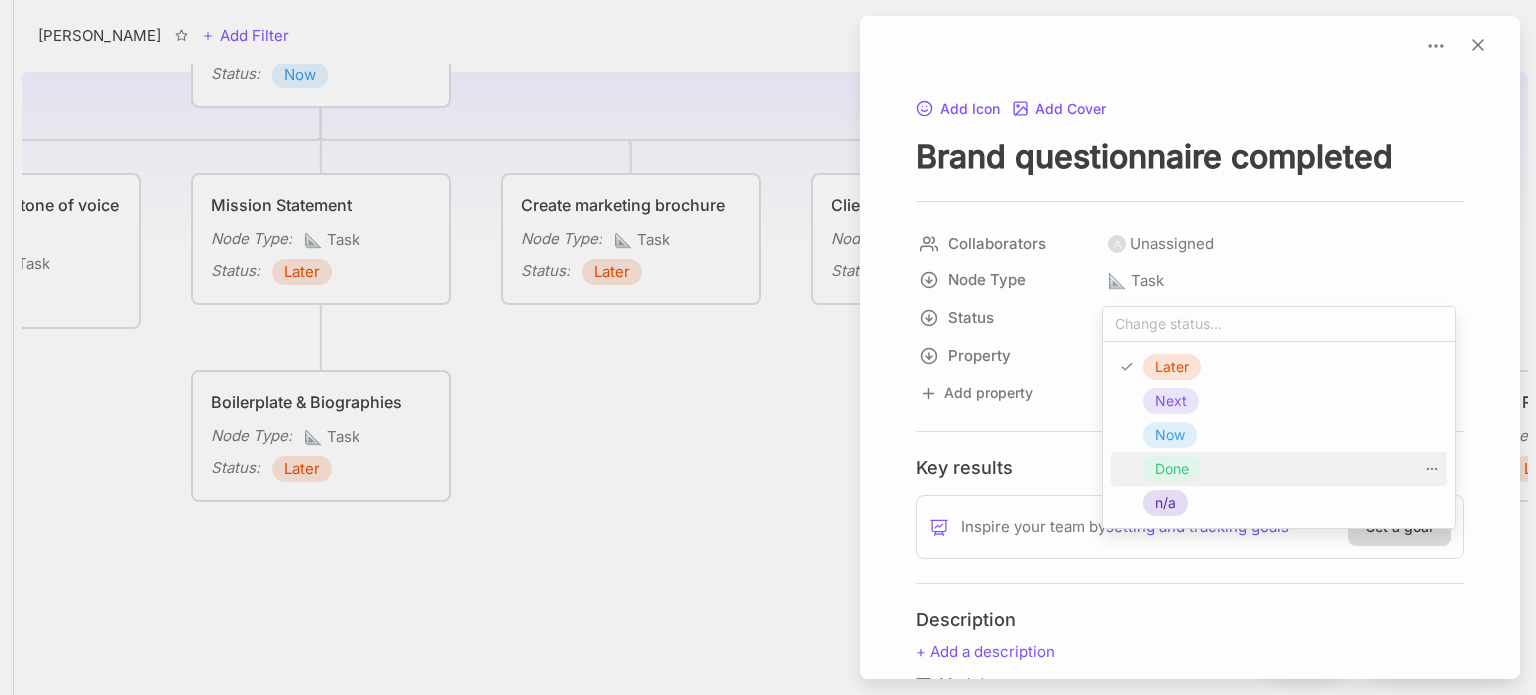 click on "Done" at bounding box center [1172, 469] 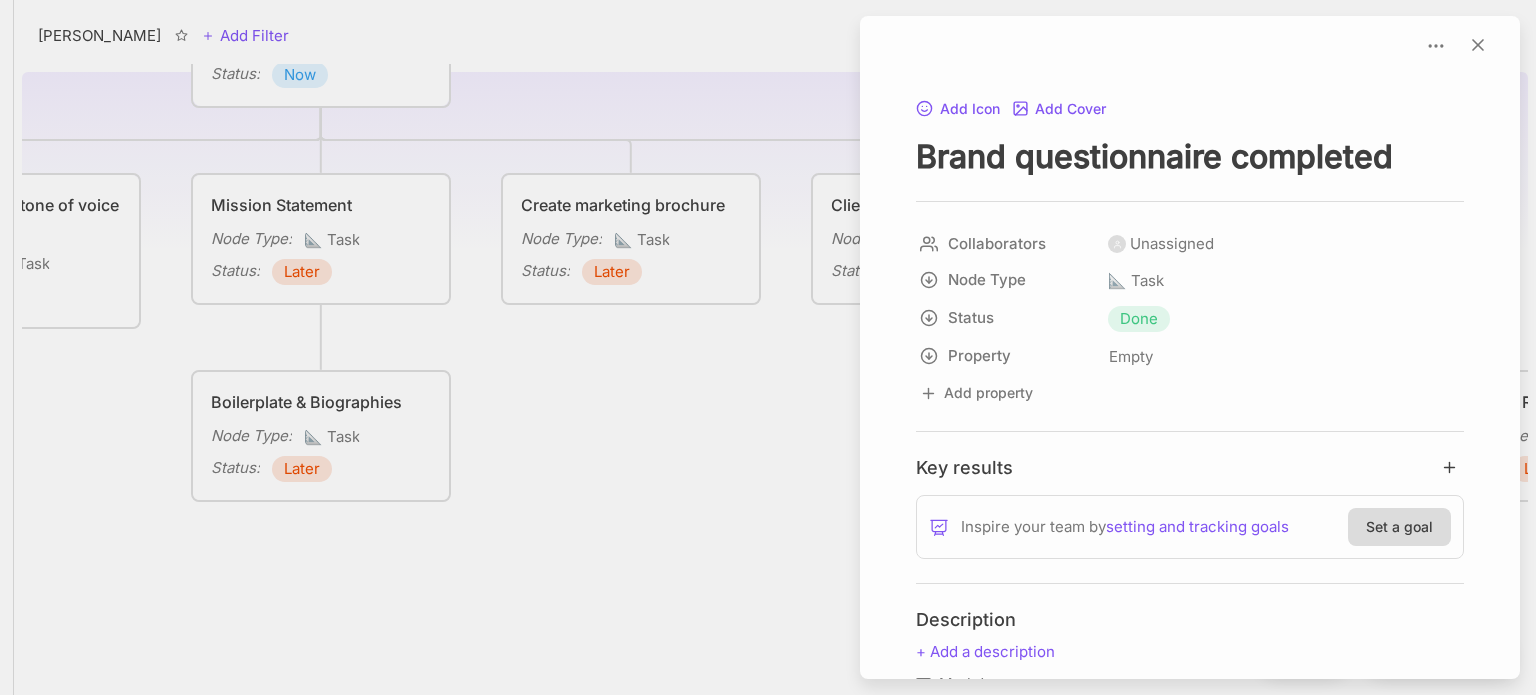 click at bounding box center [768, 347] 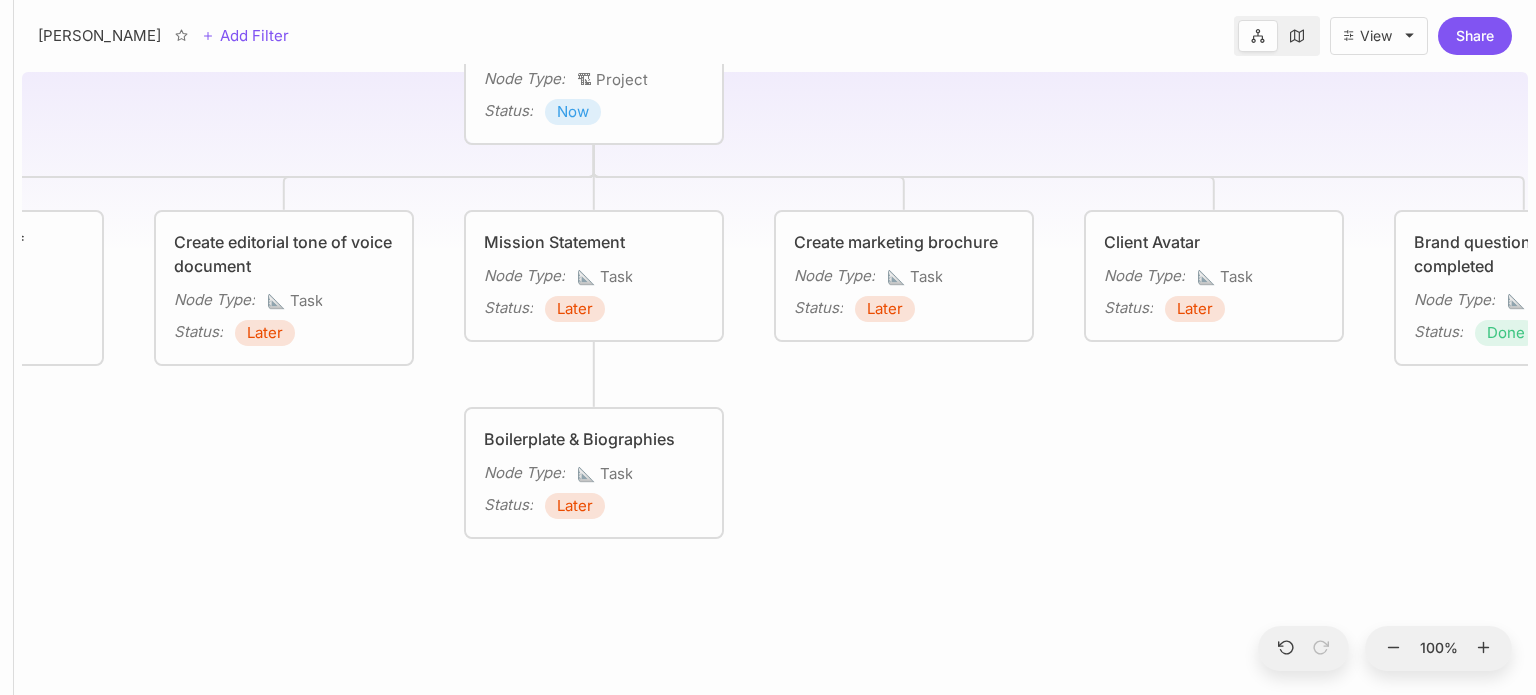 drag, startPoint x: 732, startPoint y: 398, endPoint x: 1005, endPoint y: 435, distance: 275.4959 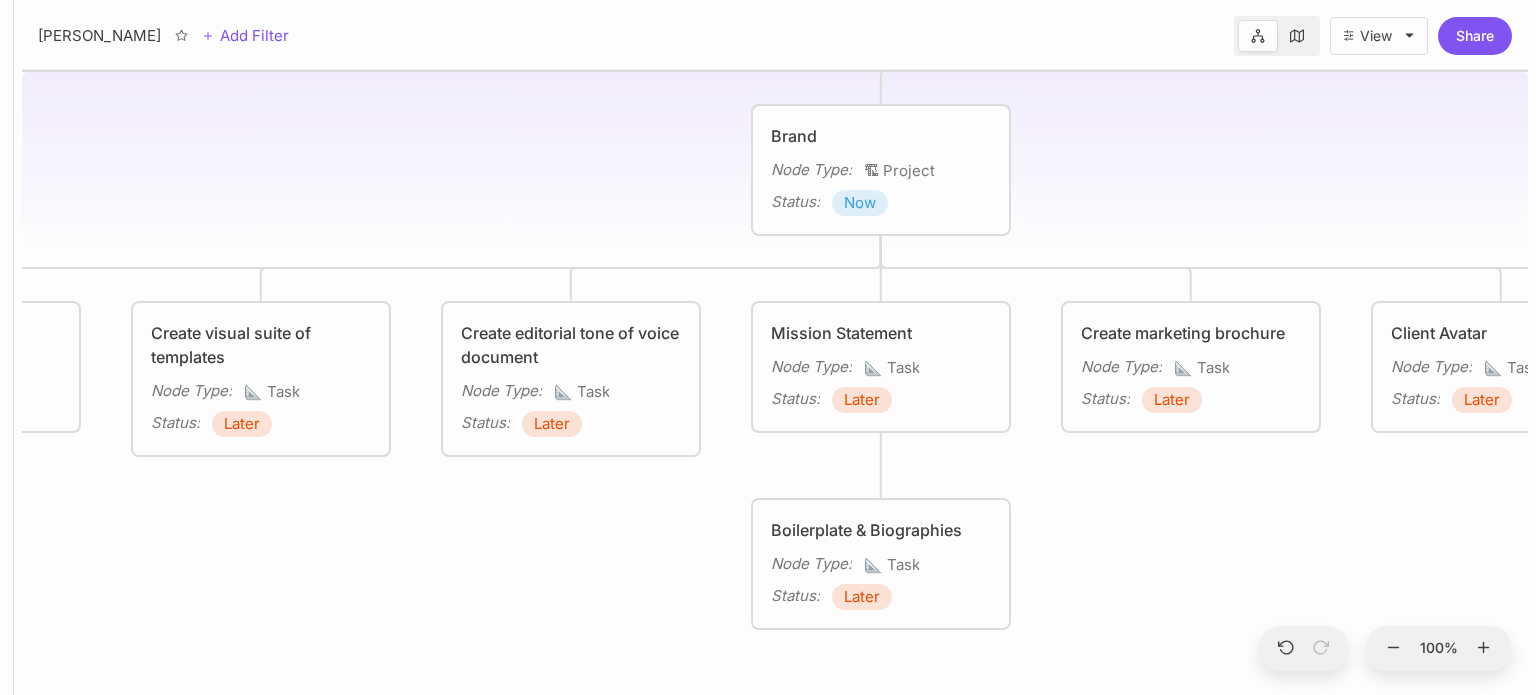 drag, startPoint x: 1028, startPoint y: 451, endPoint x: 1315, endPoint y: 542, distance: 301.0814 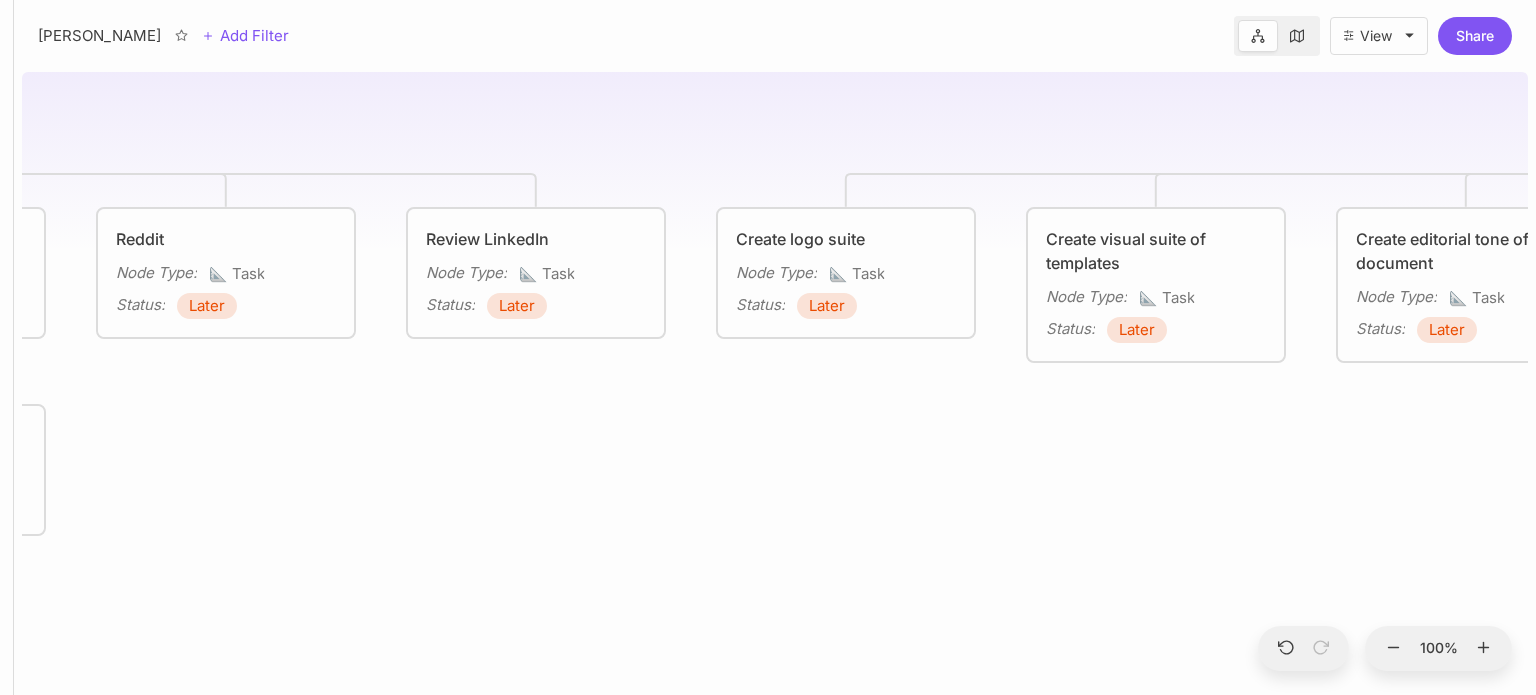 drag, startPoint x: 473, startPoint y: 589, endPoint x: 1368, endPoint y: 495, distance: 899.9228 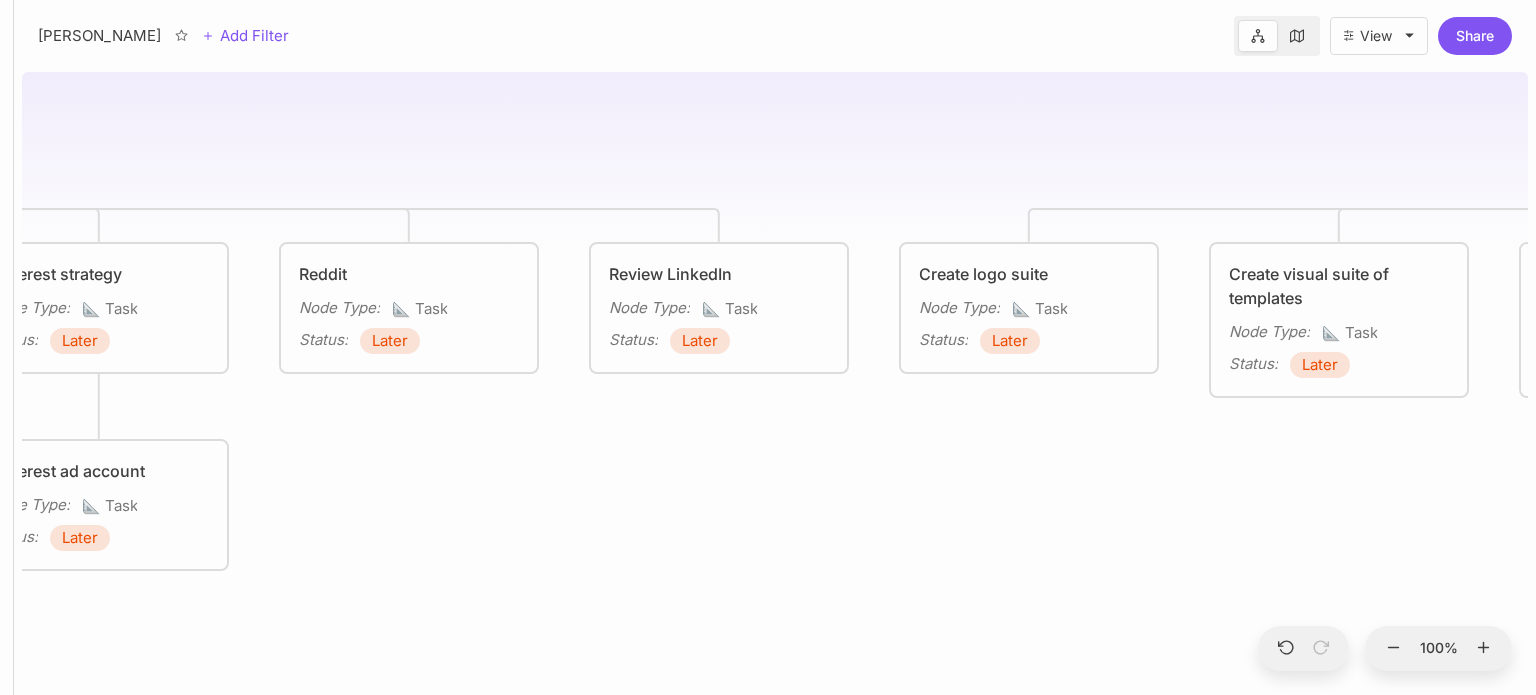 drag, startPoint x: 852, startPoint y: 440, endPoint x: 1244, endPoint y: 478, distance: 393.83752 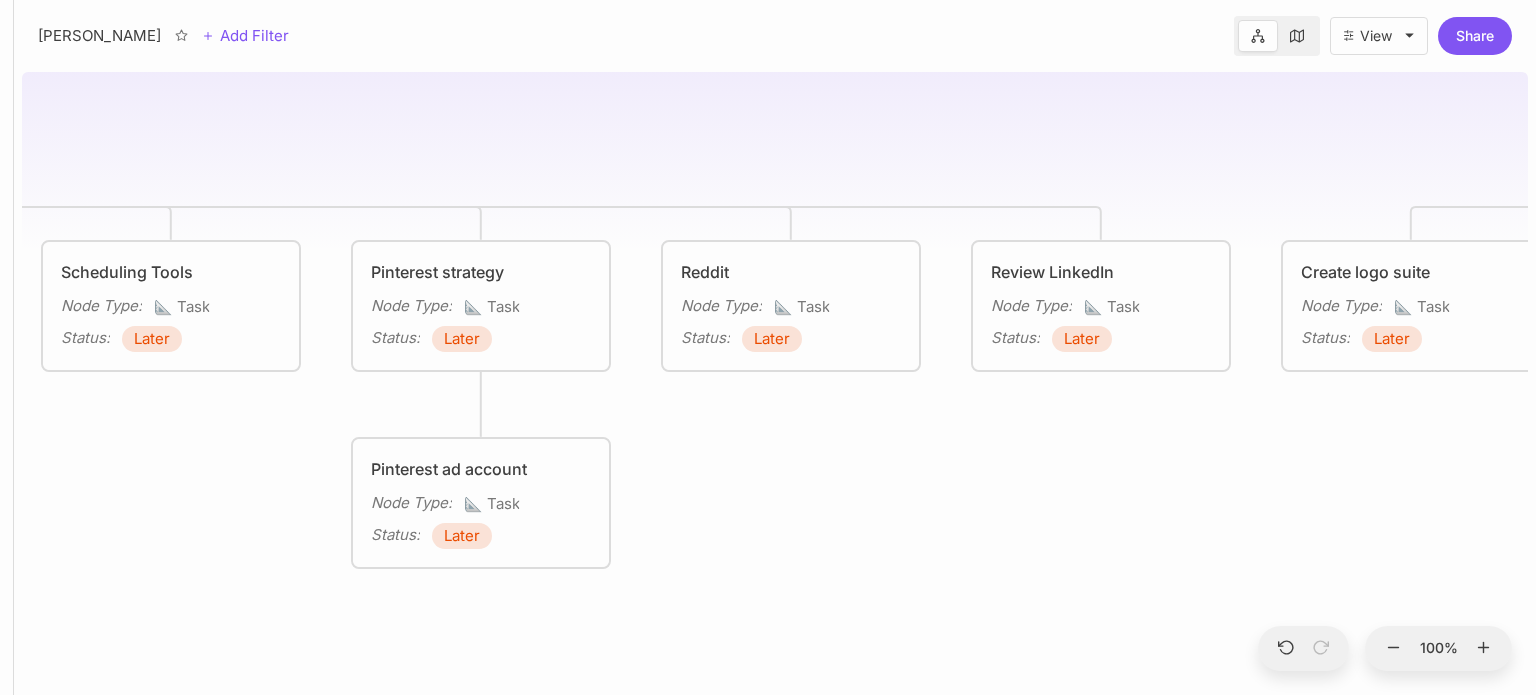 drag, startPoint x: 764, startPoint y: 512, endPoint x: 1289, endPoint y: 451, distance: 528.5319 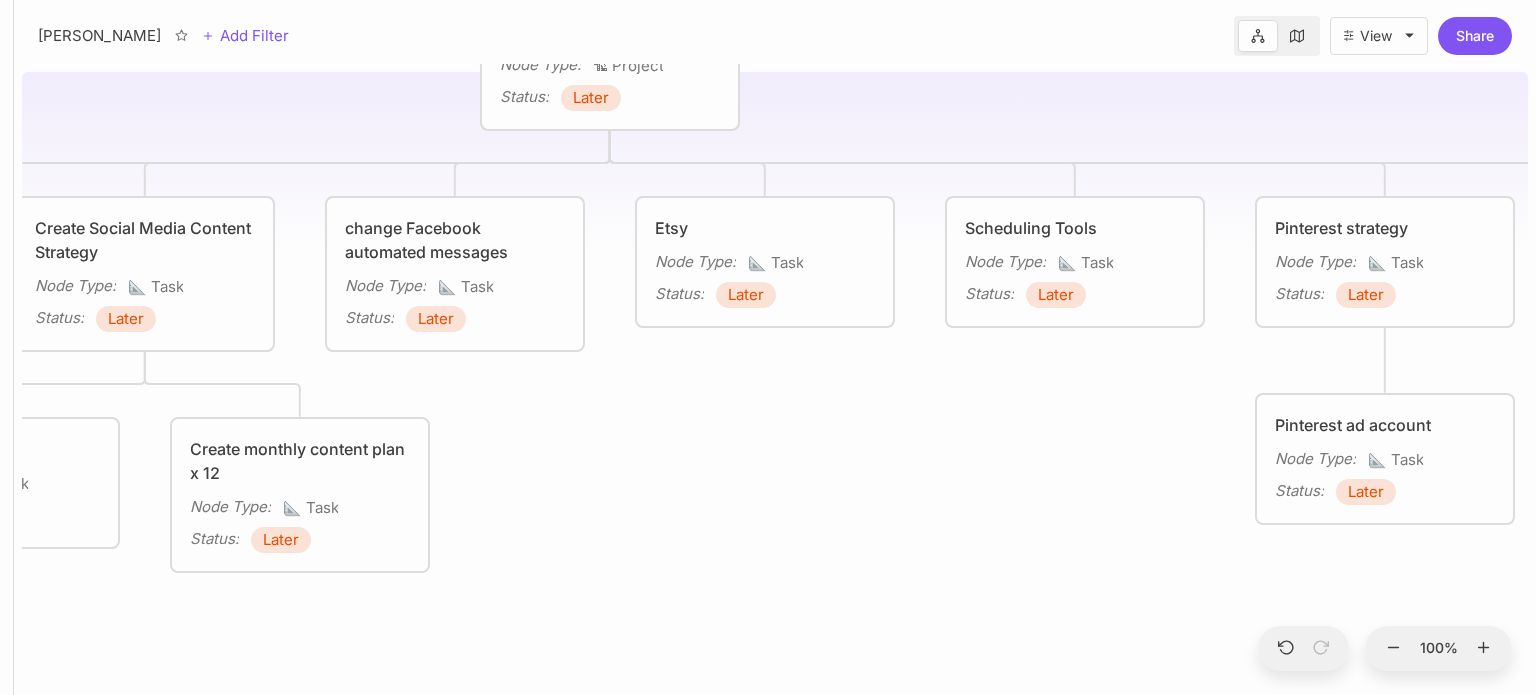 drag, startPoint x: 441, startPoint y: 483, endPoint x: 1108, endPoint y: 493, distance: 667.07495 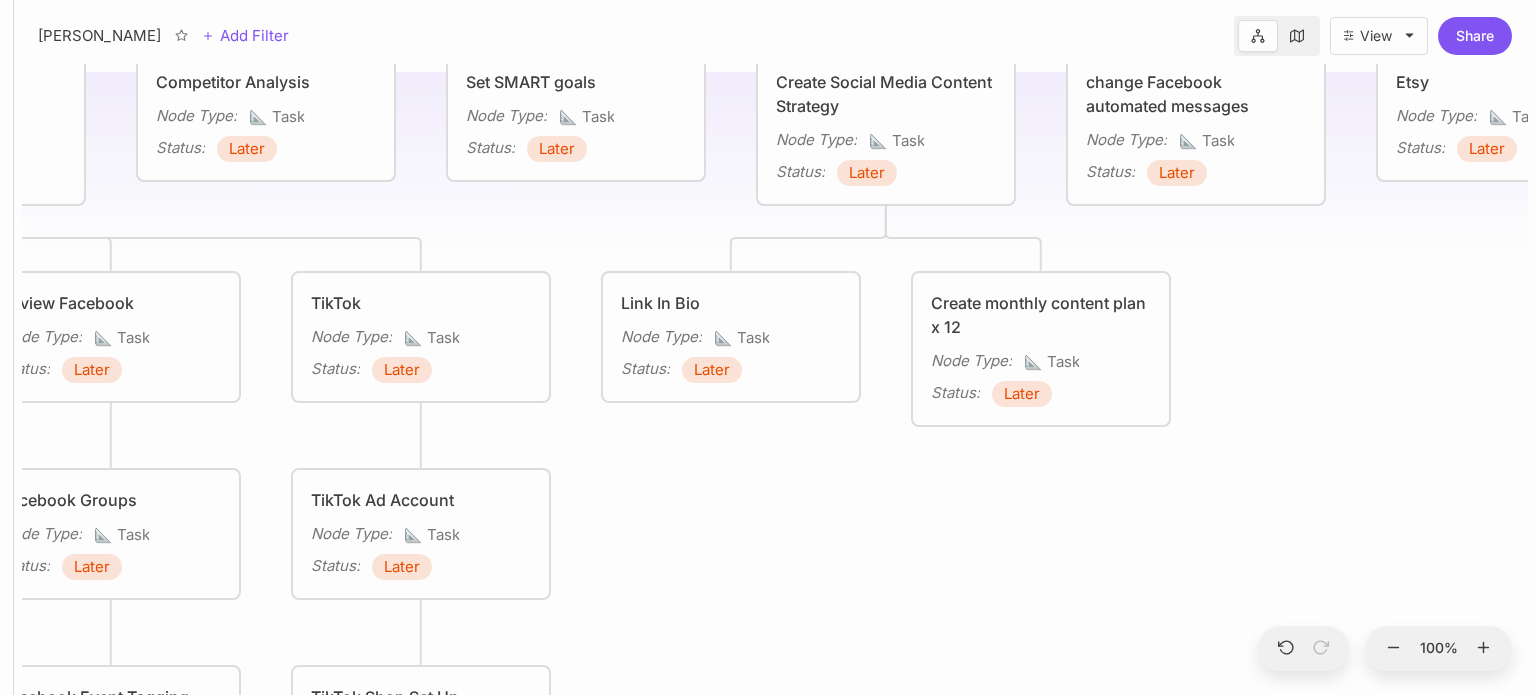 drag, startPoint x: 740, startPoint y: 463, endPoint x: 1366, endPoint y: 319, distance: 642.3488 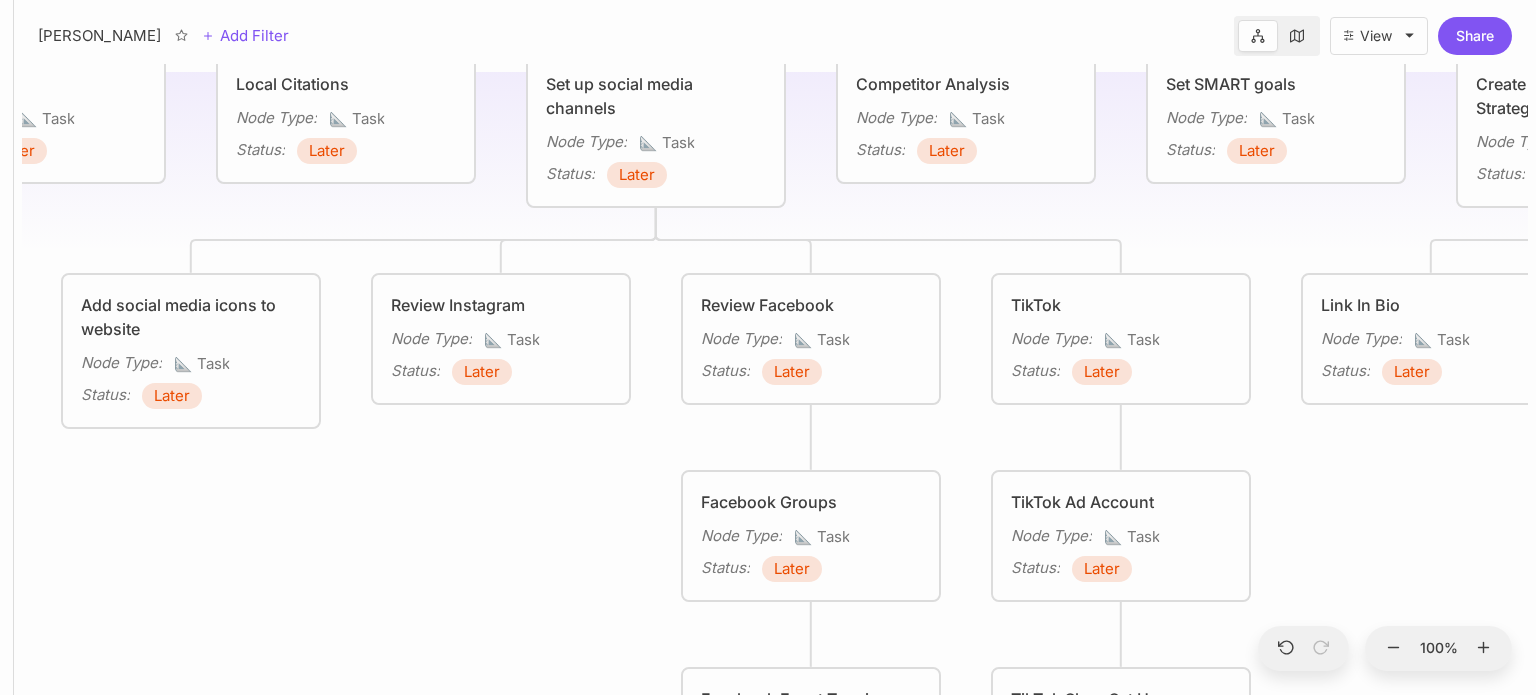 drag, startPoint x: 724, startPoint y: 488, endPoint x: 1428, endPoint y: 489, distance: 704.00073 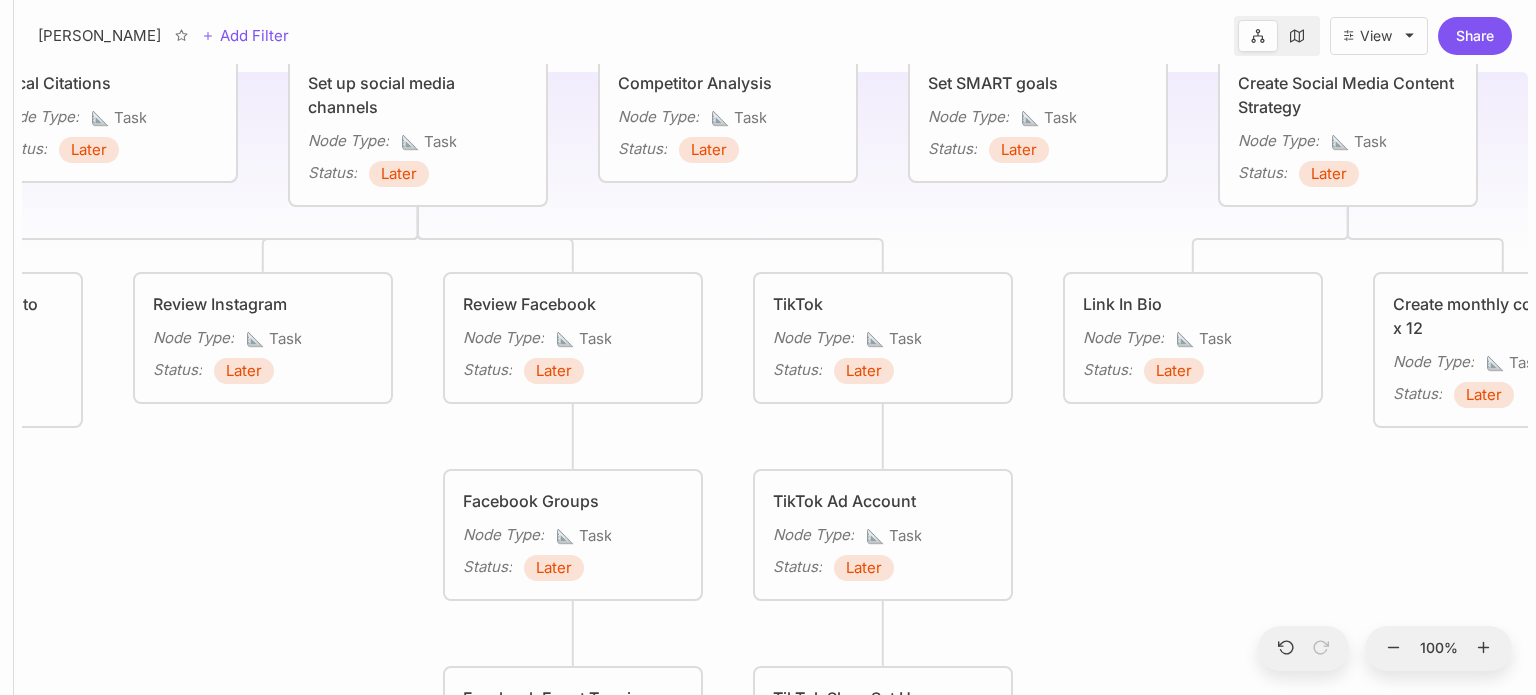 click on "[PERSON_NAME] Roadmap Reputation Management Node Type : 🏗   Project Status : Later Social Media Node Type : 🏗   Project Status : Later Brand  Node Type : 🏗   Project Status : Now Website Node Type : 🏗   Project Status : Later Sales & Lead Generation Node Type : 🏗   Project Status : Later Operations Node Type : 🏗   Project Status : Later Onboarding Node Type : 🏗   Project Status : Later Build & review profiles on Listings Sites Node Type : 📐   Task Status : Later Build Review Automation Process Node Type : 📐   Task Status : Later Review Google My Business Node Type : 📐   Task Status : Later GMB Referral Link Node Type : 📐   Task Status : Later TrustPilot Node Type : 📐   Task Status : Later Google My Business Profile Optimisation Node Type : 📐   Task Status : Later Local SEO Node Type : 📐   Task Status : Later Feefo Node Type : 📐   Task Status : Later Local Citations Node Type : 📐   Task Status : Later Set up social media channels Node Type : 📐   Task Status" at bounding box center (775, 379) 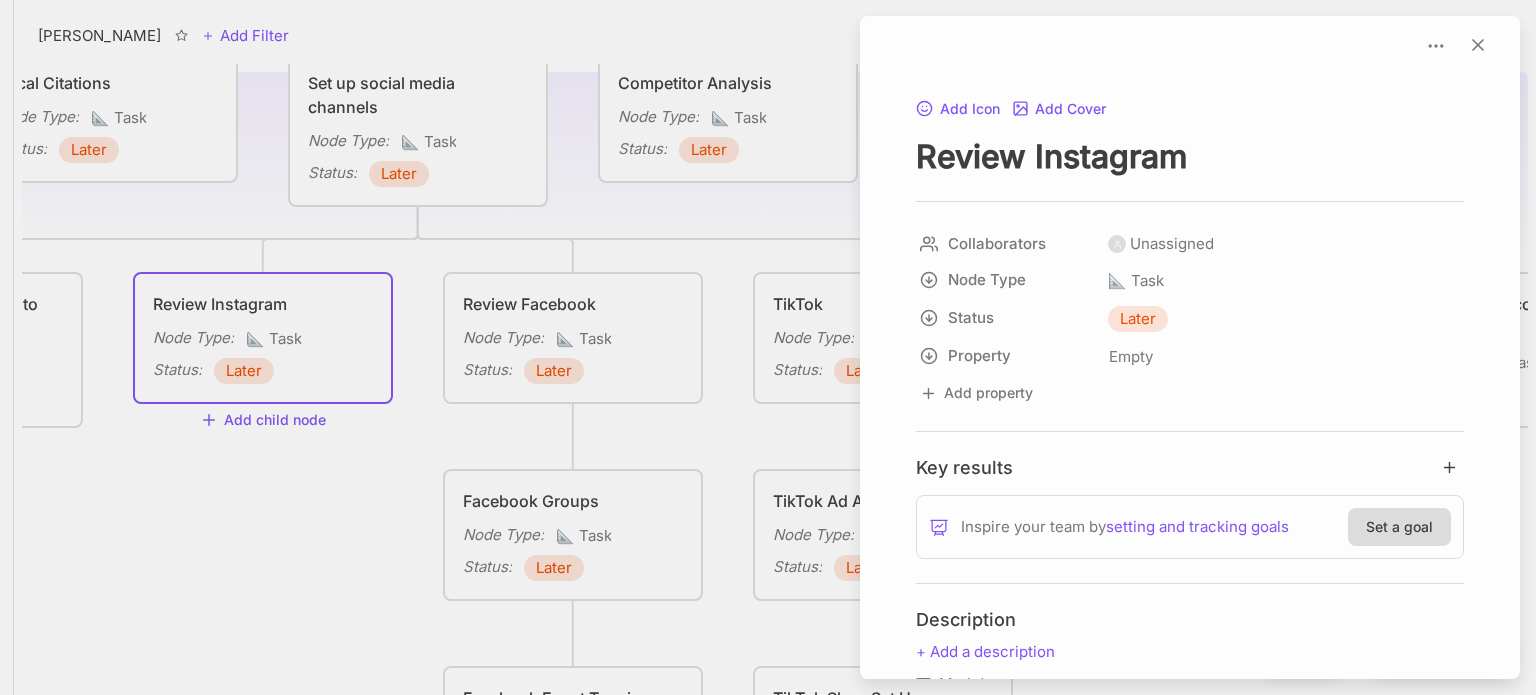 click at bounding box center [768, 347] 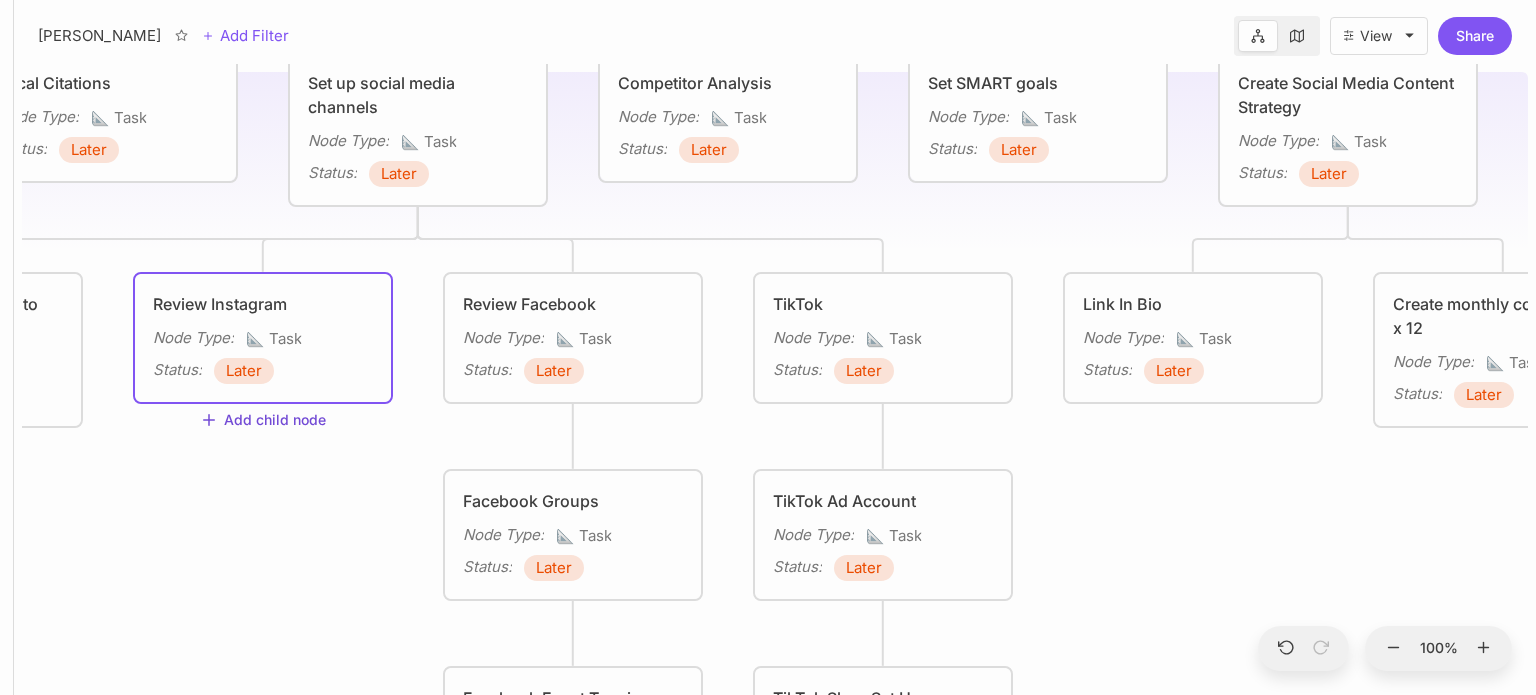 click on "Add child node" at bounding box center (263, 421) 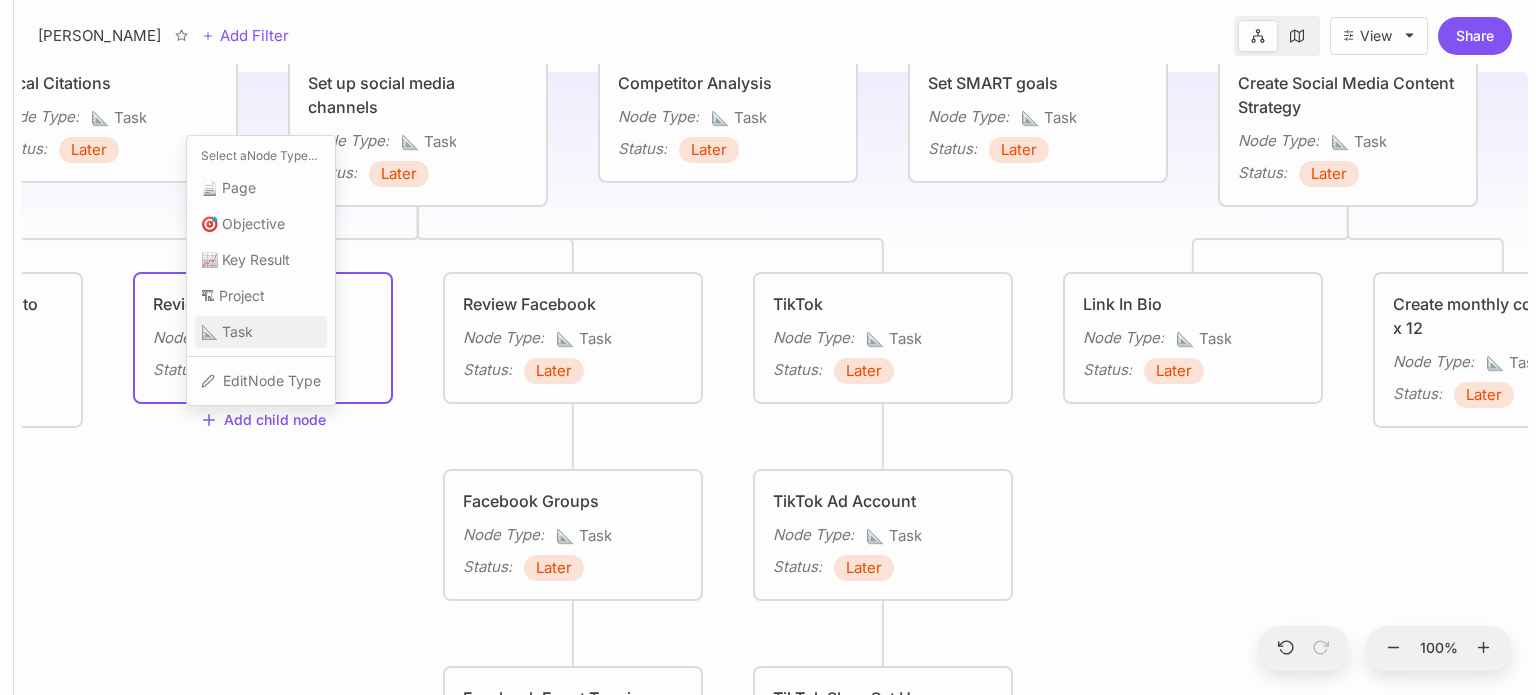 click on "📐   Task" at bounding box center [227, 332] 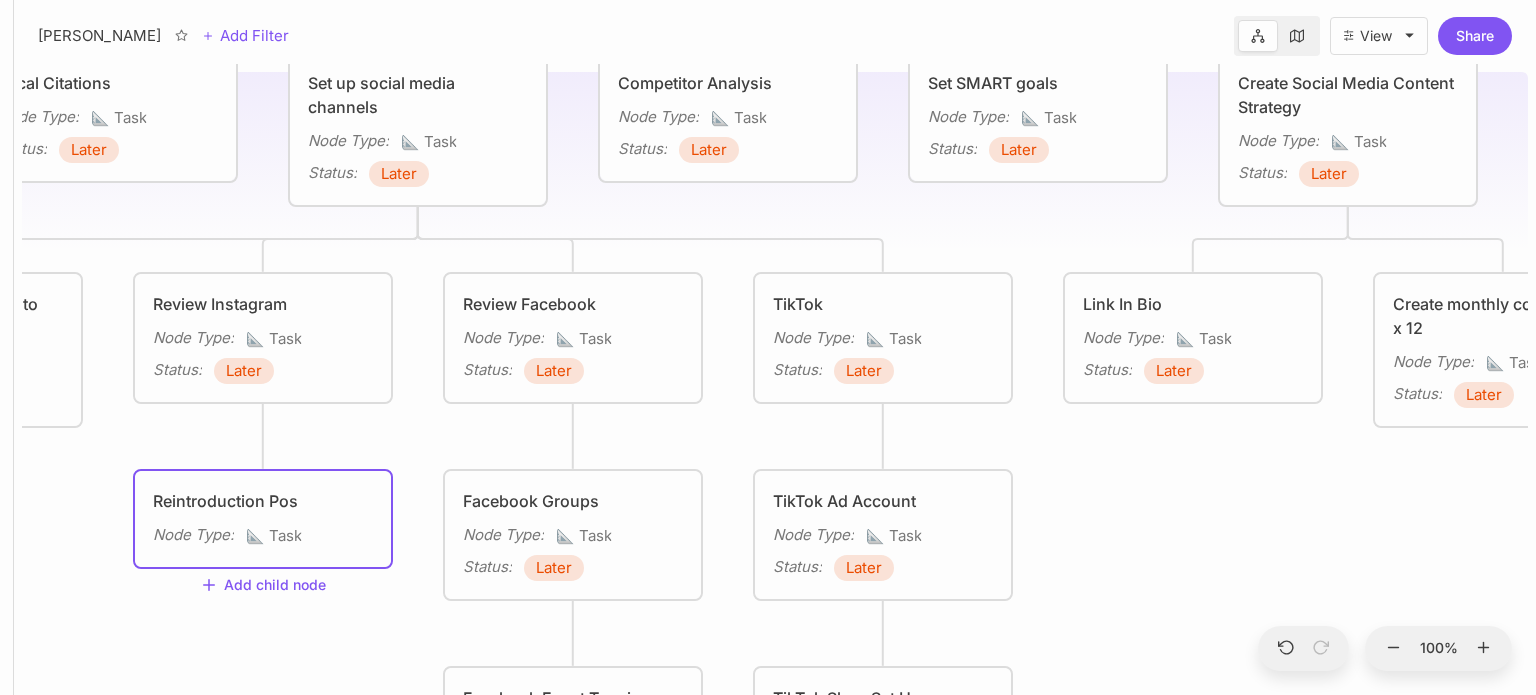 type on "Reintroduction Post" 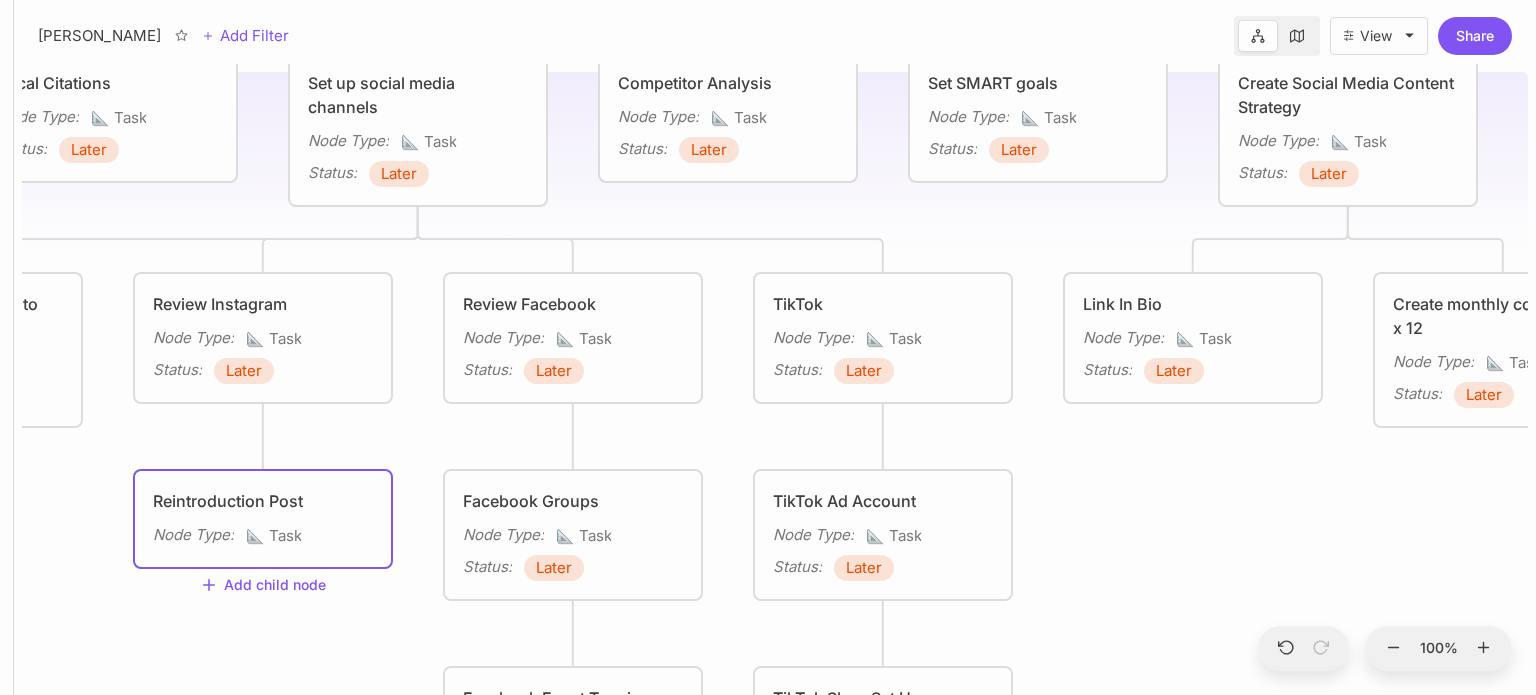 click on "📐   Task" at bounding box center (274, 536) 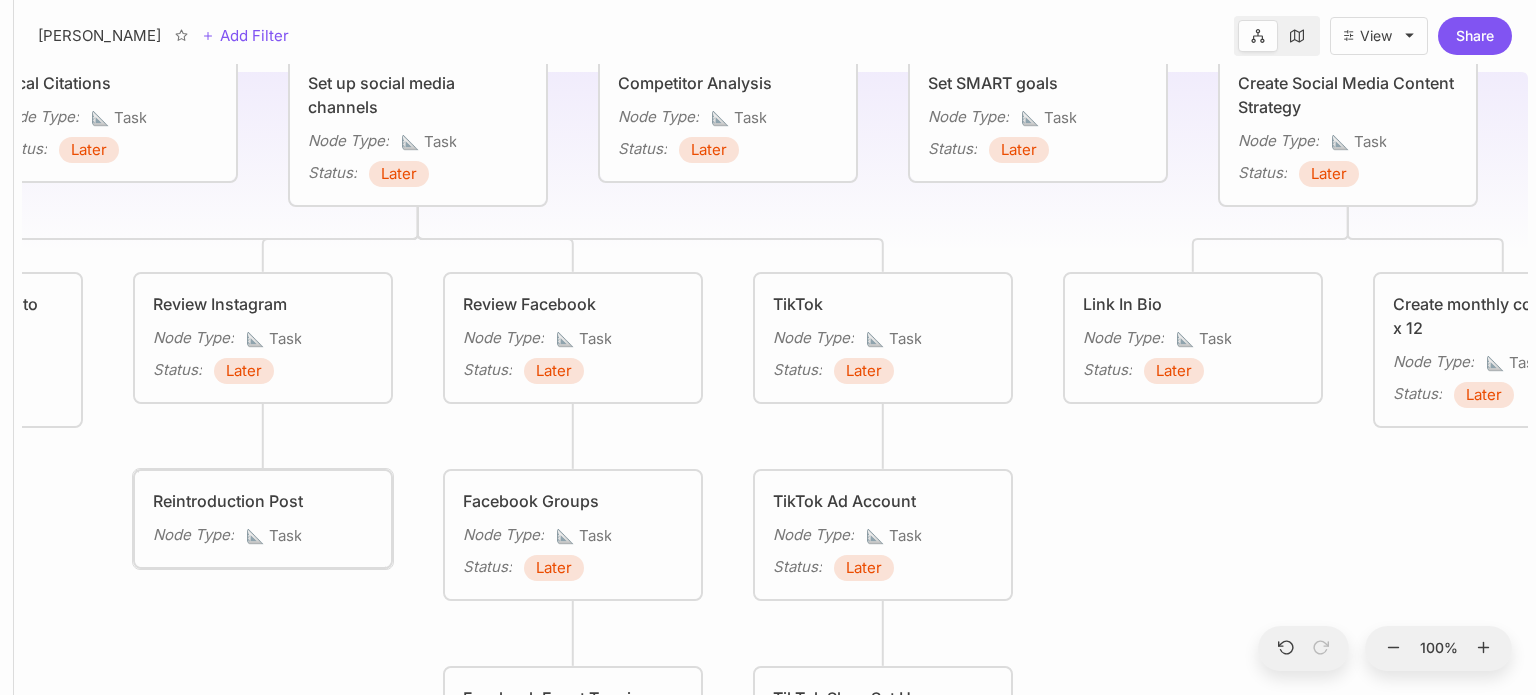 click on "📐   Task" at bounding box center (274, 536) 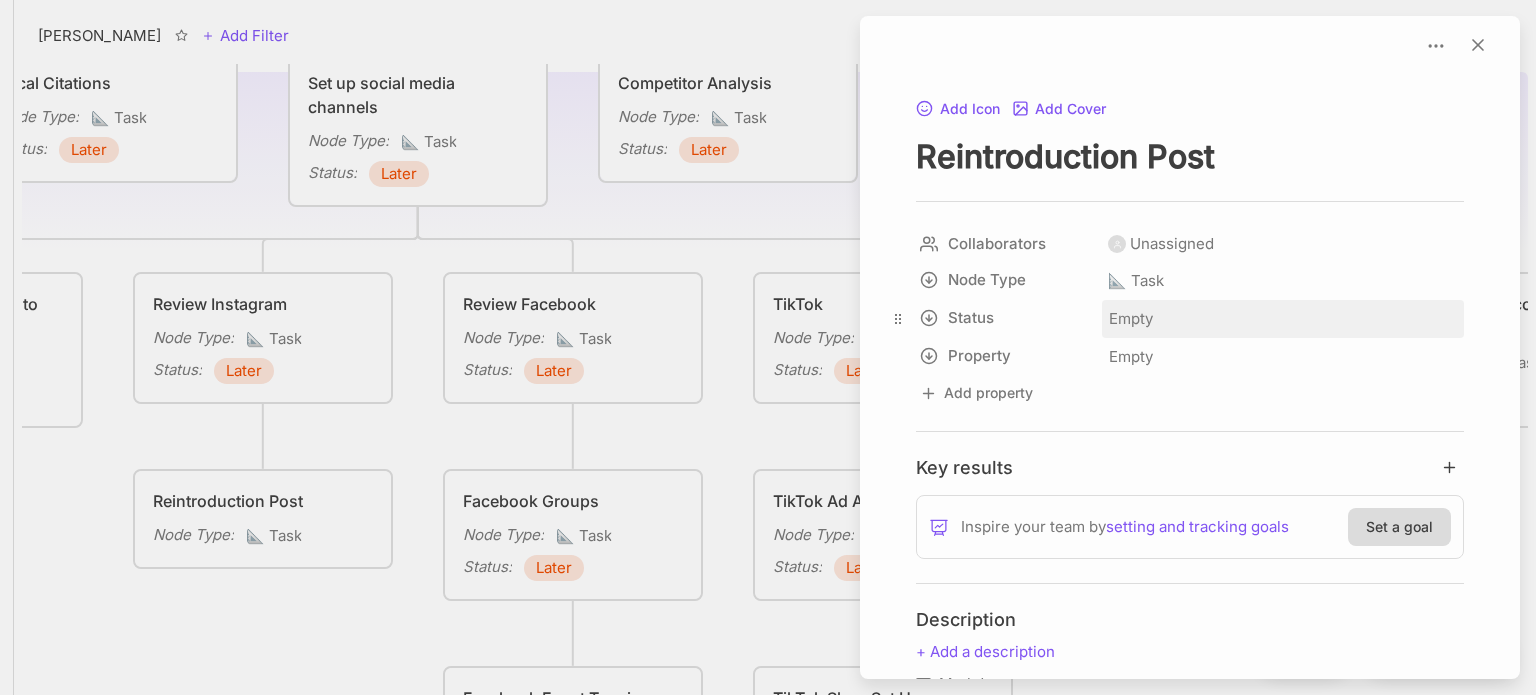 click on "Empty" at bounding box center [1131, 319] 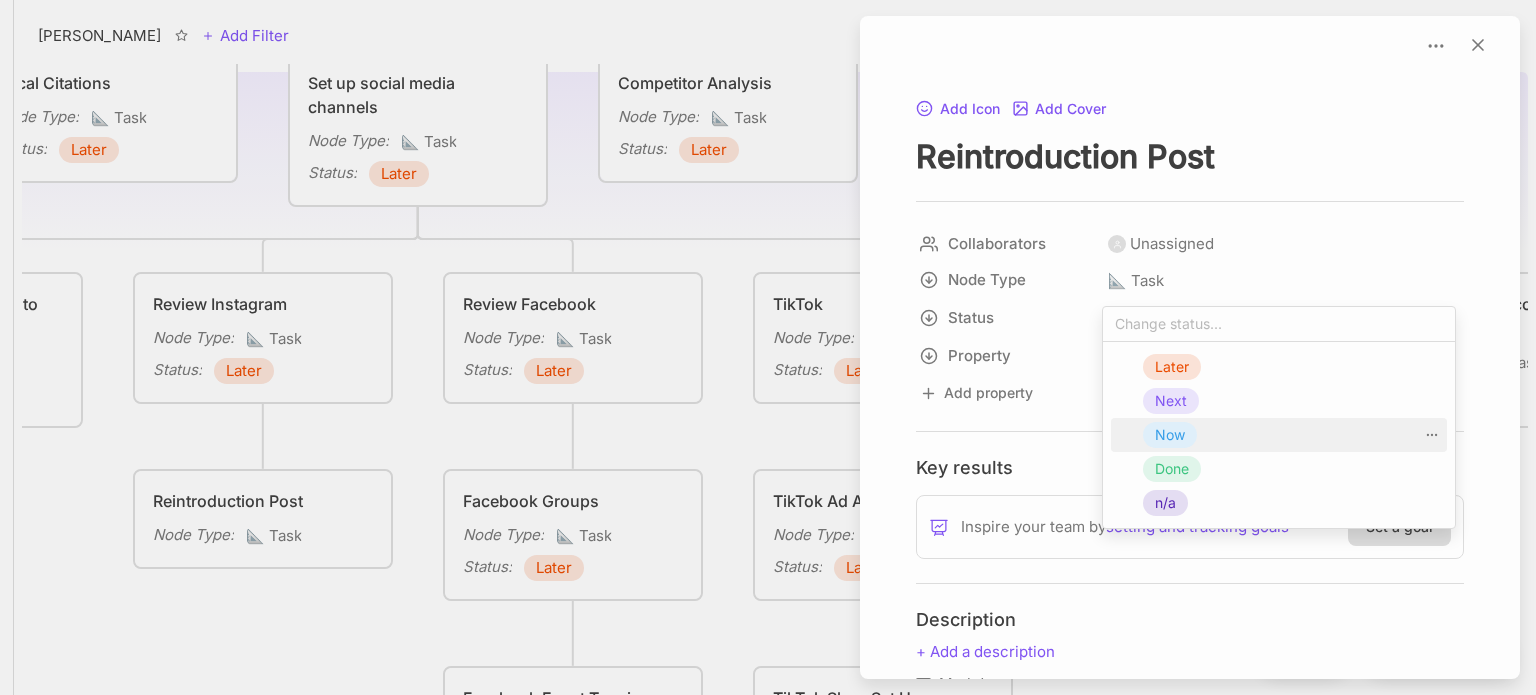 click on "Now" at bounding box center [1170, 435] 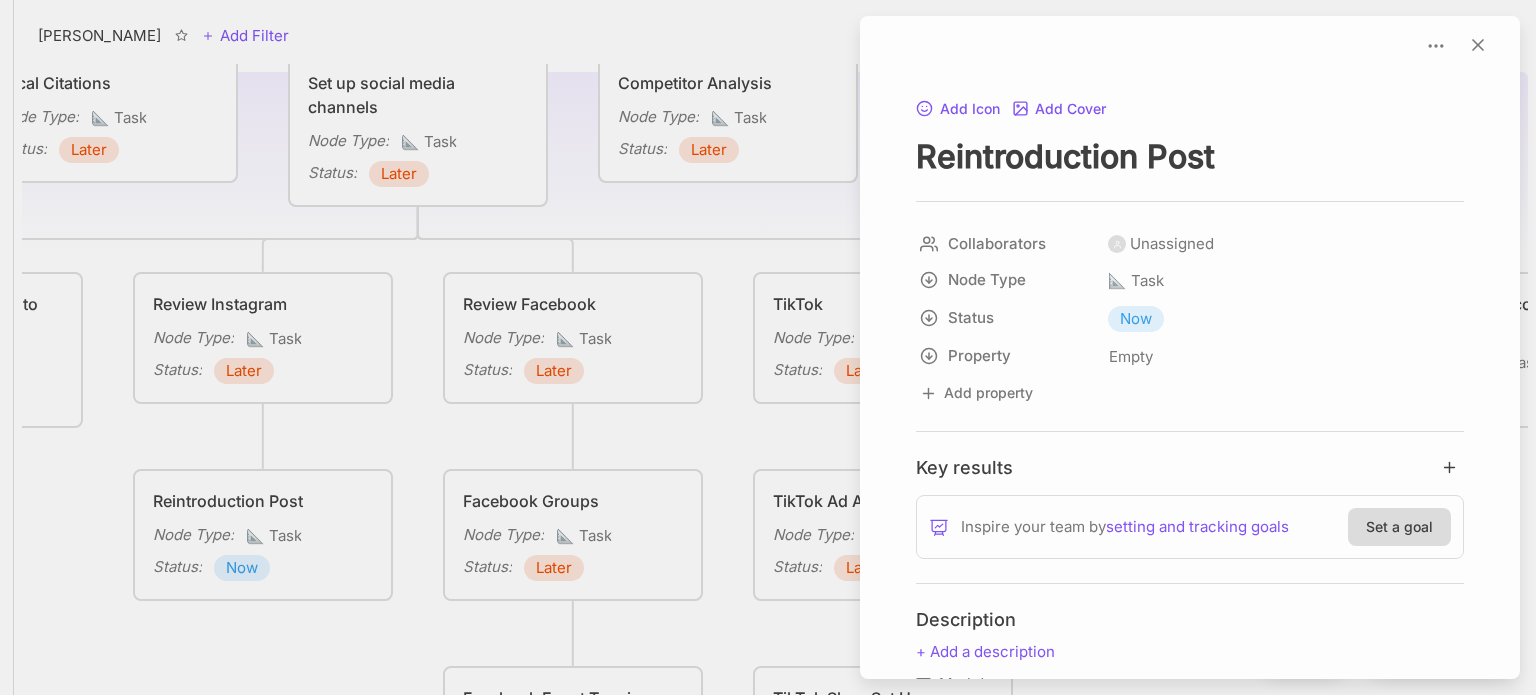 click at bounding box center [768, 347] 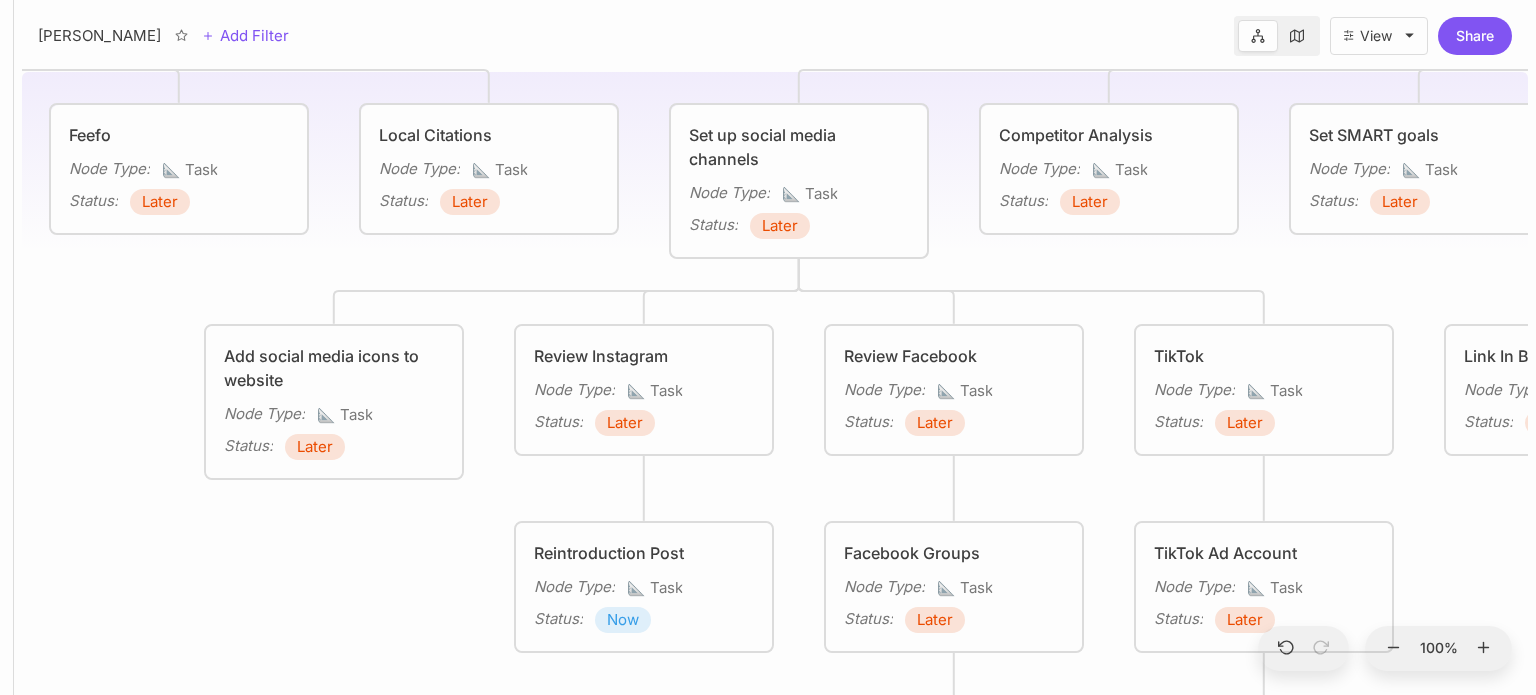 drag, startPoint x: 1100, startPoint y: 495, endPoint x: 1484, endPoint y: 548, distance: 387.6403 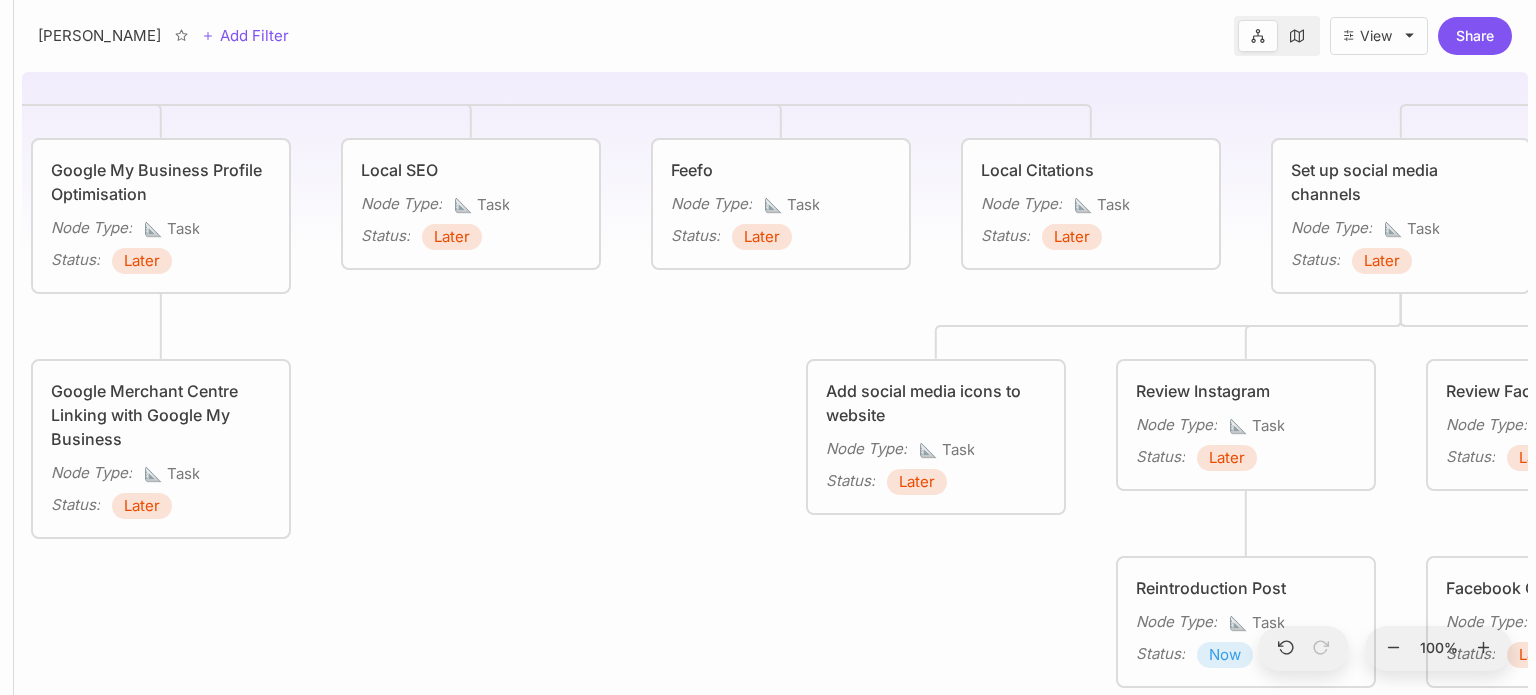 drag, startPoint x: 314, startPoint y: 591, endPoint x: 914, endPoint y: 625, distance: 600.9626 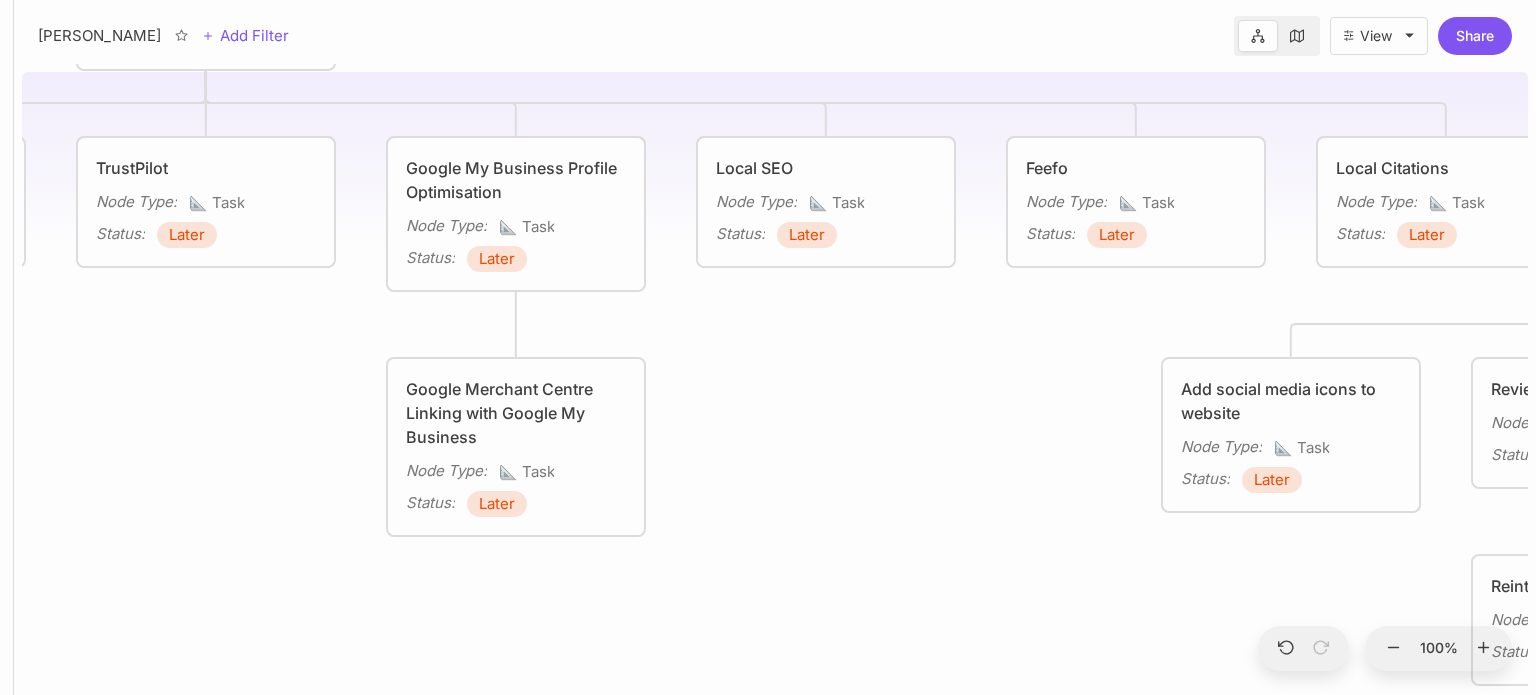 drag, startPoint x: 728, startPoint y: 578, endPoint x: 1077, endPoint y: 524, distance: 353.15295 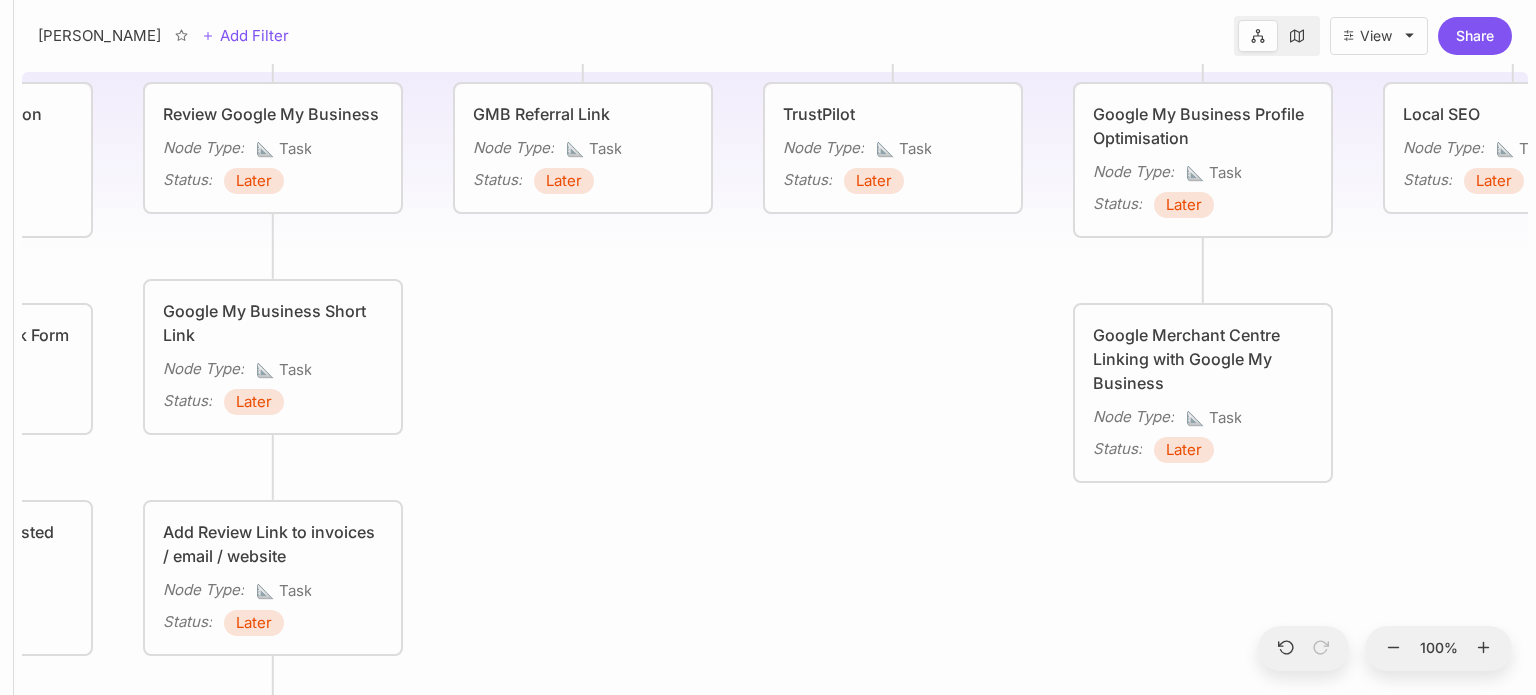 drag, startPoint x: 557, startPoint y: 608, endPoint x: 1189, endPoint y: 568, distance: 633.2646 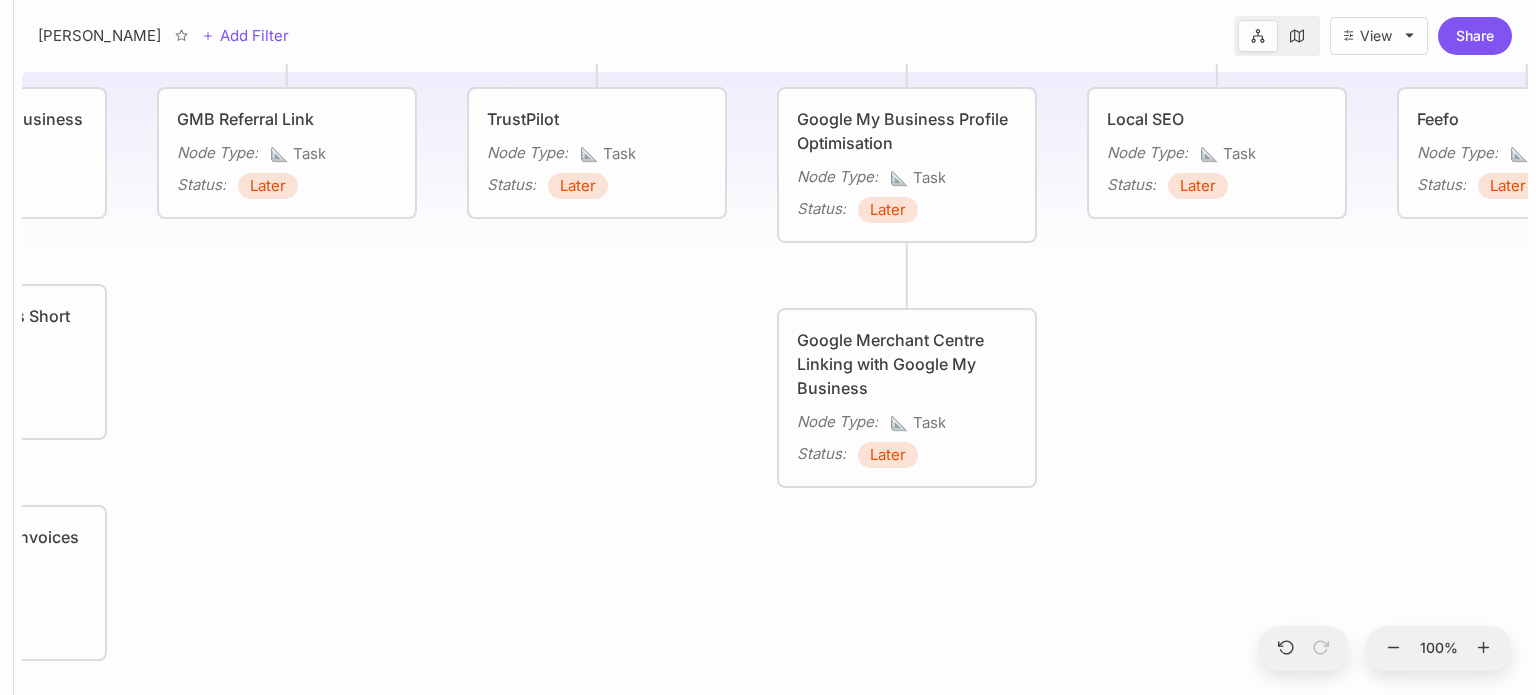 drag, startPoint x: 596, startPoint y: 448, endPoint x: 491, endPoint y: 434, distance: 105.92922 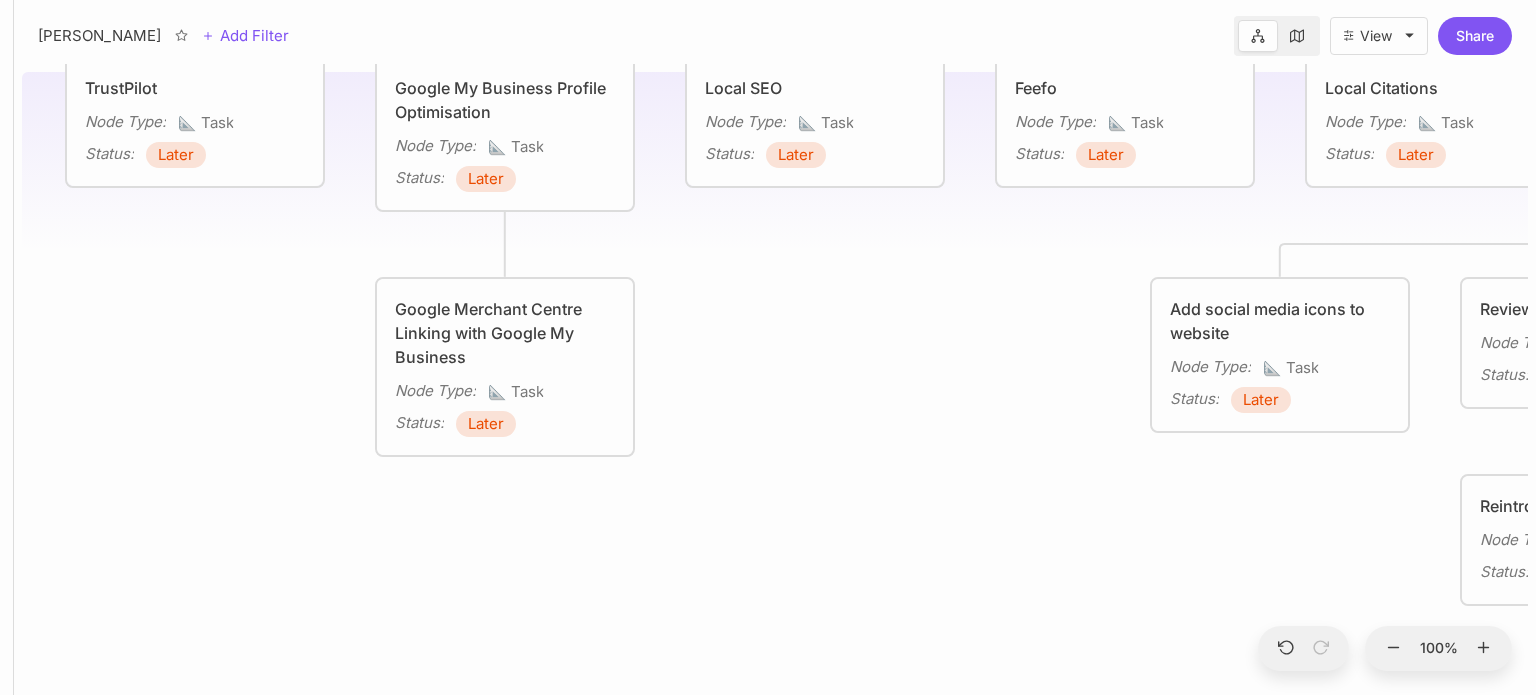 drag, startPoint x: 1165, startPoint y: 436, endPoint x: 356, endPoint y: 475, distance: 809.9395 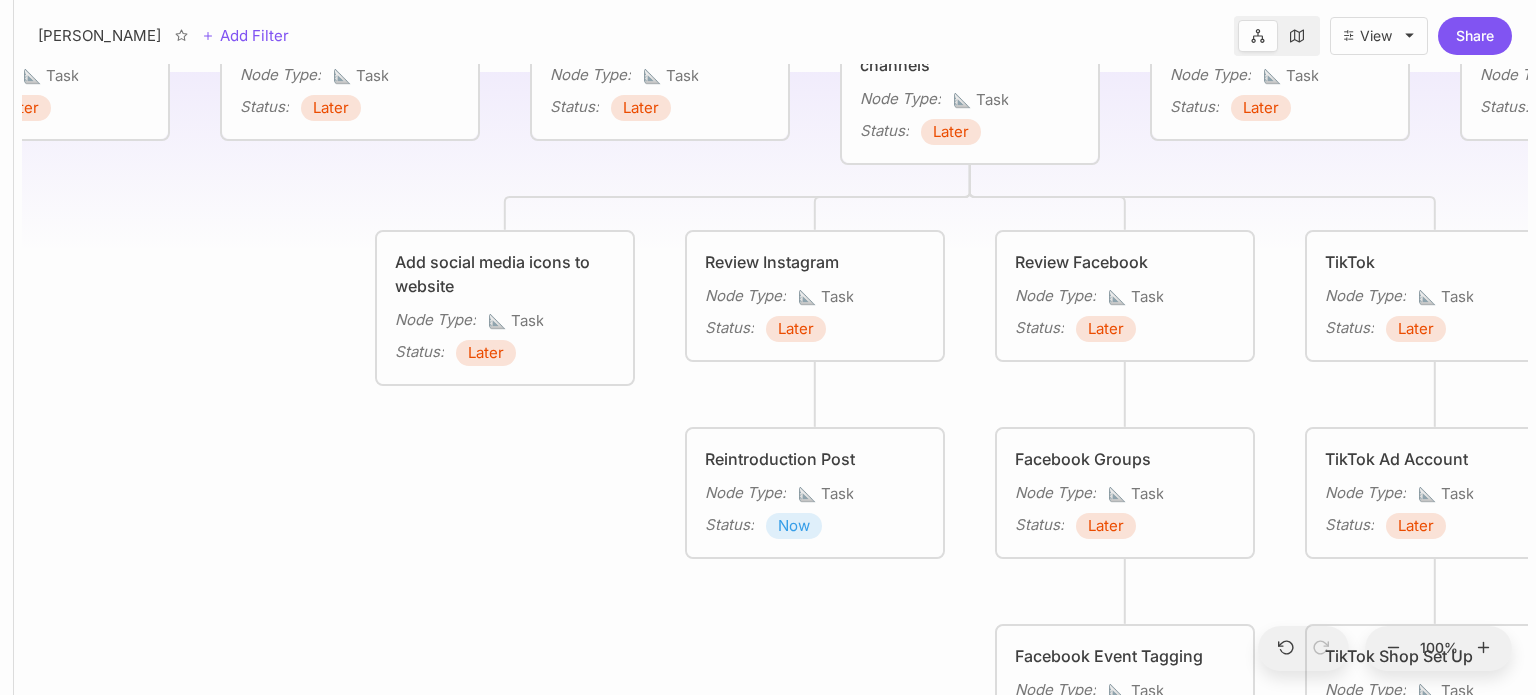 drag, startPoint x: 180, startPoint y: 555, endPoint x: 182, endPoint y: 509, distance: 46.043457 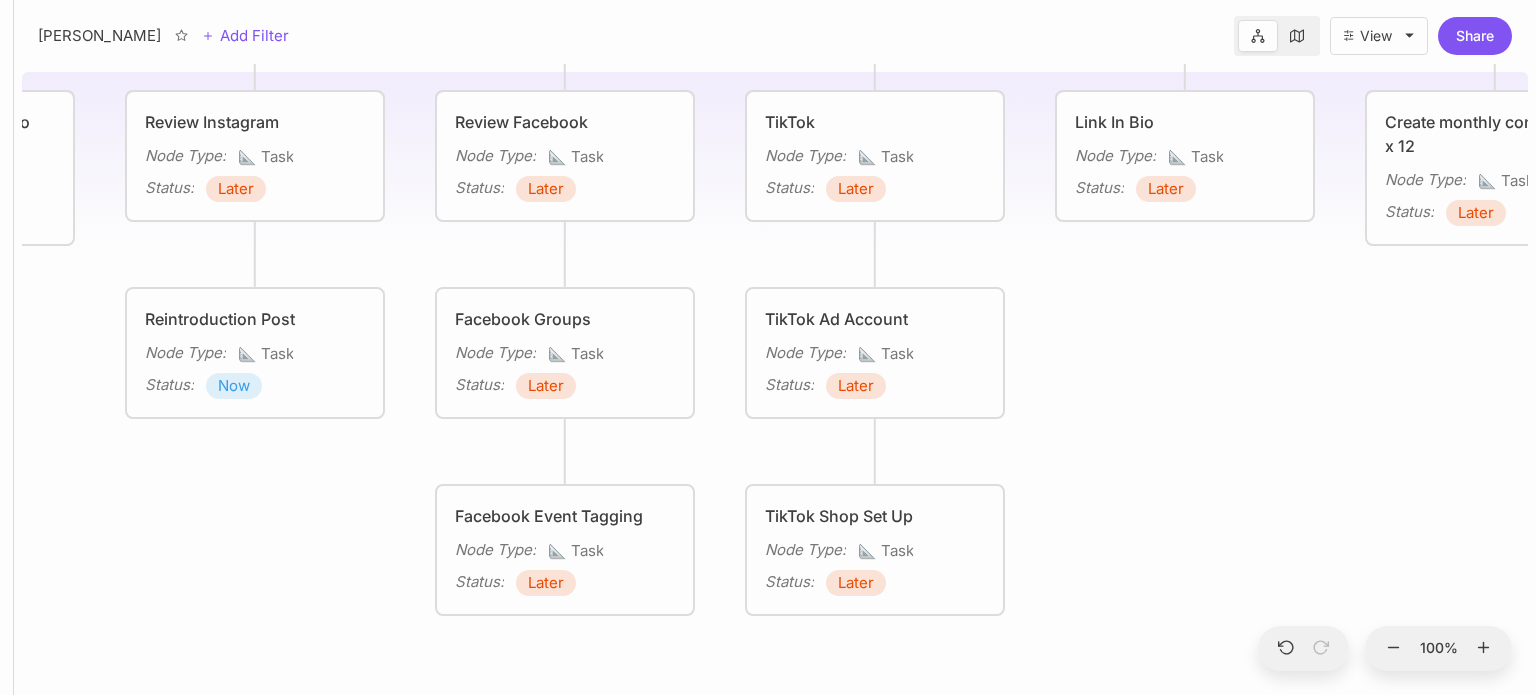 drag, startPoint x: 364, startPoint y: 518, endPoint x: 80, endPoint y: 498, distance: 284.70337 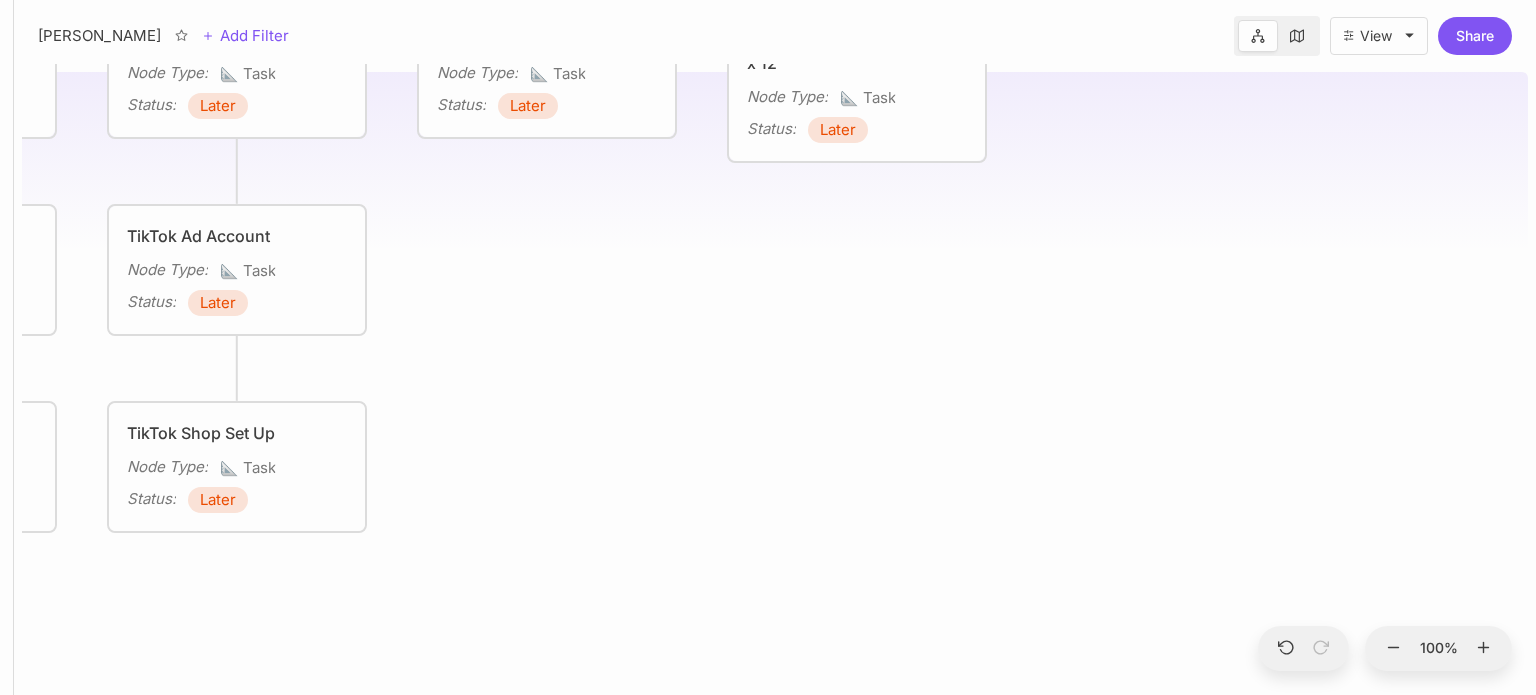 drag, startPoint x: 1268, startPoint y: 478, endPoint x: 604, endPoint y: 403, distance: 668.2223 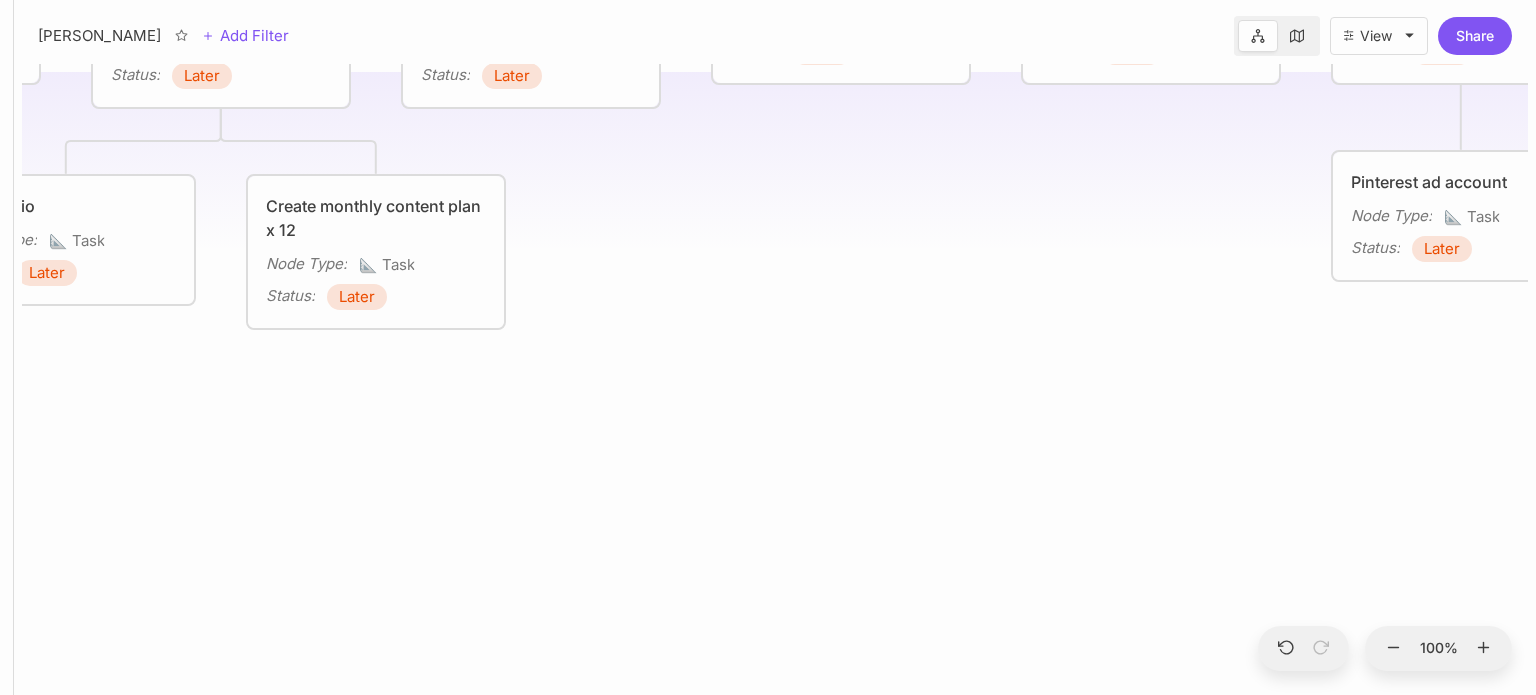 drag, startPoint x: 1068, startPoint y: 495, endPoint x: 645, endPoint y: 719, distance: 478.64914 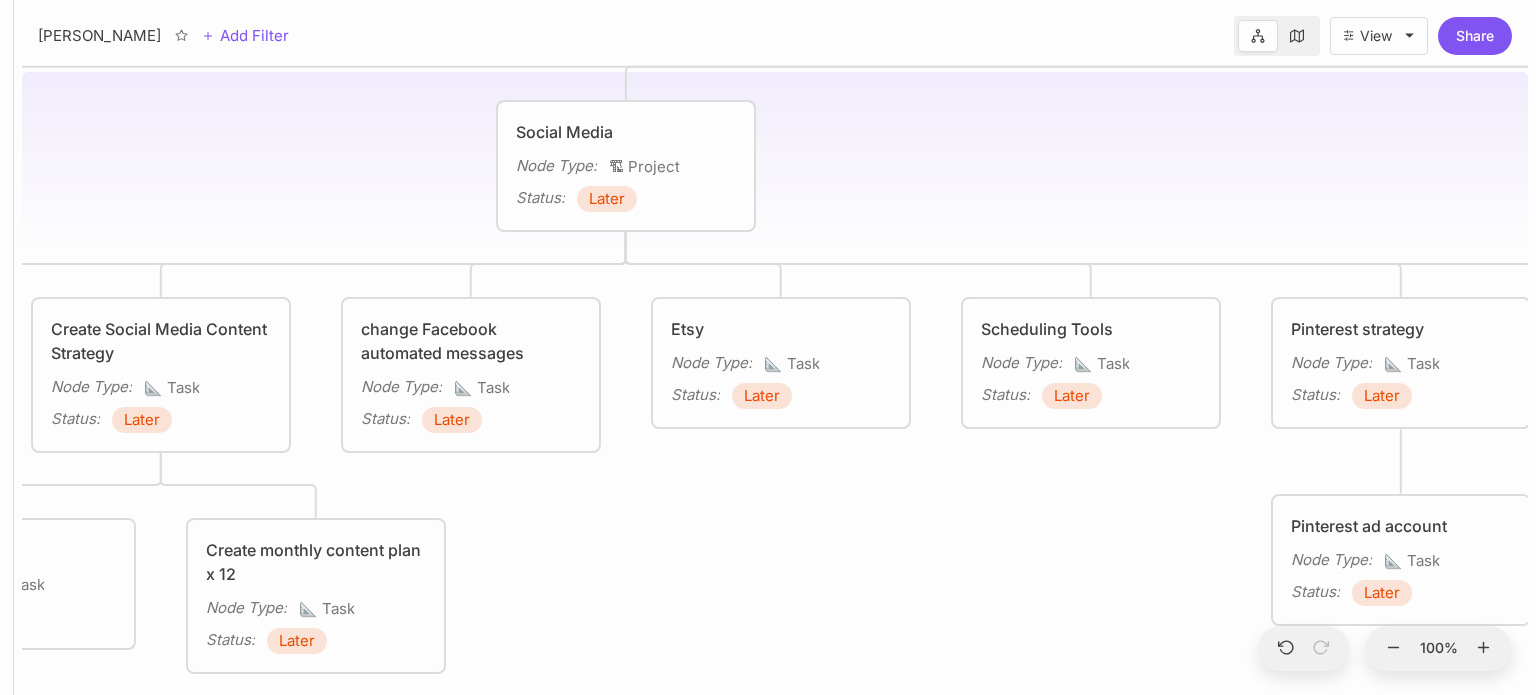 drag, startPoint x: 806, startPoint y: 451, endPoint x: 741, endPoint y: 739, distance: 295.24396 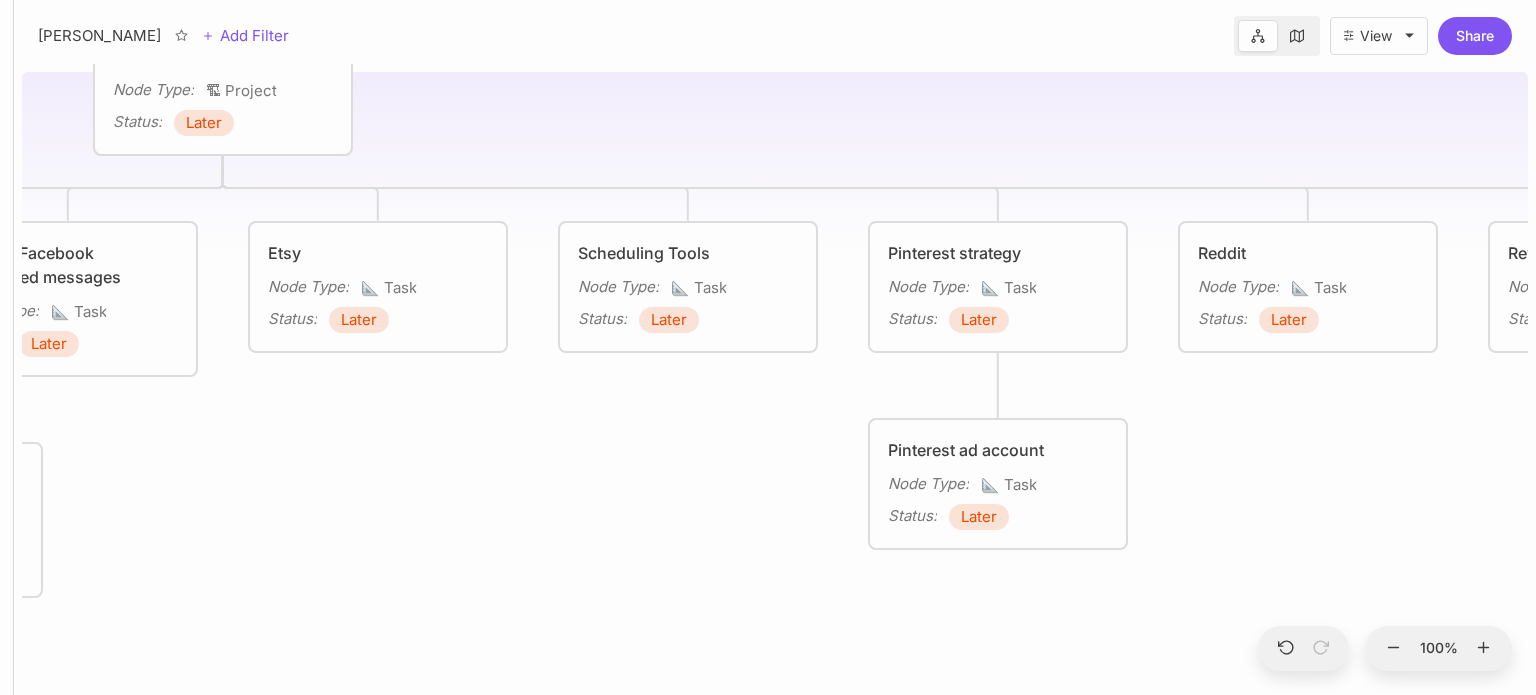 drag, startPoint x: 812, startPoint y: 691, endPoint x: 422, endPoint y: 614, distance: 397.52863 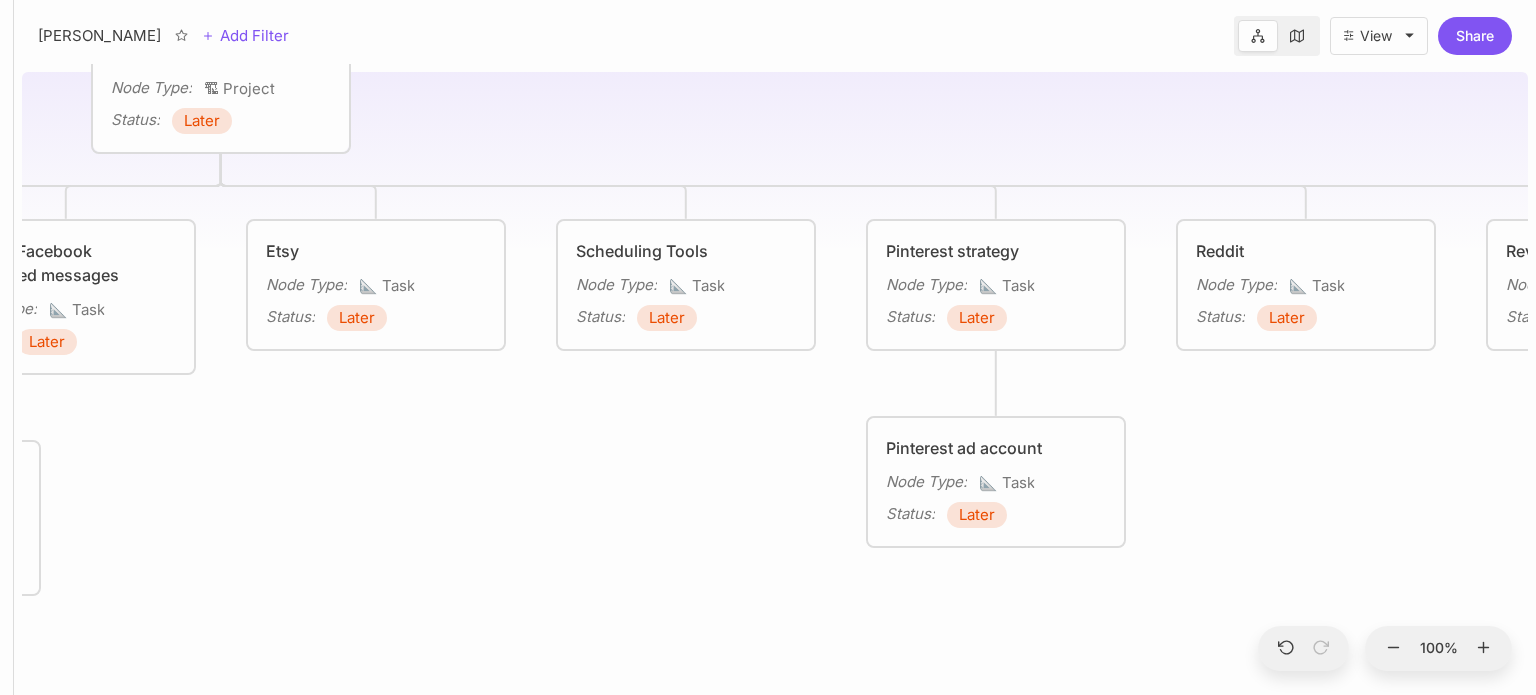 drag, startPoint x: 443, startPoint y: 618, endPoint x: 1080, endPoint y: 554, distance: 640.207 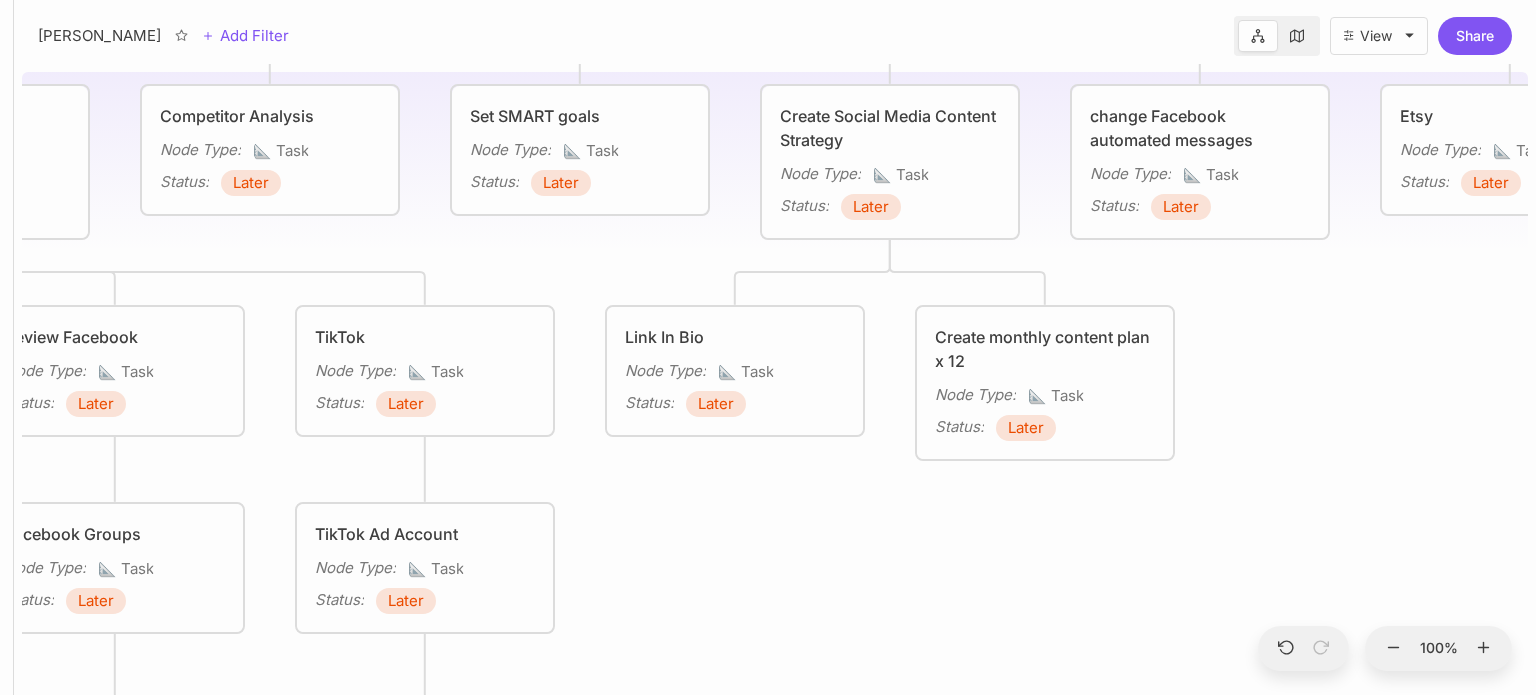 drag, startPoint x: 678, startPoint y: 562, endPoint x: 1440, endPoint y: 424, distance: 774.39526 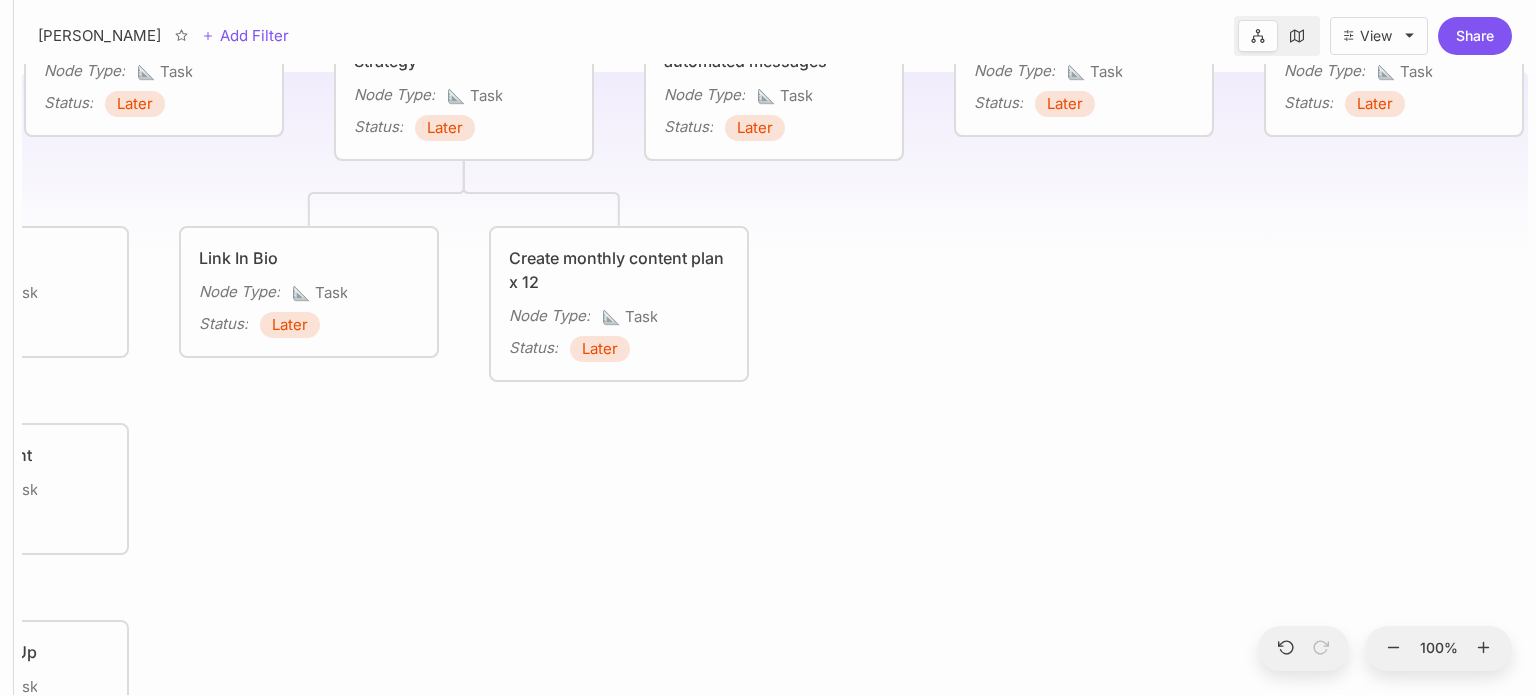 drag, startPoint x: 1204, startPoint y: 479, endPoint x: 228, endPoint y: 486, distance: 976.0251 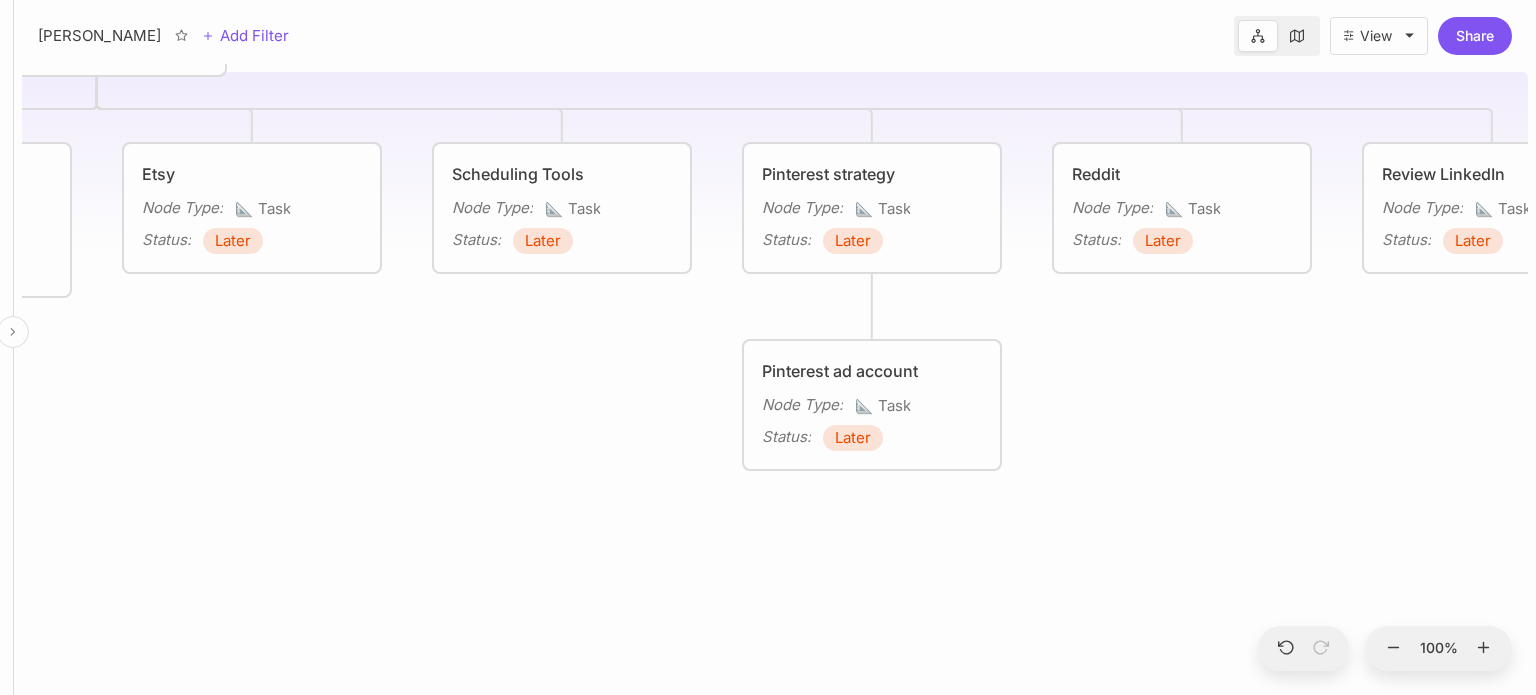 drag, startPoint x: 828, startPoint y: 423, endPoint x: 0, endPoint y: 566, distance: 840.2577 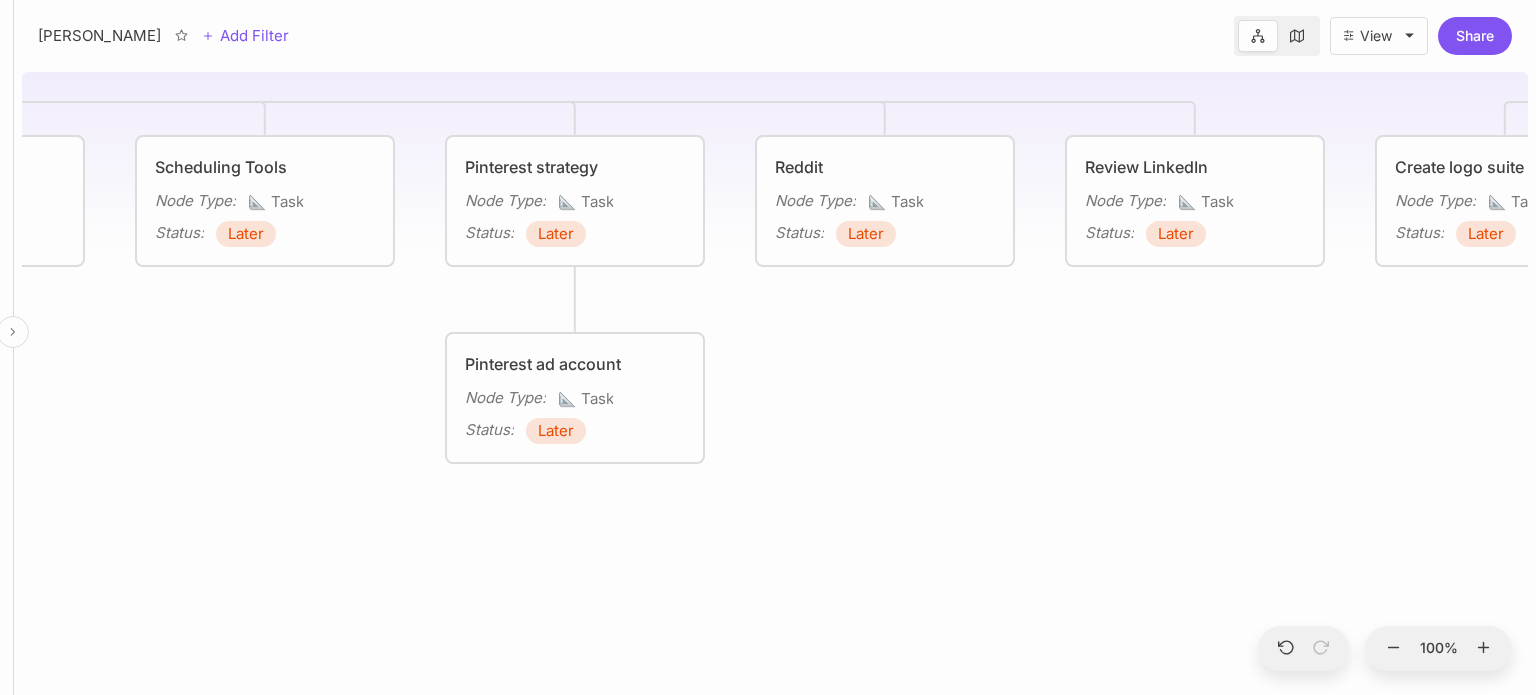 drag, startPoint x: 621, startPoint y: 545, endPoint x: 0, endPoint y: 585, distance: 622.2869 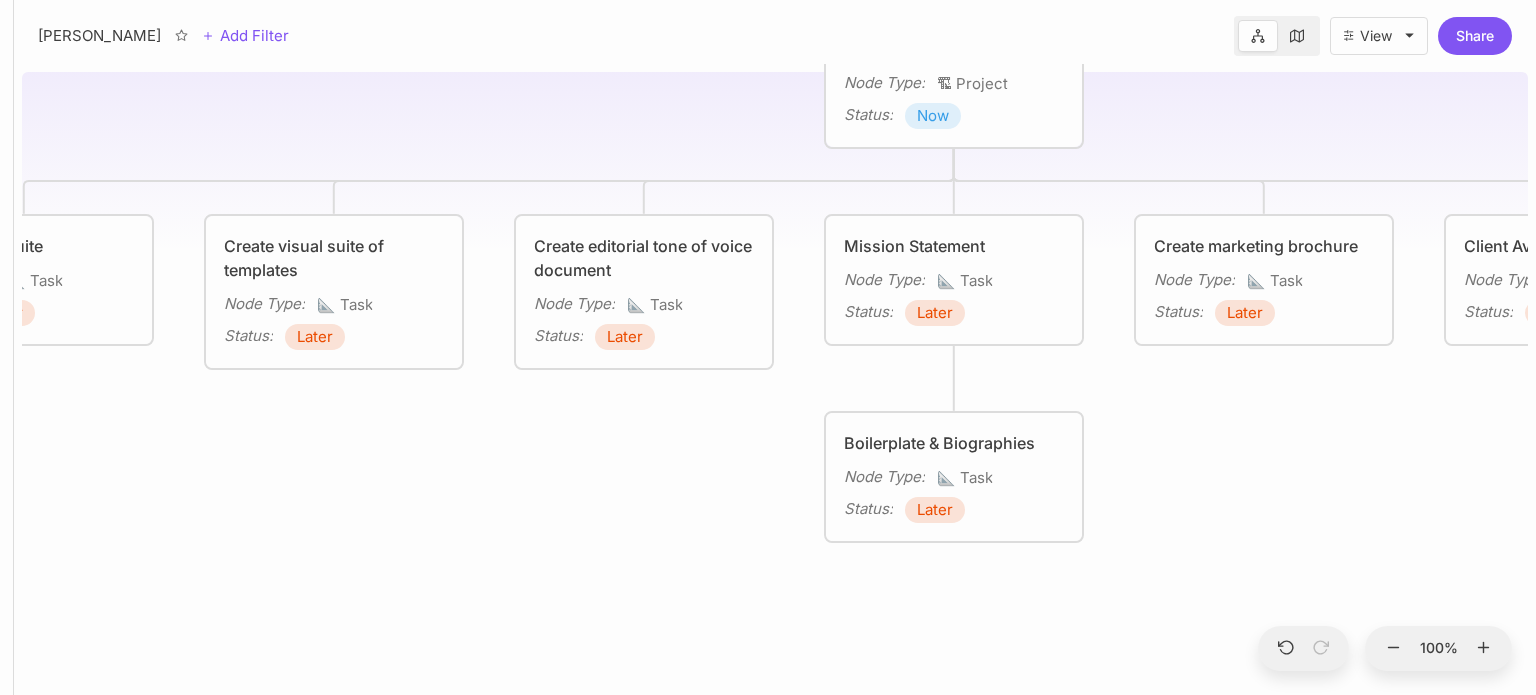 drag, startPoint x: 793, startPoint y: 487, endPoint x: 44, endPoint y: 529, distance: 750.17664 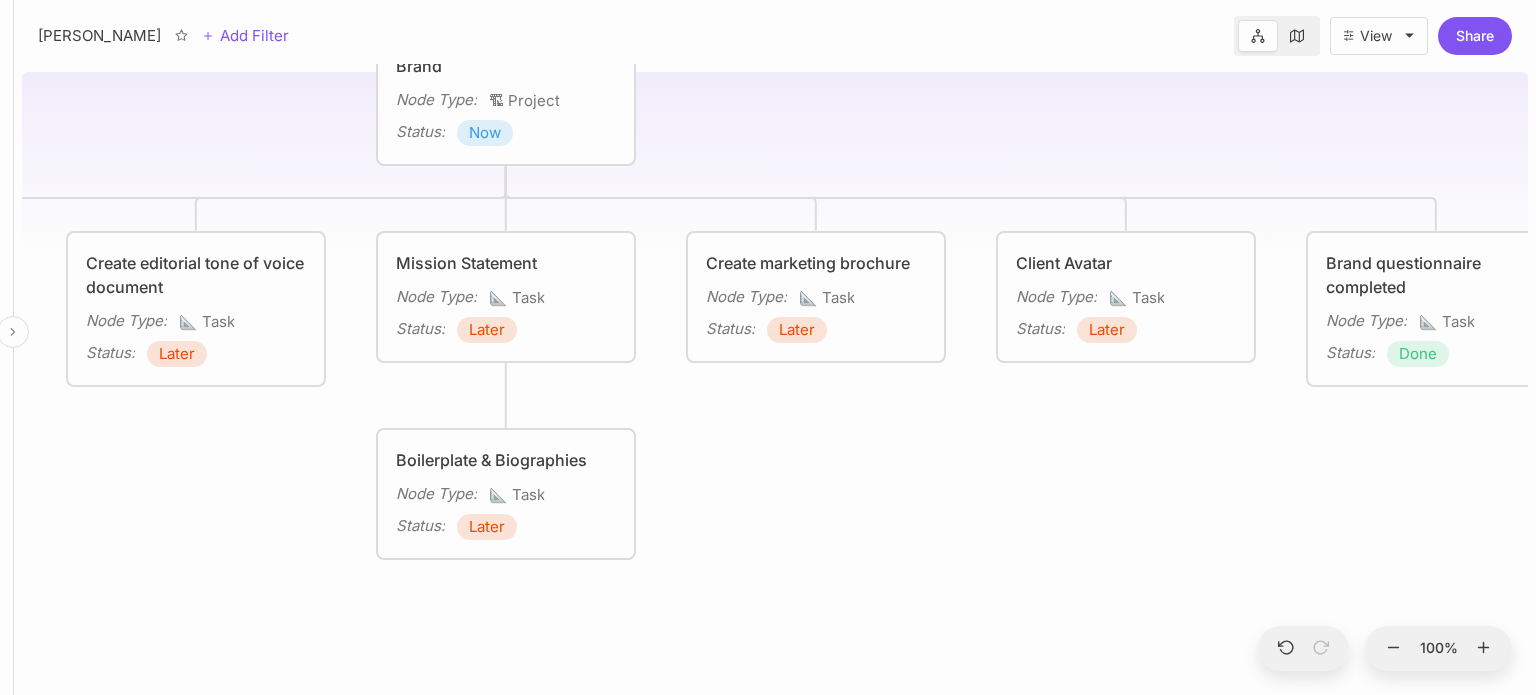 drag, startPoint x: 397, startPoint y: 519, endPoint x: 0, endPoint y: 534, distance: 397.28326 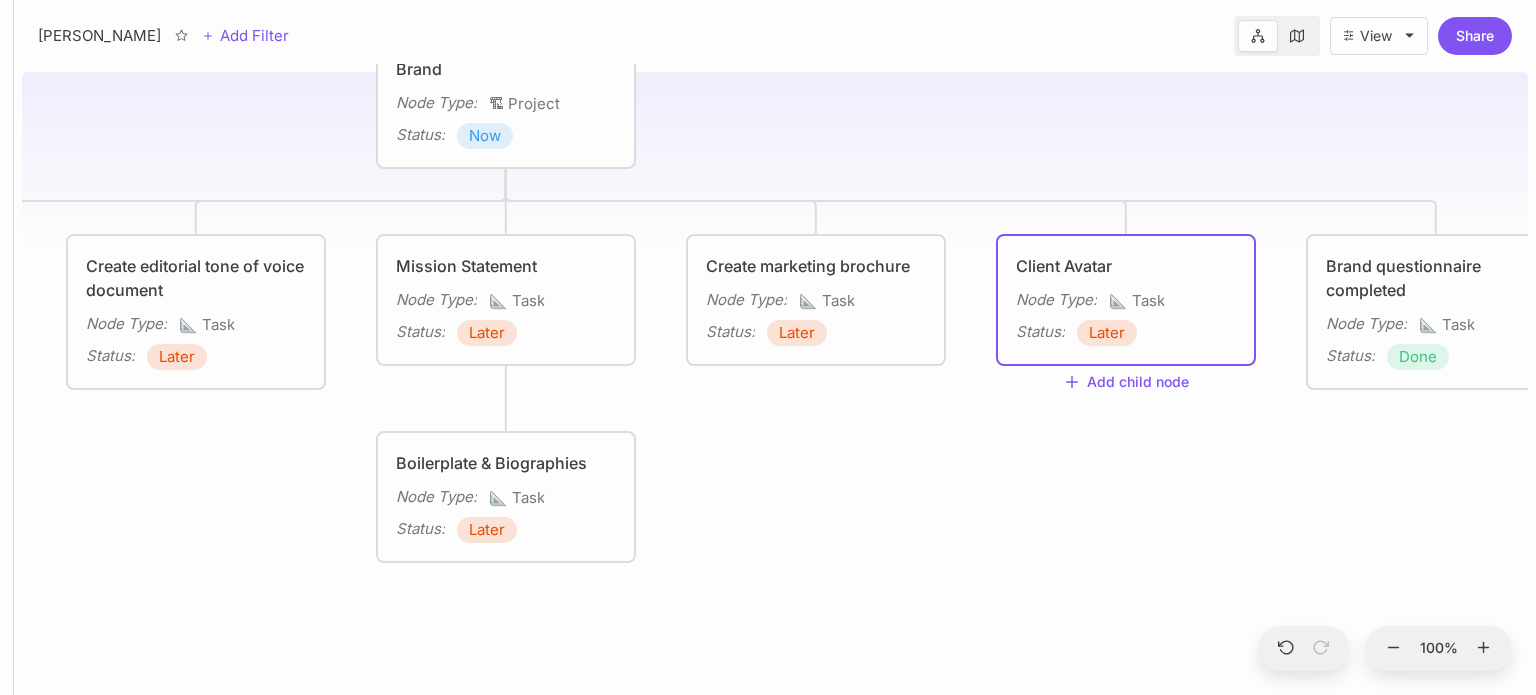 click on "Later" at bounding box center [1107, 333] 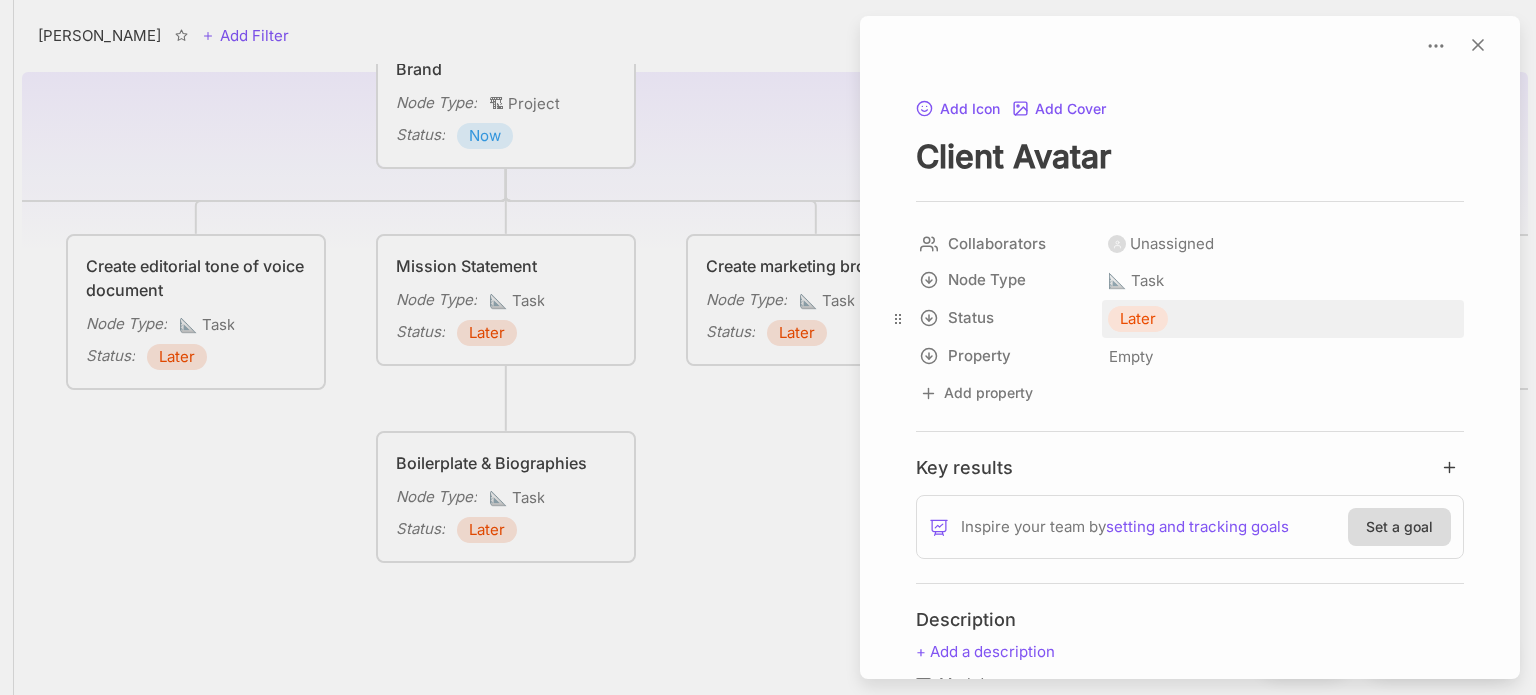 click on "Later" at bounding box center (1138, 319) 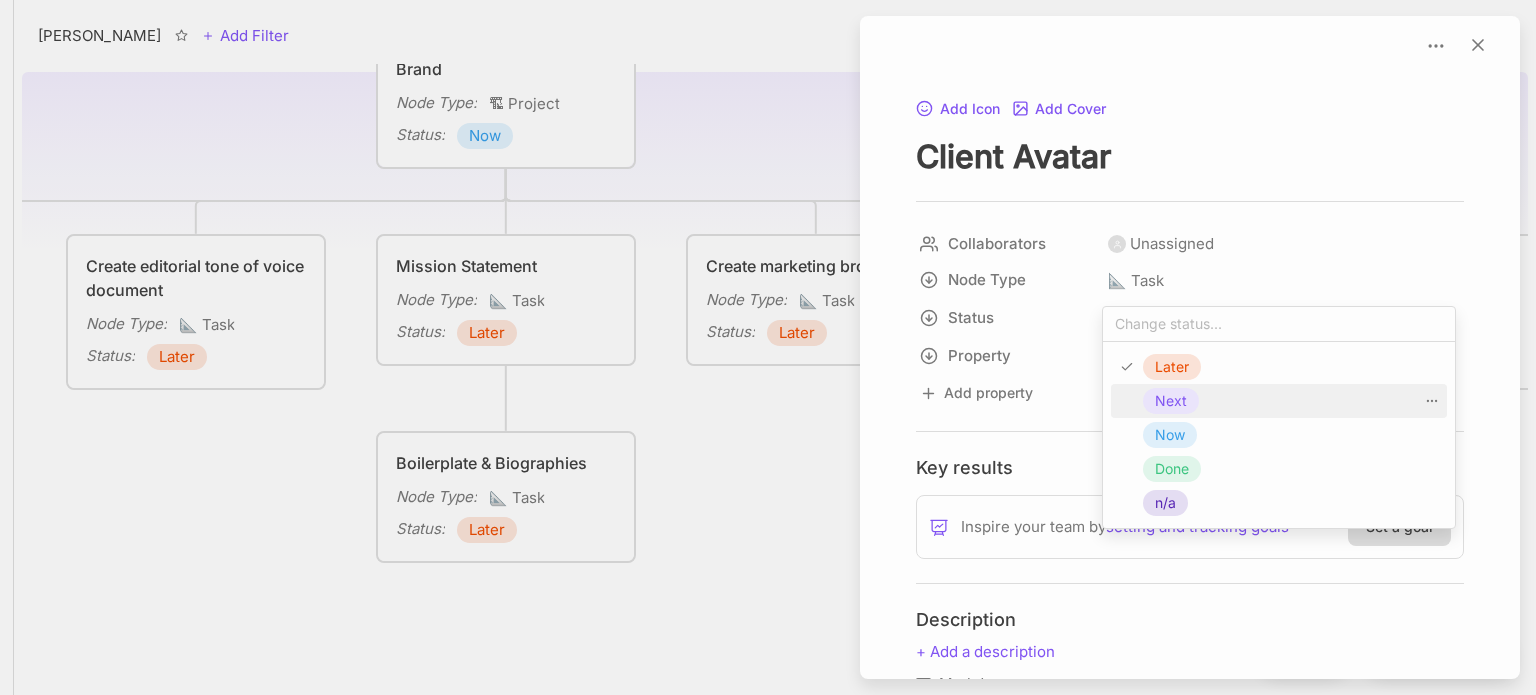 click on "Next" at bounding box center (1171, 401) 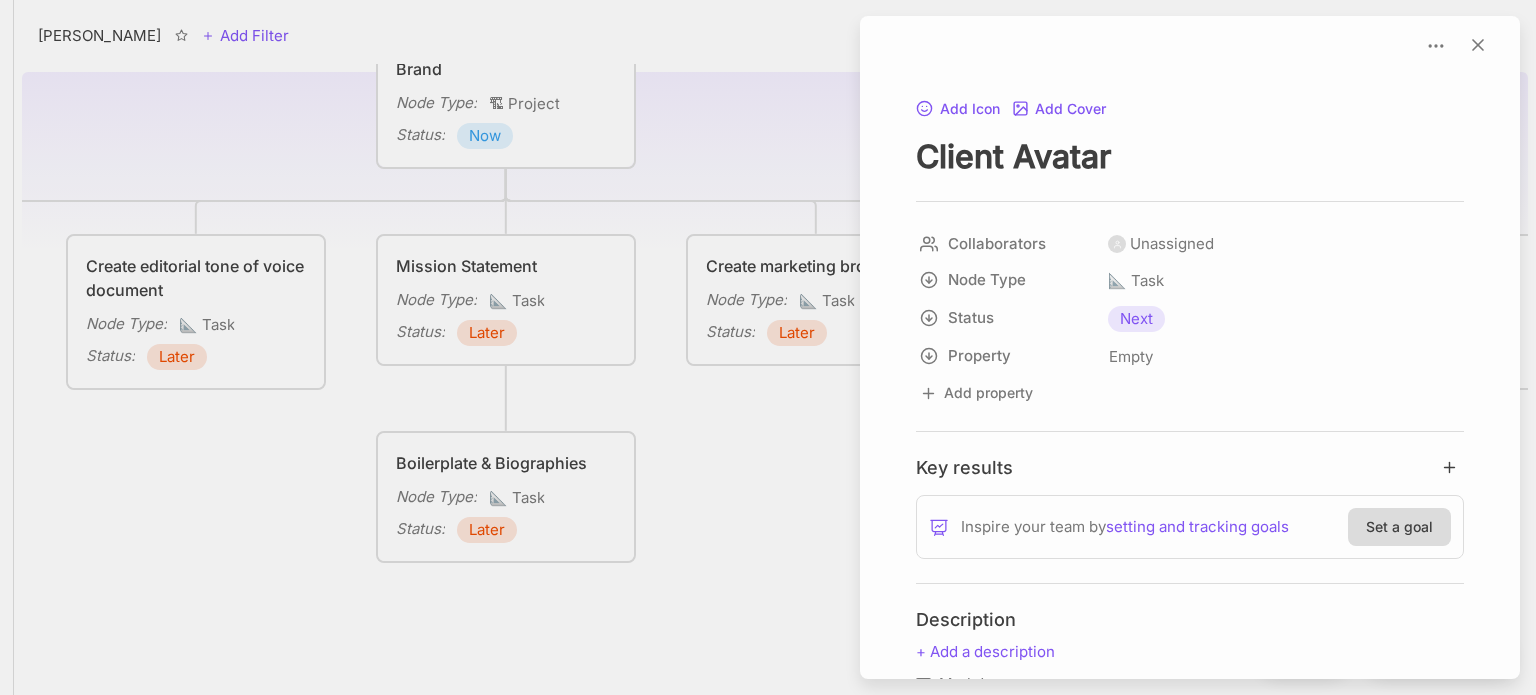 click at bounding box center [768, 347] 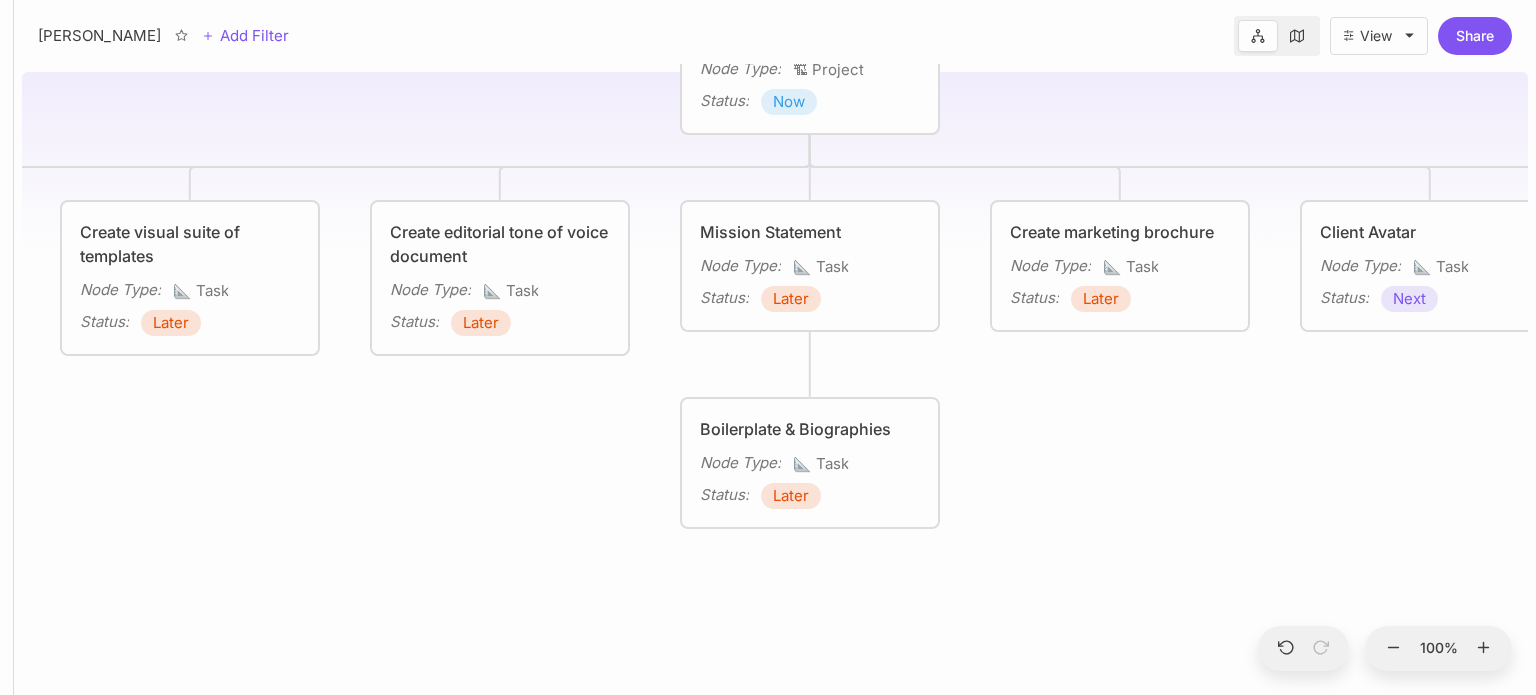 drag, startPoint x: 1016, startPoint y: 511, endPoint x: 1076, endPoint y: 500, distance: 61 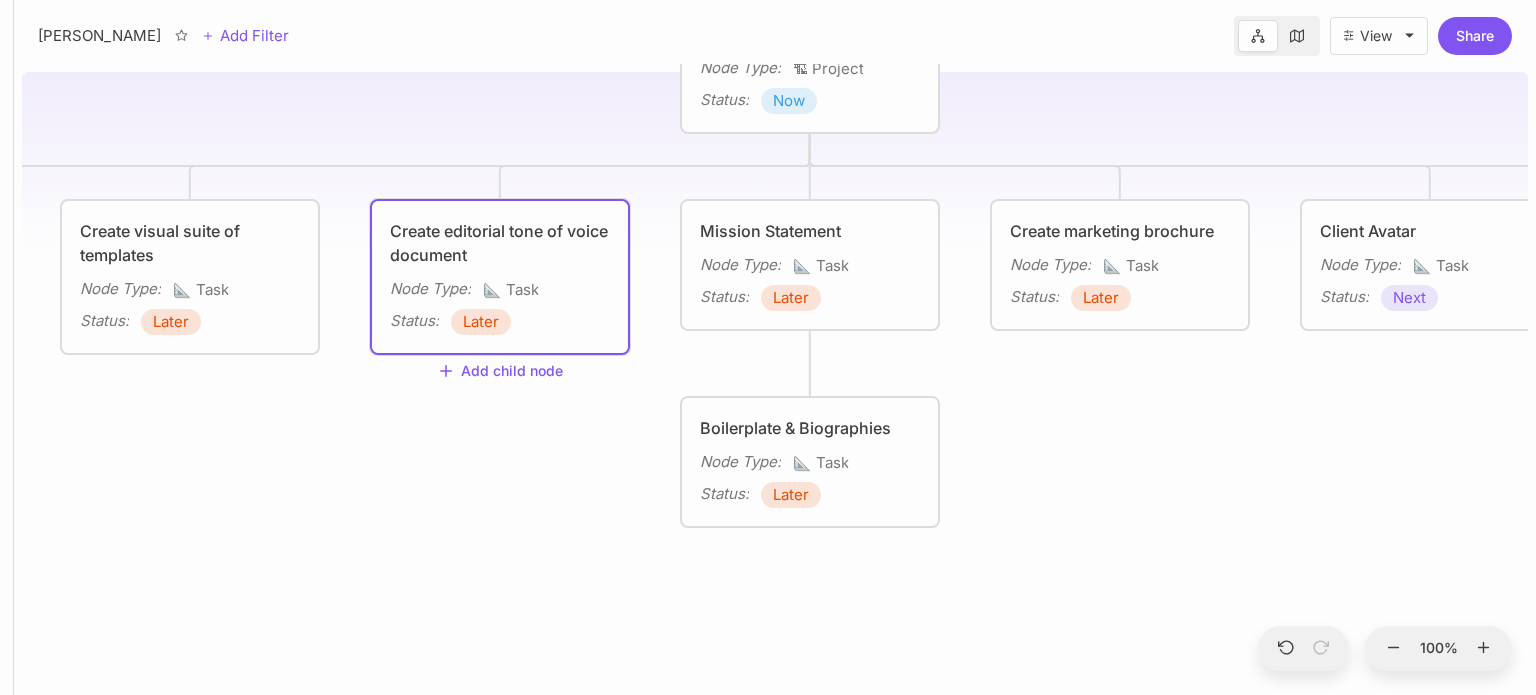 click on "Node Type : 📐   Task Status : Later" at bounding box center [500, 306] 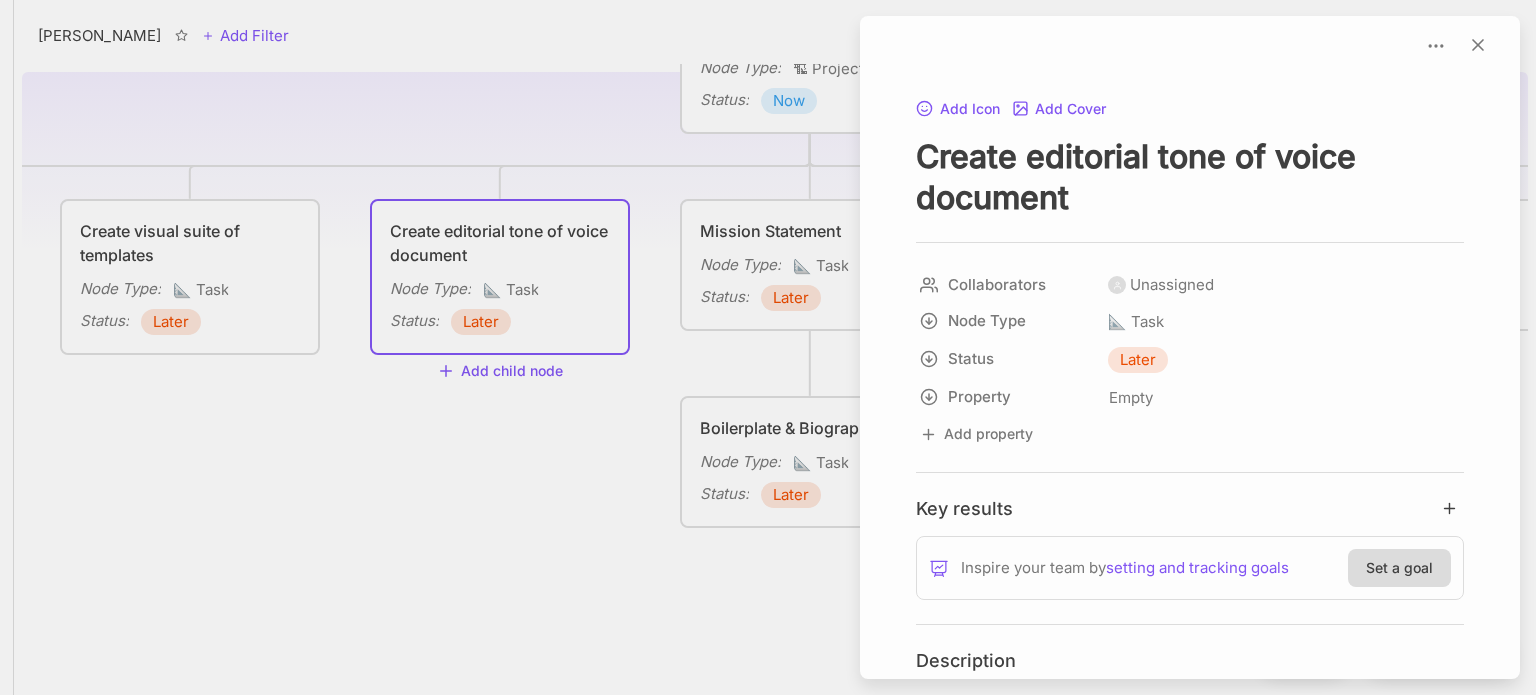 click at bounding box center (768, 347) 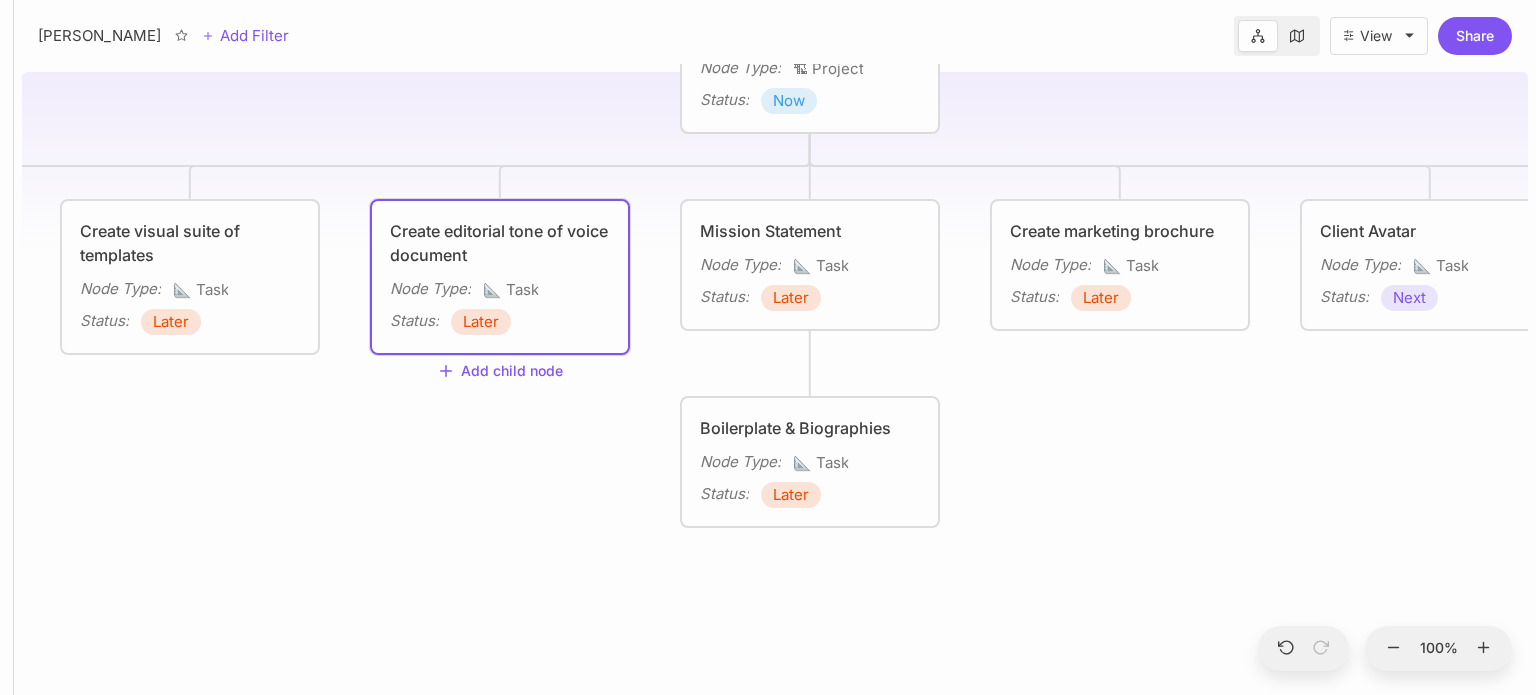click on "Later" at bounding box center [481, 322] 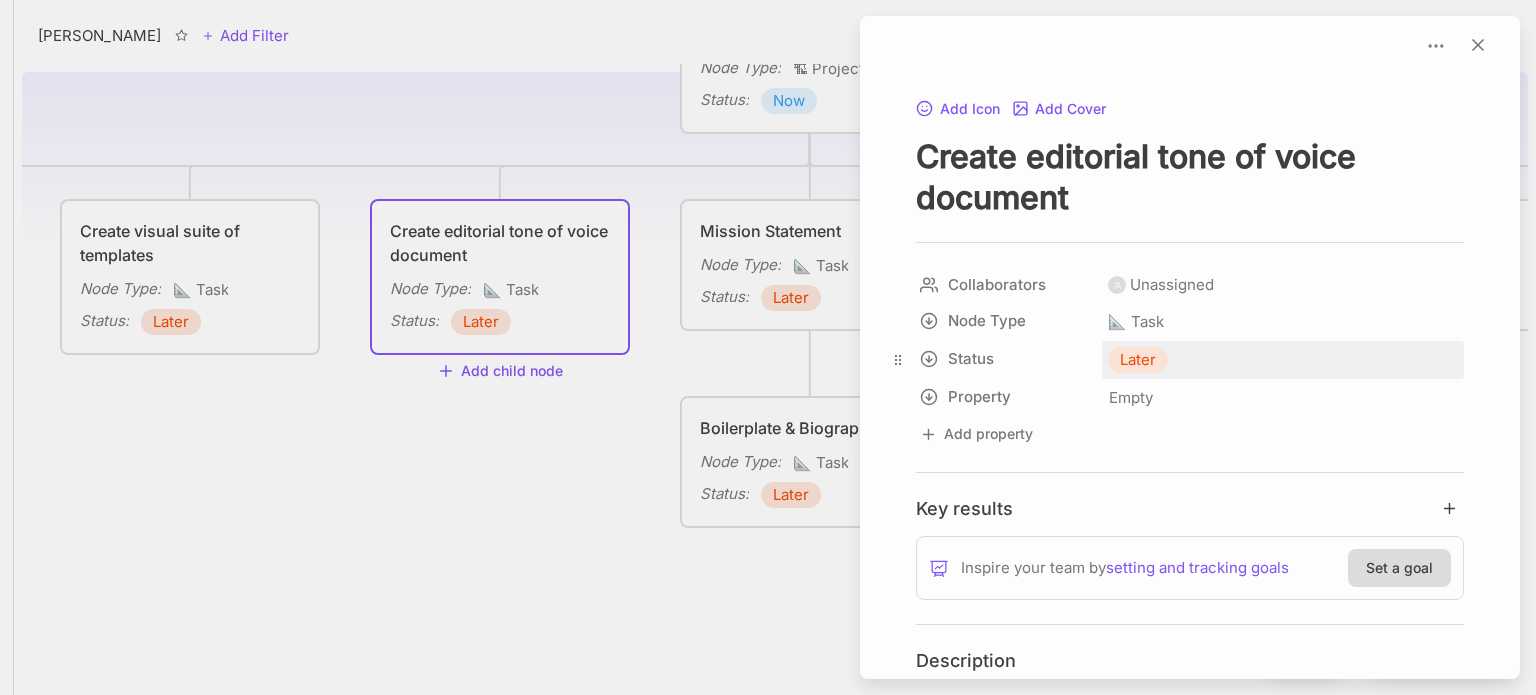 click on "Later" at bounding box center (1138, 360) 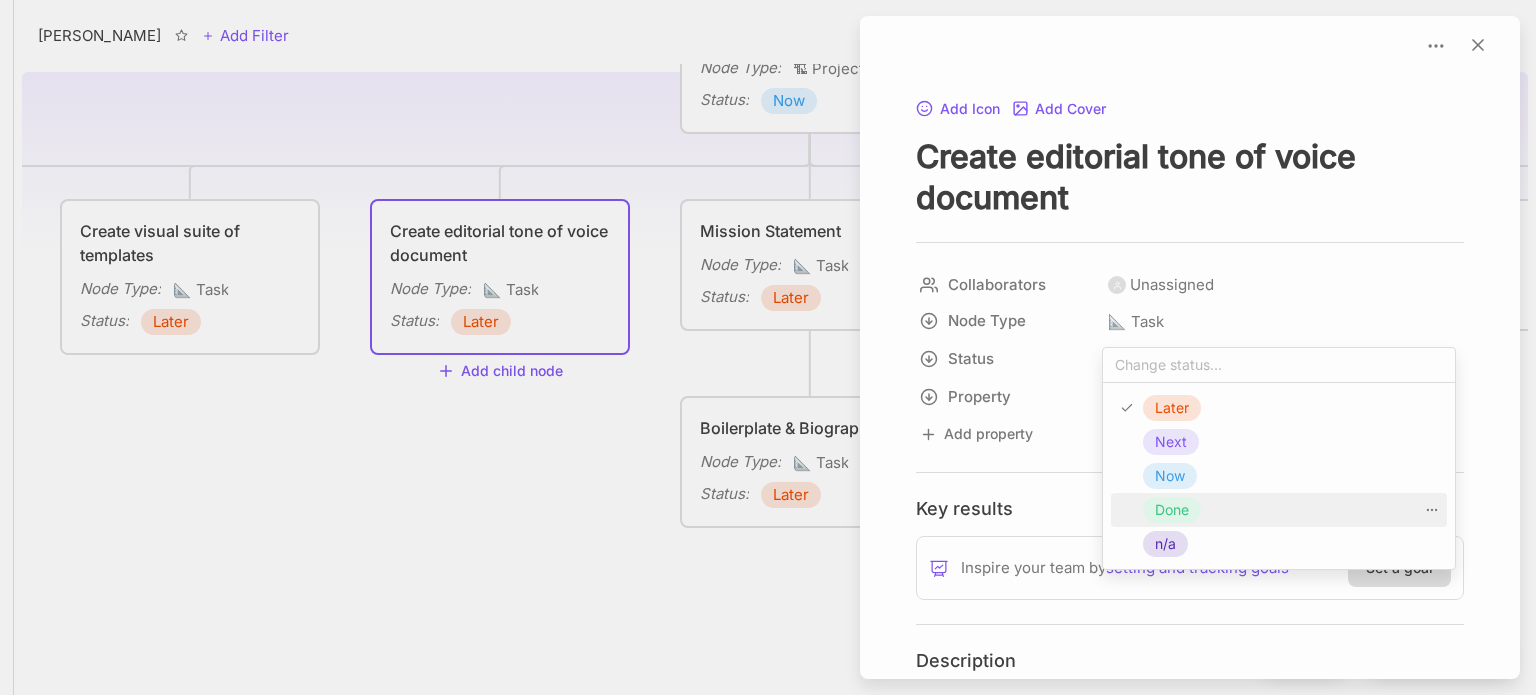 click on "Done" at bounding box center [1172, 510] 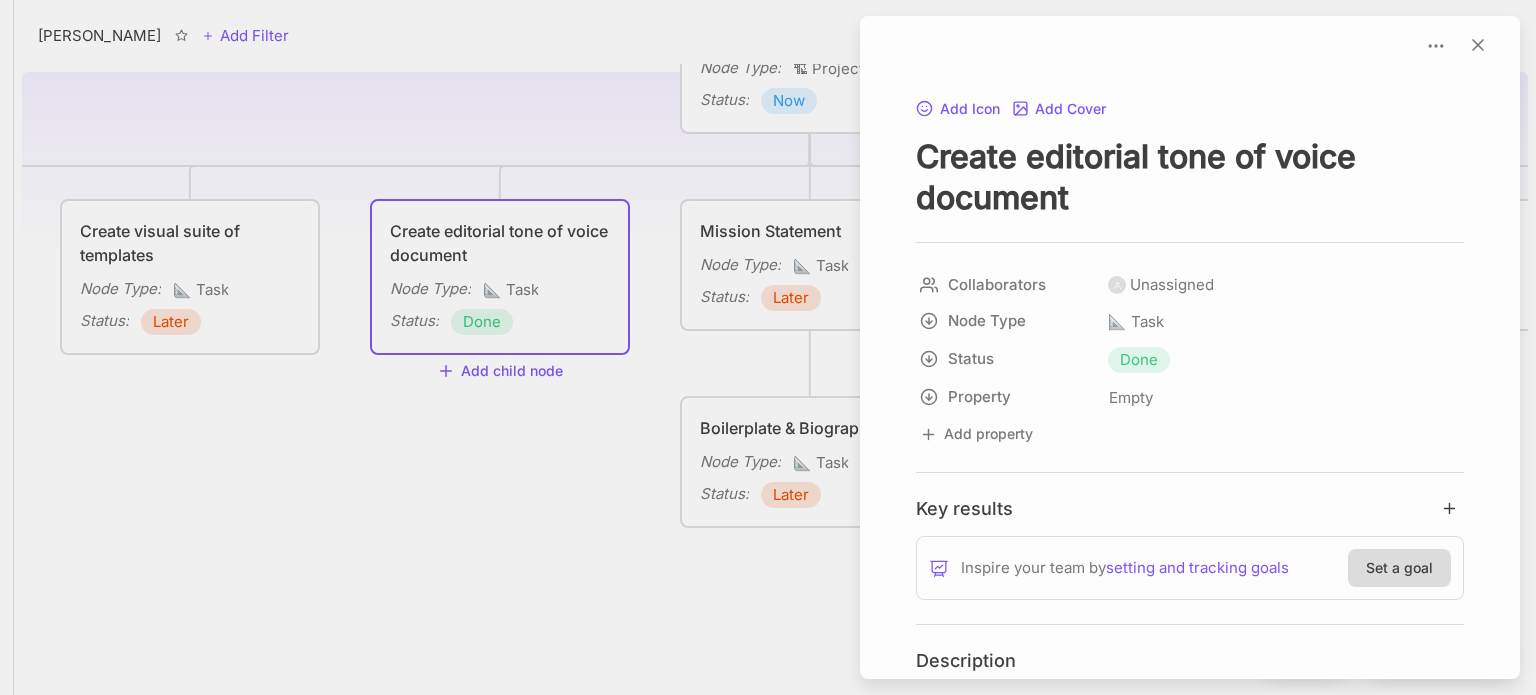 click at bounding box center [768, 347] 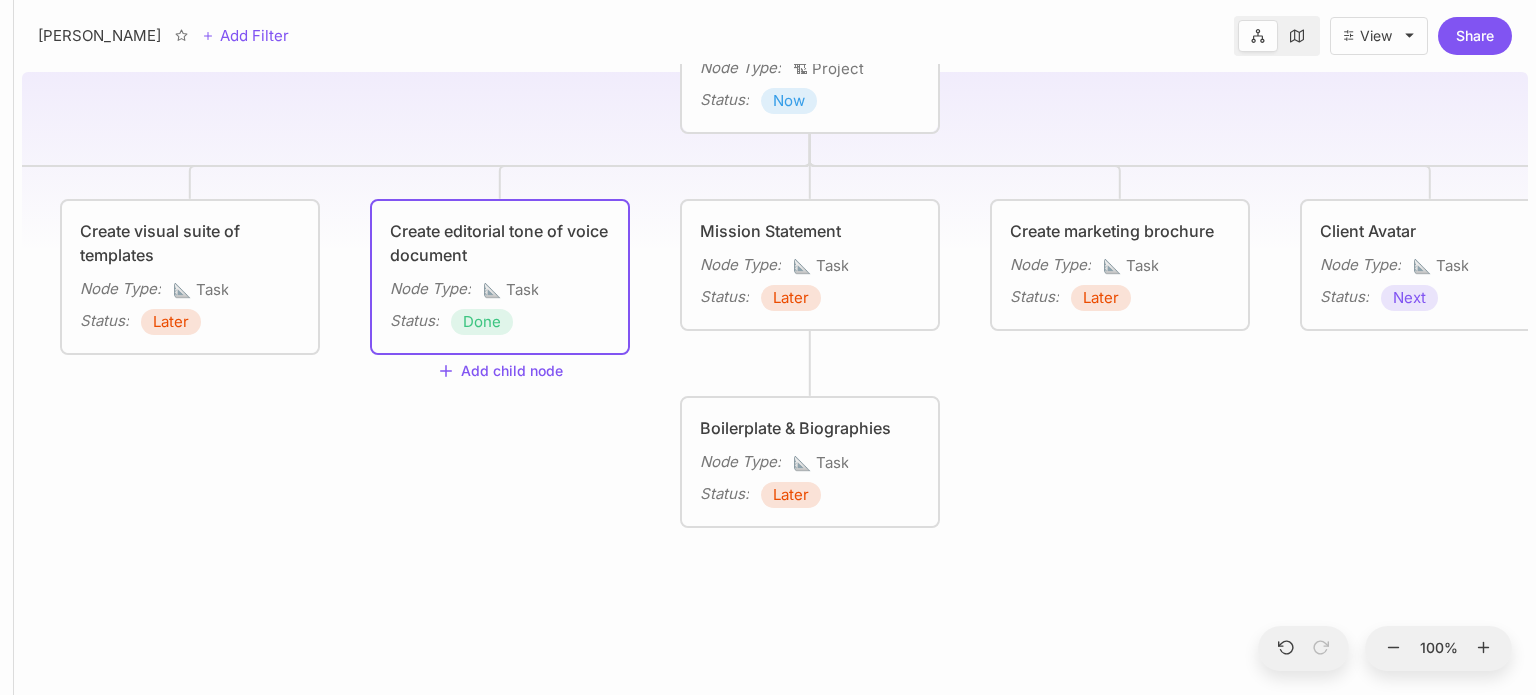 click at bounding box center (1297, 36) 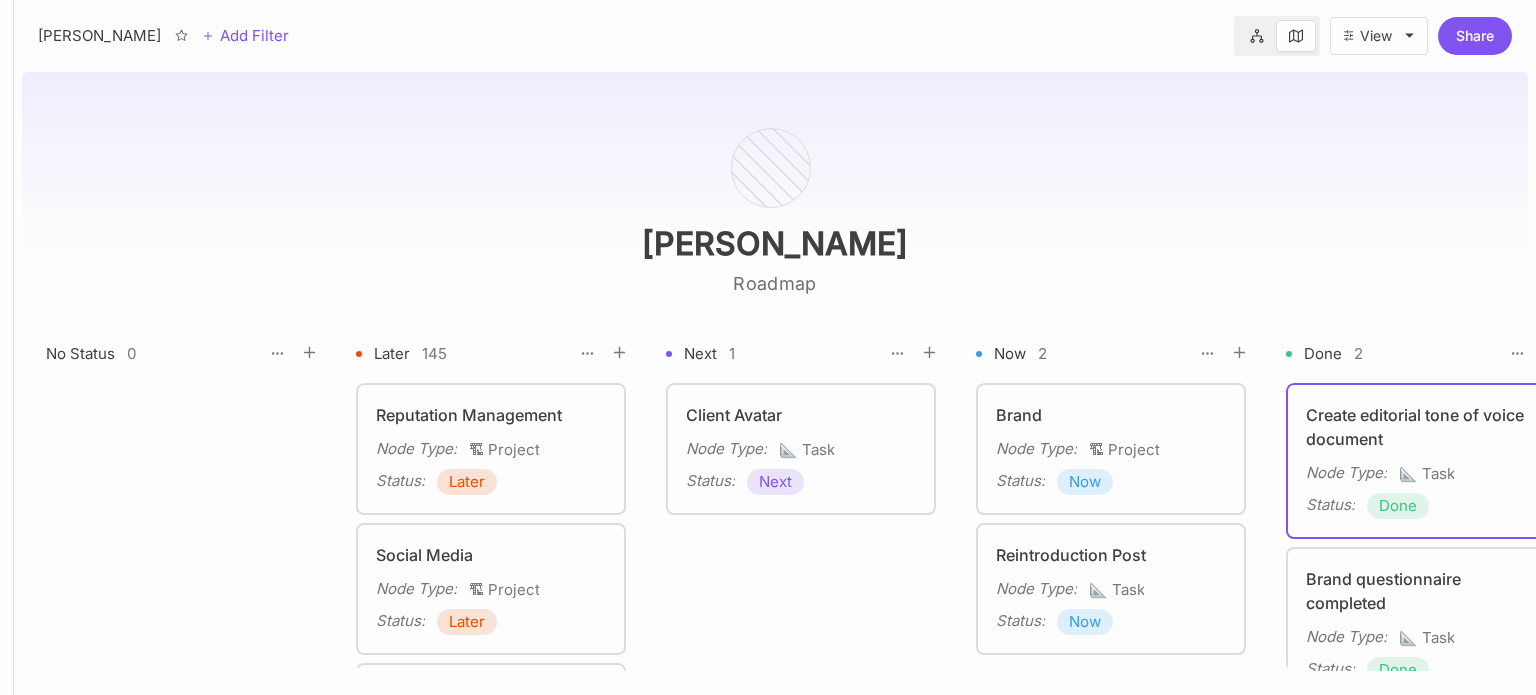 drag, startPoint x: 875, startPoint y: 635, endPoint x: 581, endPoint y: 583, distance: 298.56323 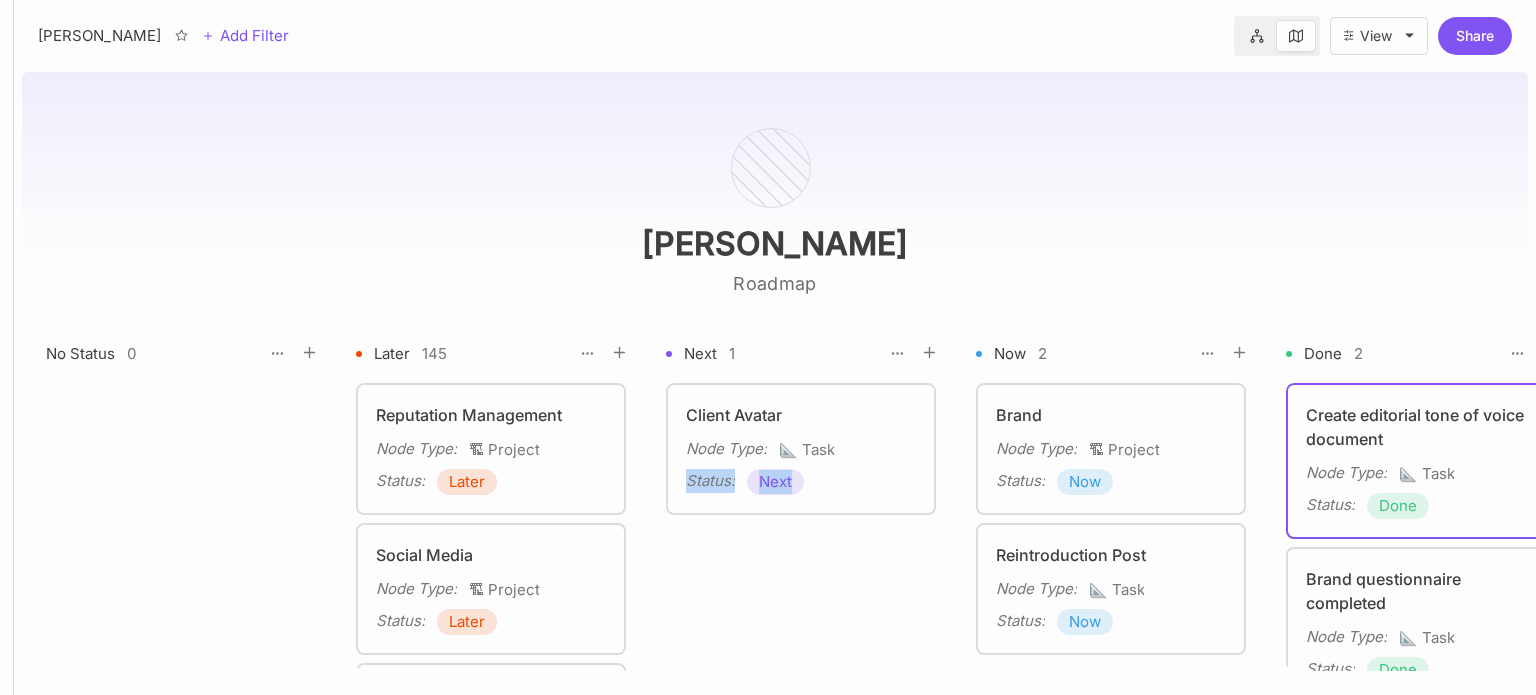 drag, startPoint x: 844, startPoint y: 637, endPoint x: 676, endPoint y: 627, distance: 168.29736 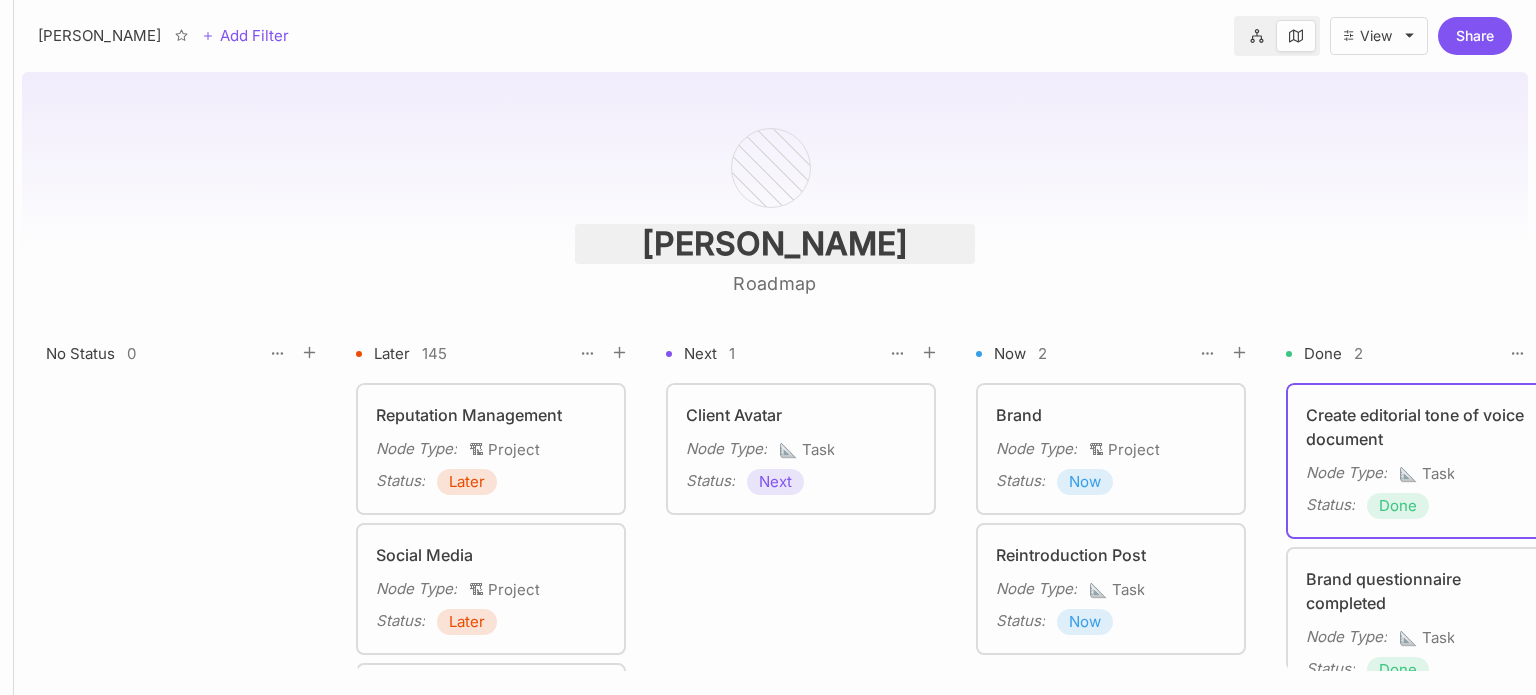 click on "[PERSON_NAME]" at bounding box center [775, 244] 